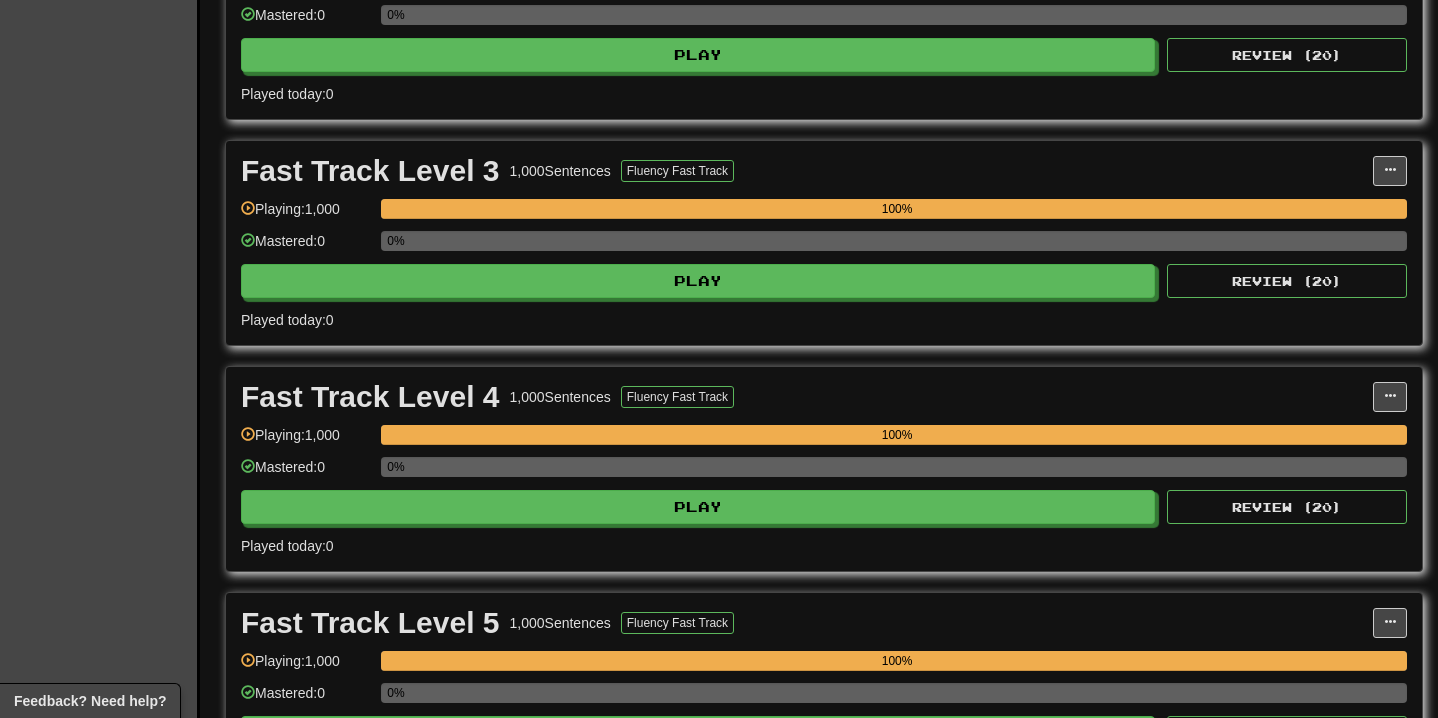 scroll, scrollTop: 1316, scrollLeft: 0, axis: vertical 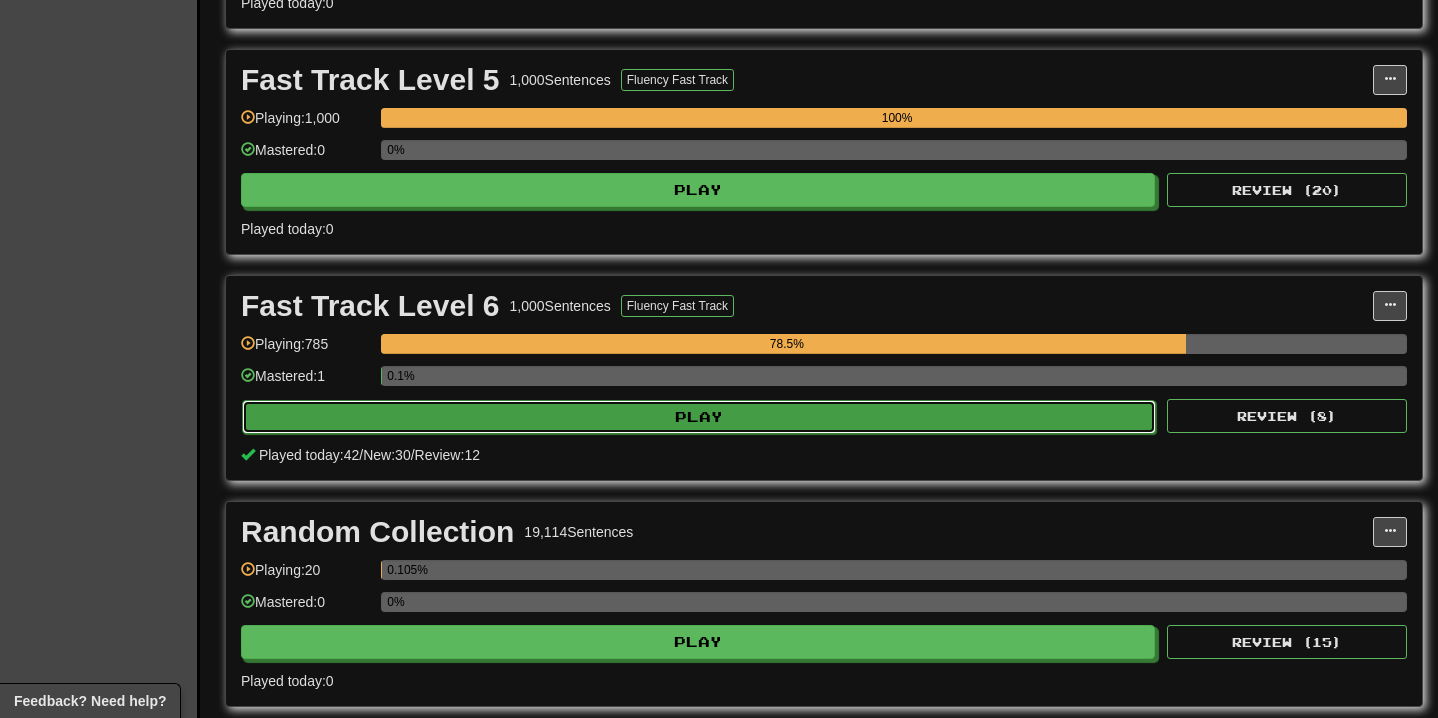click on "Play" at bounding box center [699, 417] 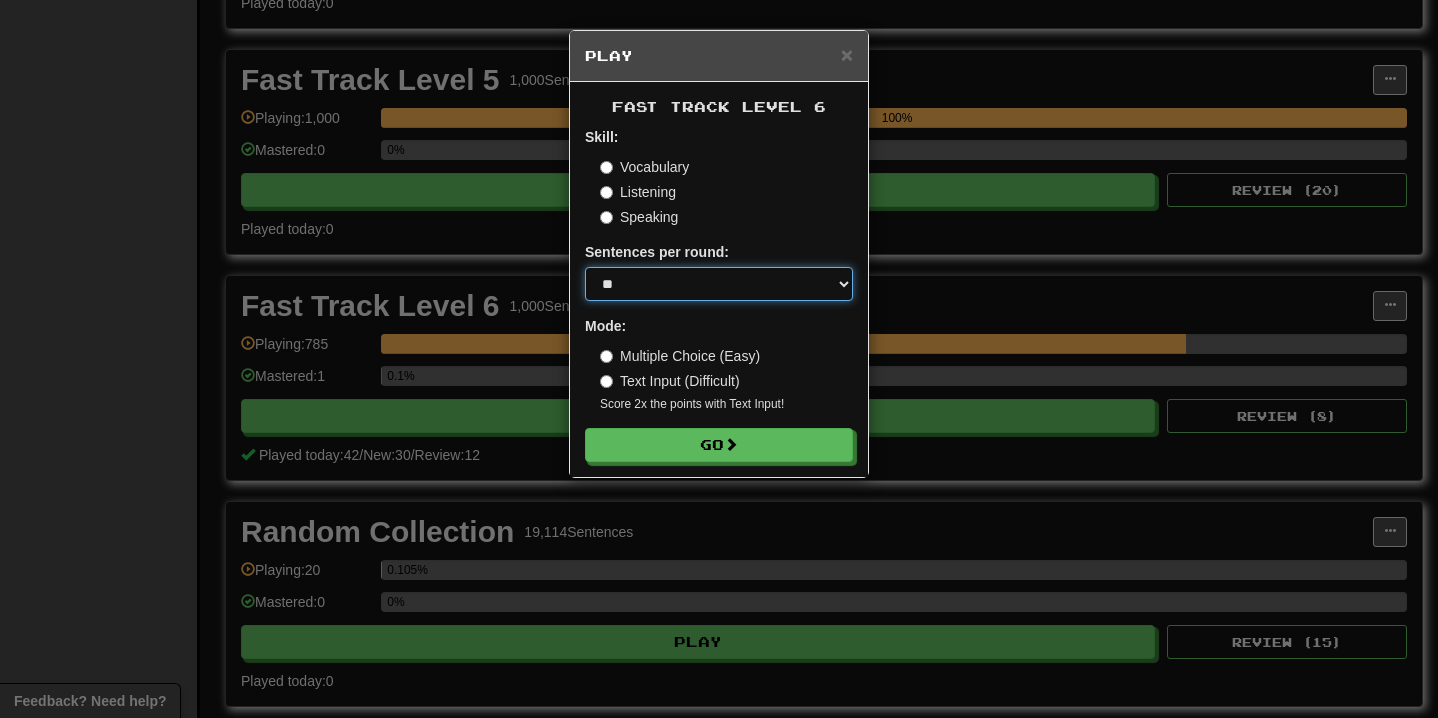 click on "* ** ** ** ** ** *** ********" at bounding box center (719, 284) 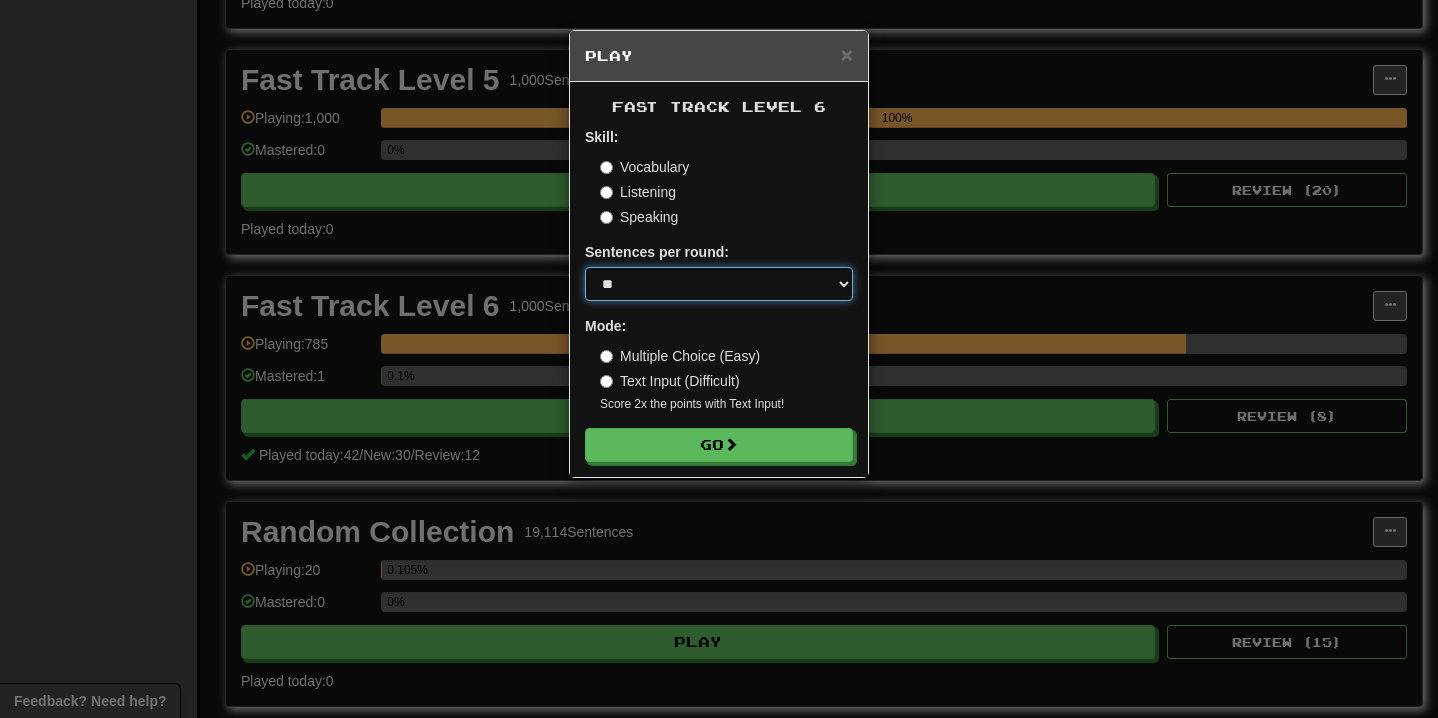 select on "**" 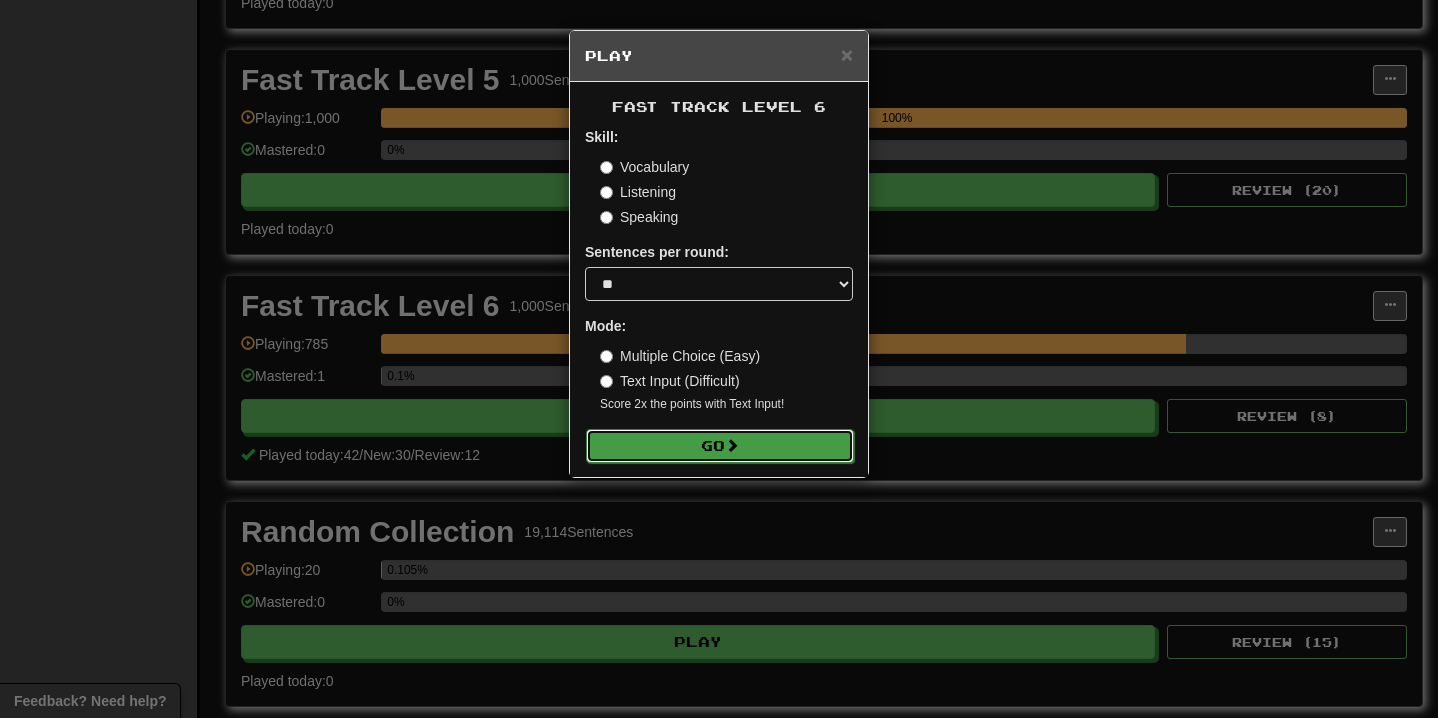 click on "Go" at bounding box center [720, 446] 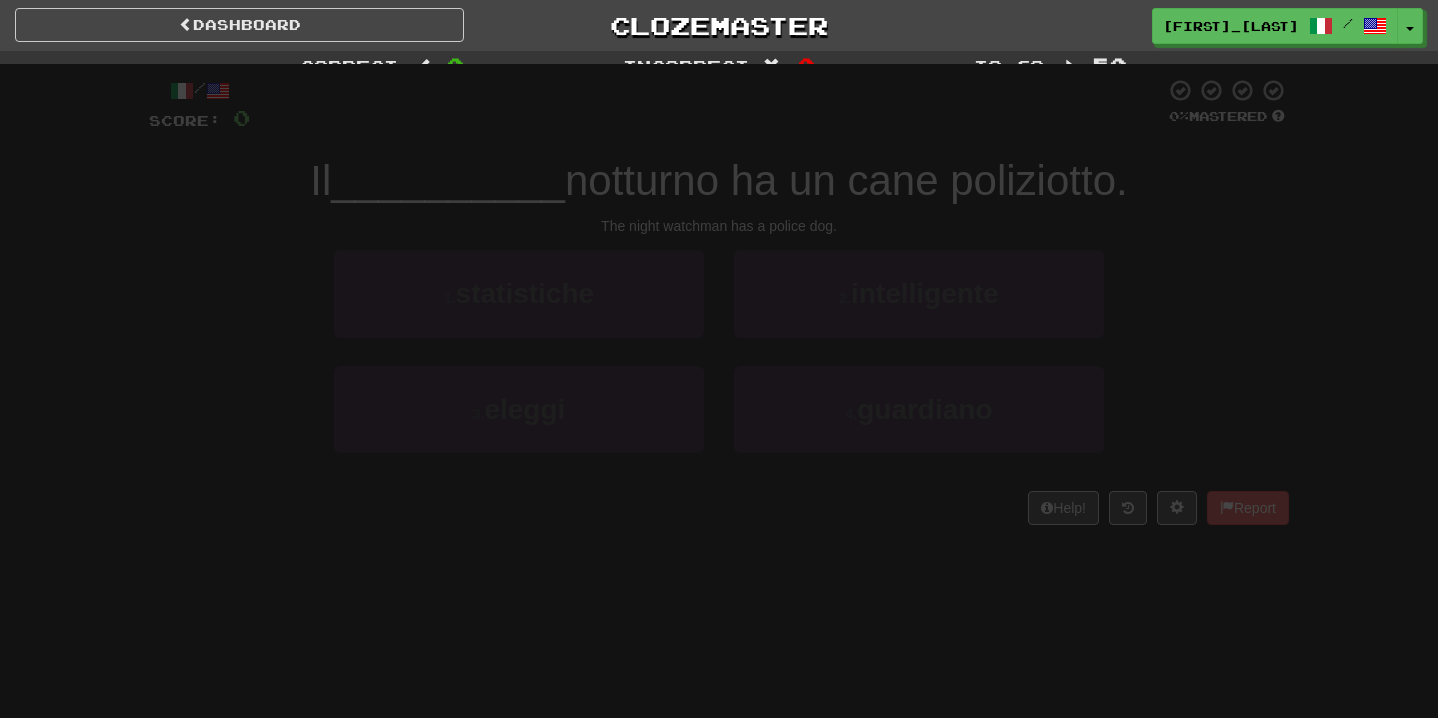 scroll, scrollTop: 0, scrollLeft: 0, axis: both 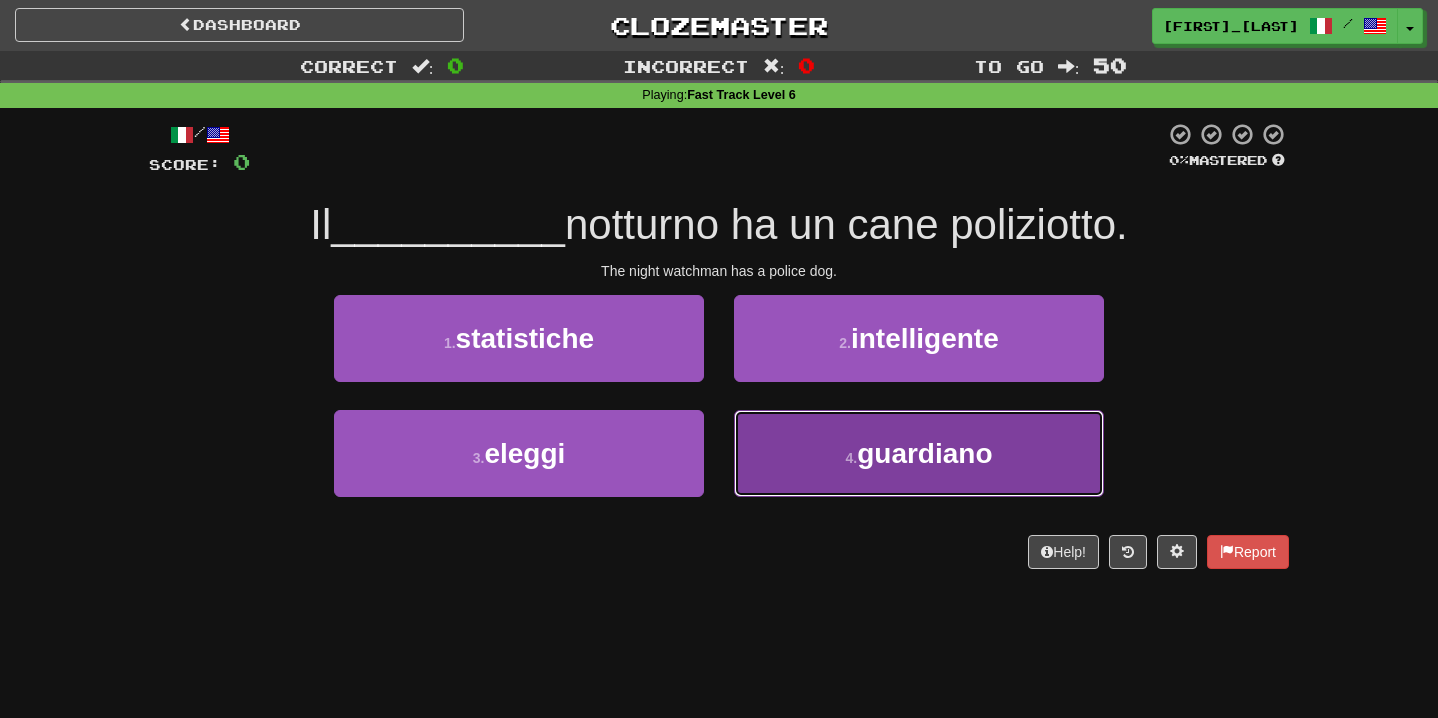 click on "[NUMBER] . guardiano" at bounding box center [919, 453] 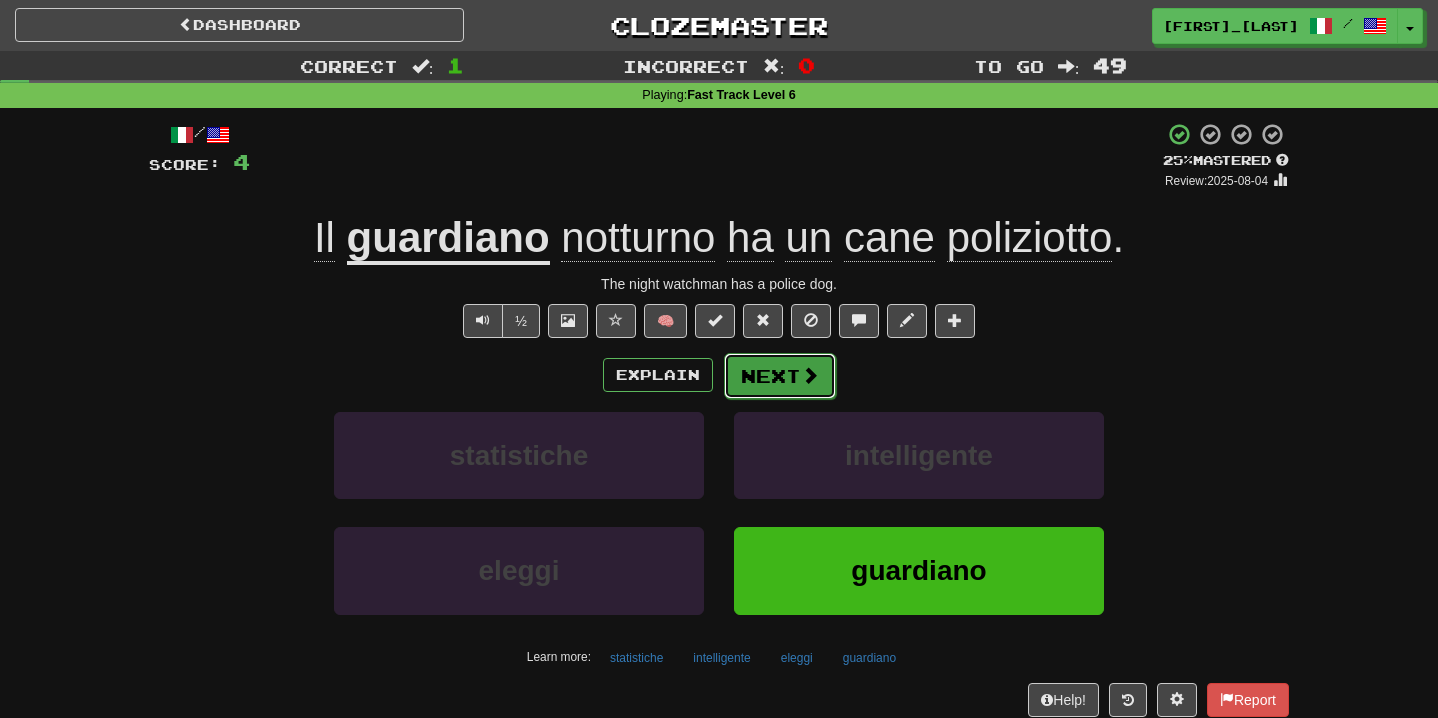 click on "Next" at bounding box center (780, 376) 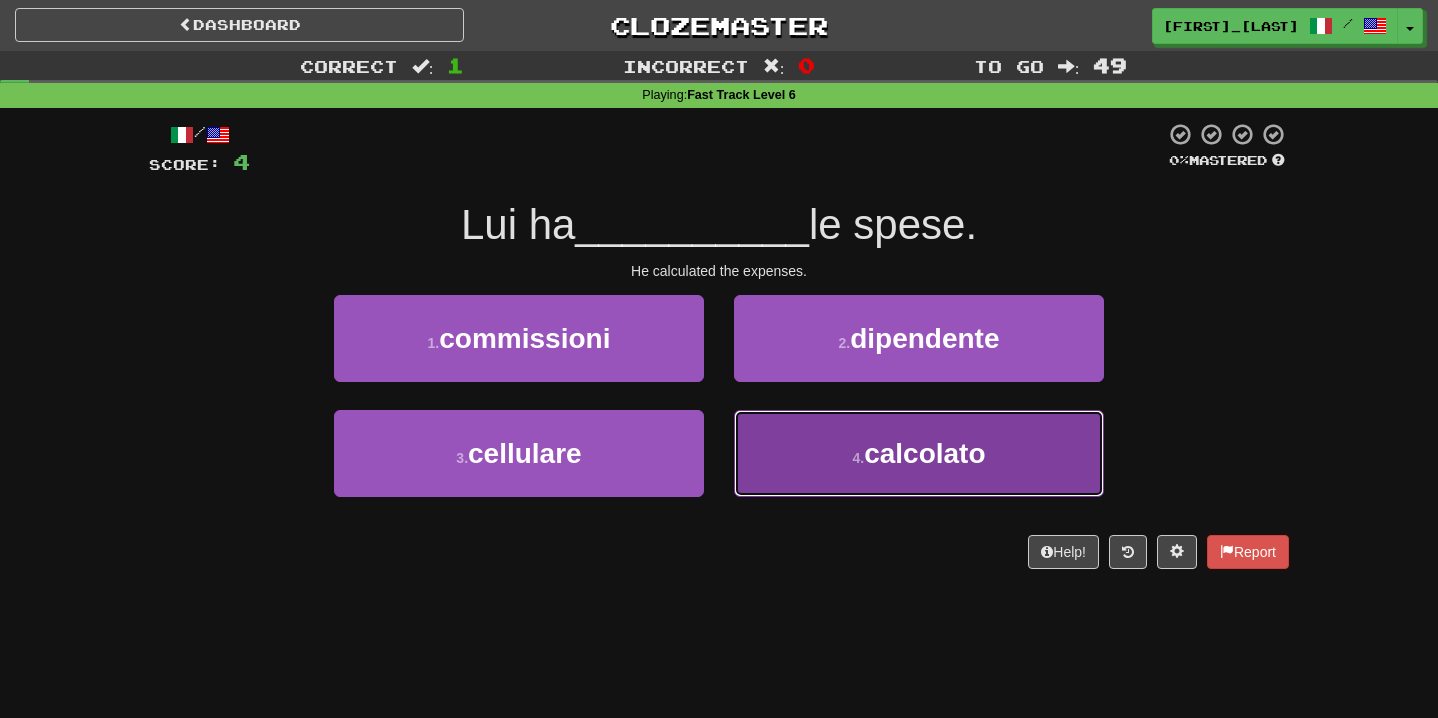 click on "calcolato" at bounding box center [924, 453] 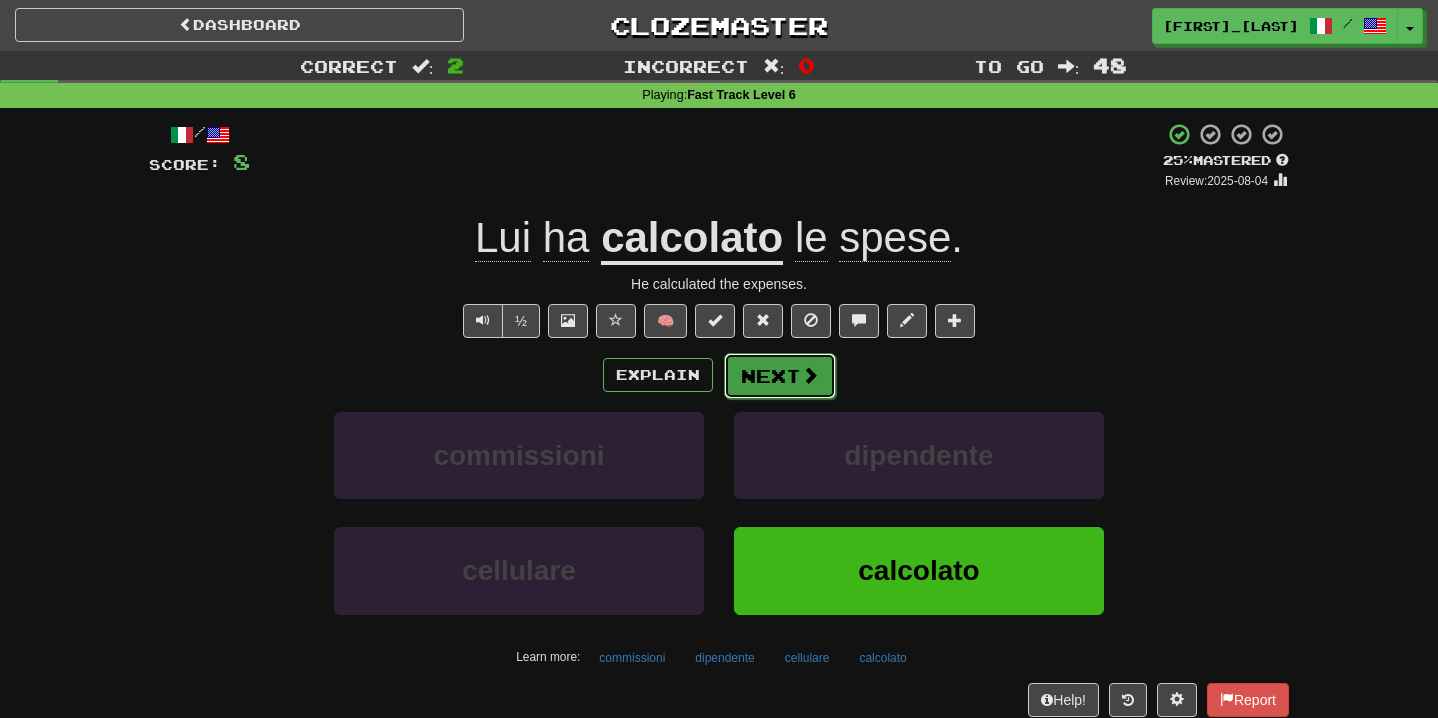 click on "Next" at bounding box center [780, 376] 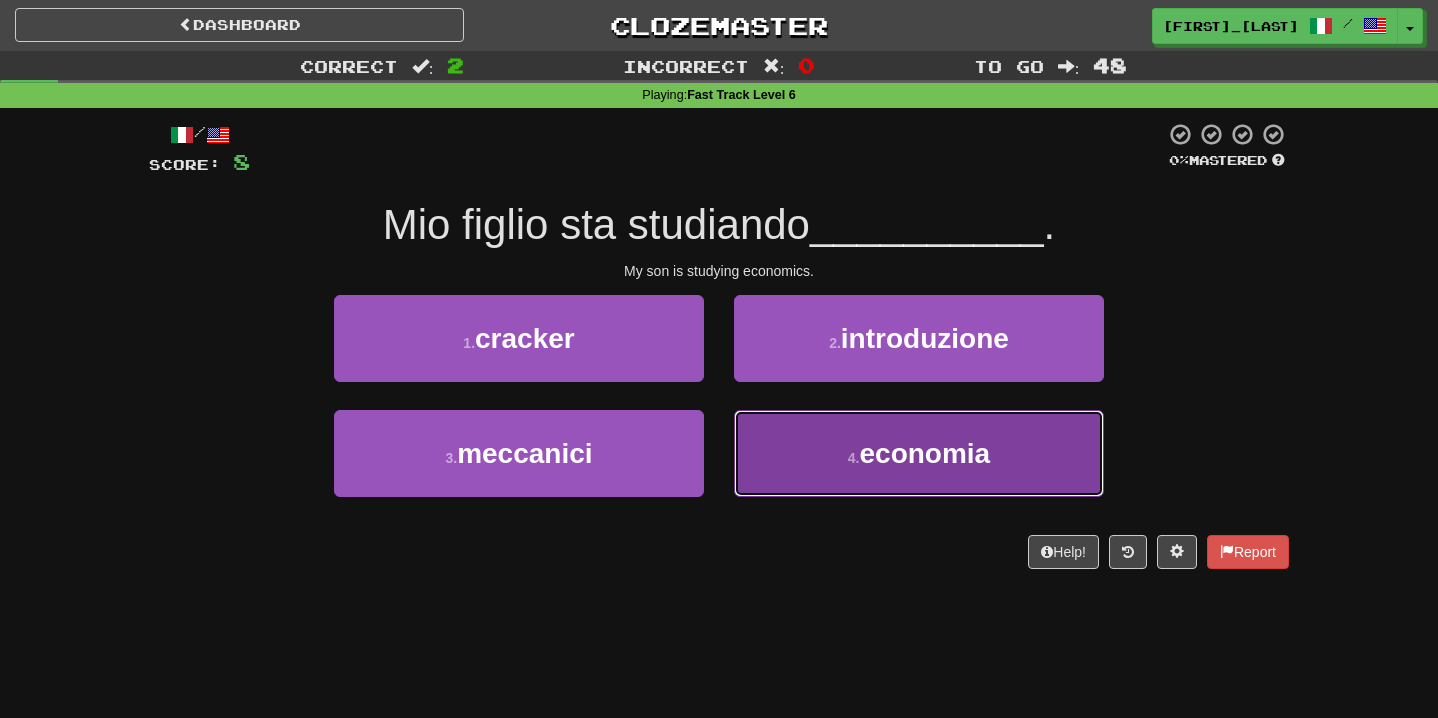 click on "4 .  economia" at bounding box center [919, 453] 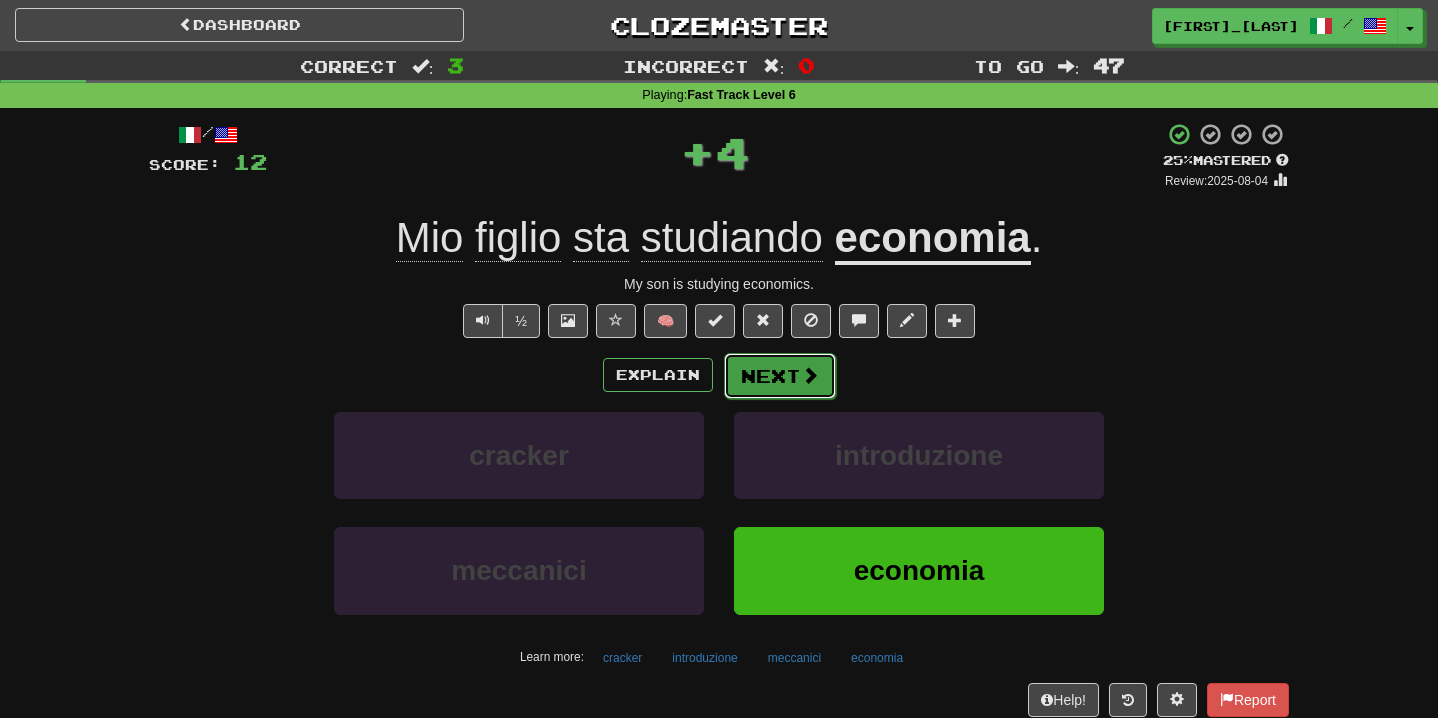 click on "Next" at bounding box center [780, 376] 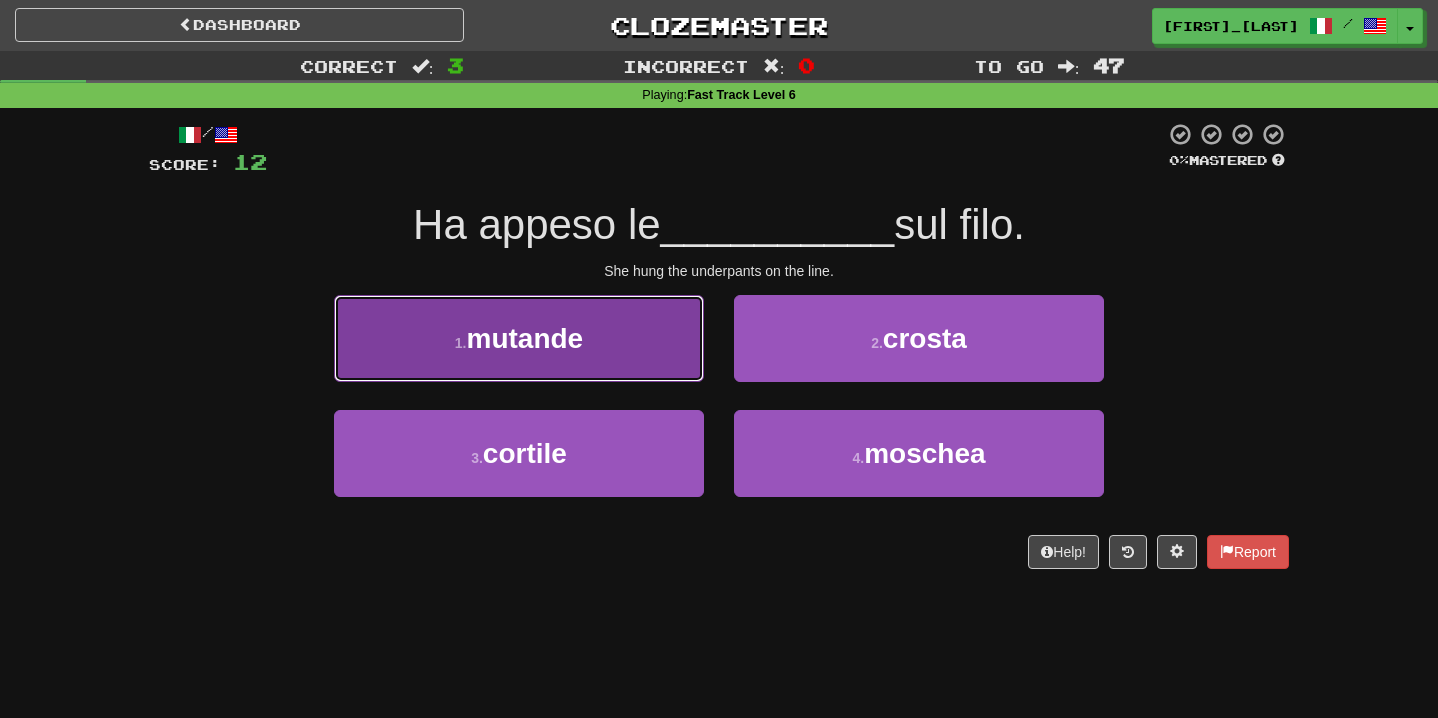 click on "[NUMBER] . mutande" at bounding box center [519, 338] 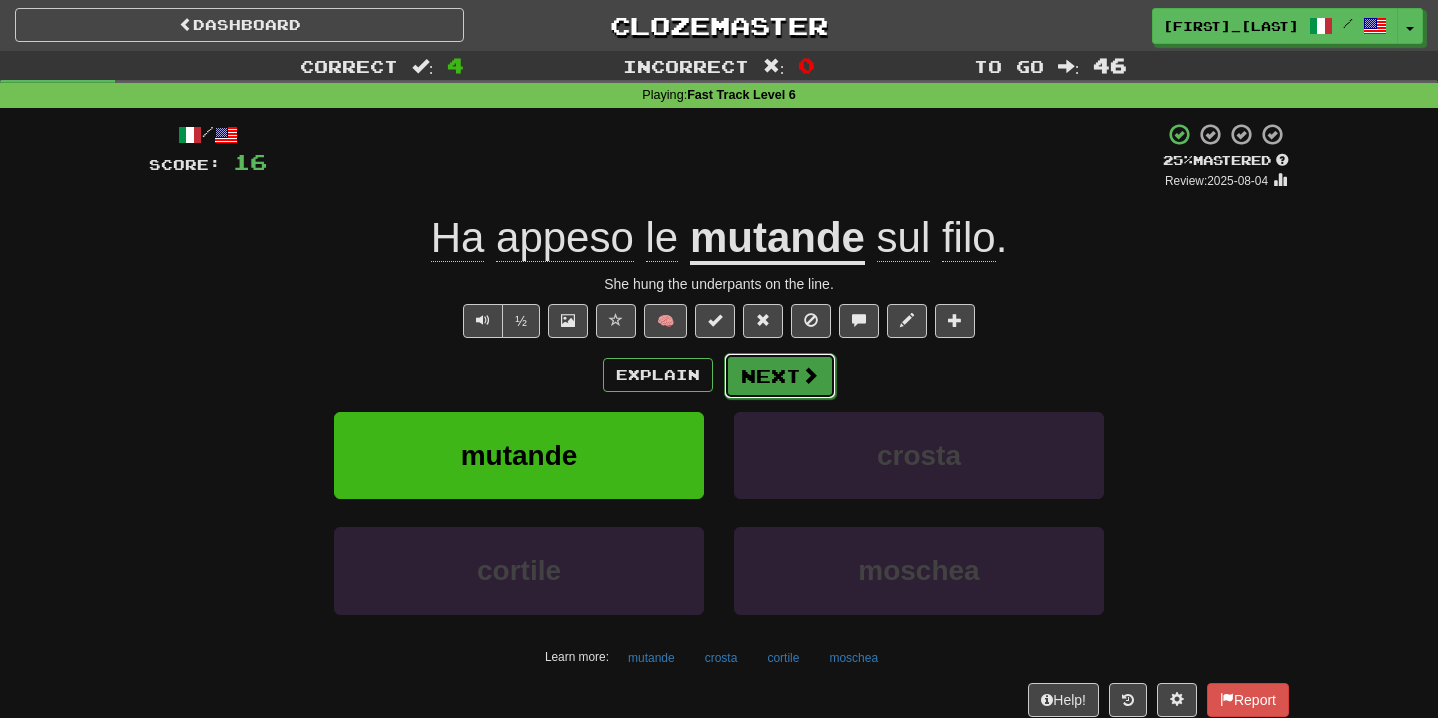 click on "Next" at bounding box center [780, 376] 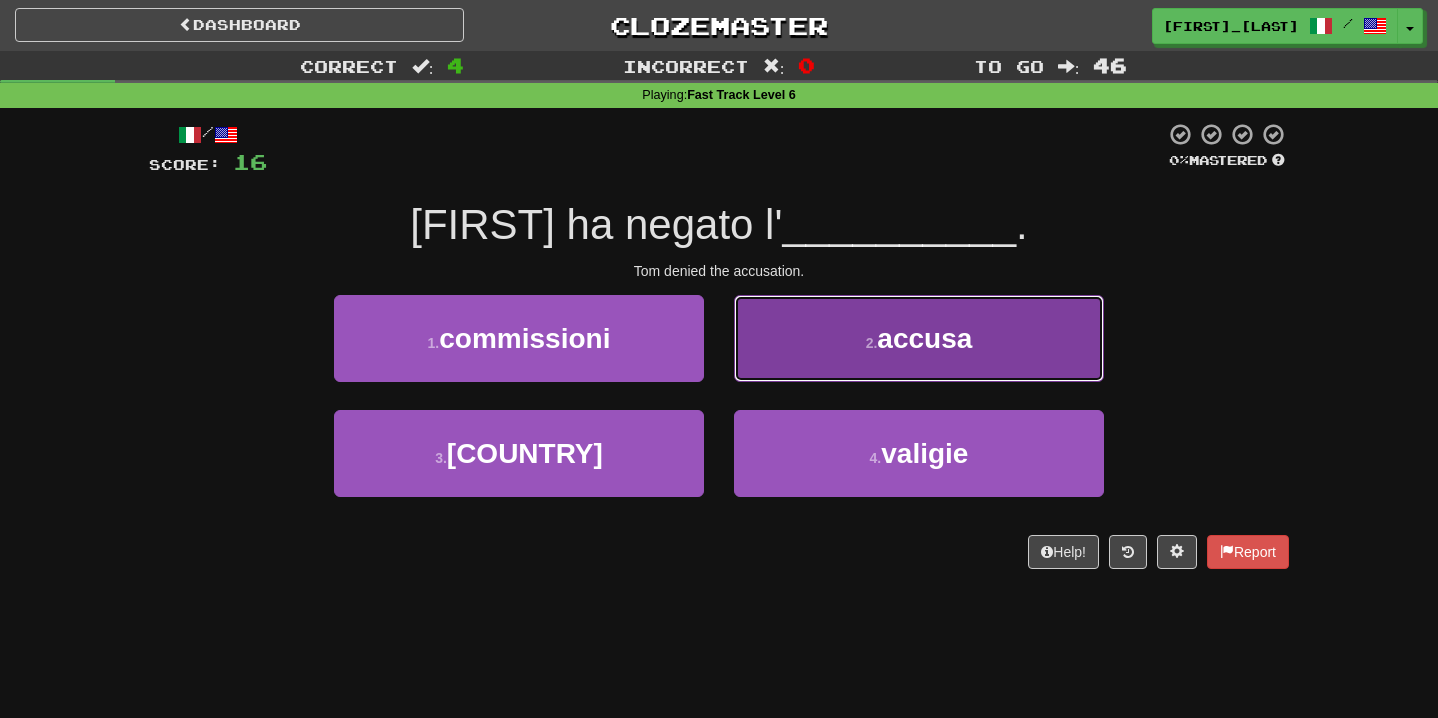 click on "2 .  accusa" at bounding box center (919, 338) 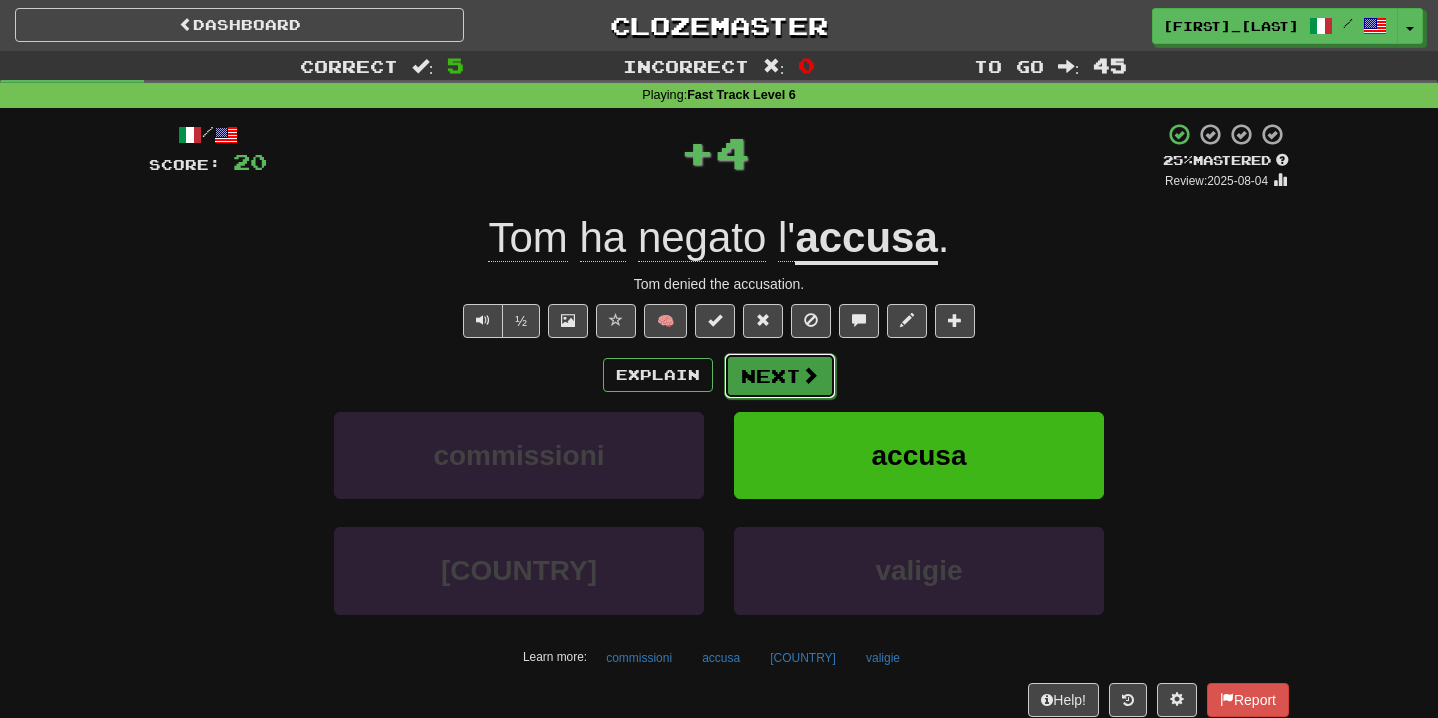 click at bounding box center (810, 375) 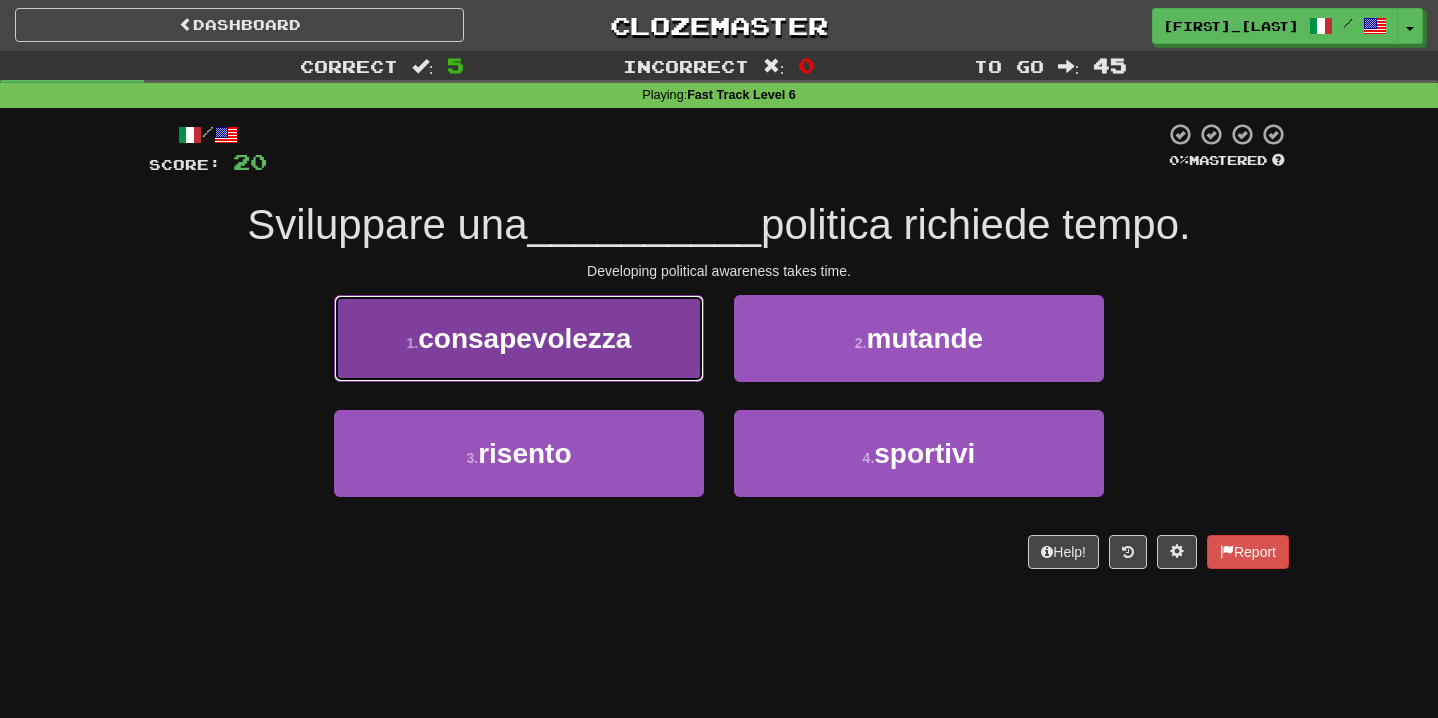 click on "[NUMBER] . consapevolezza" at bounding box center [519, 338] 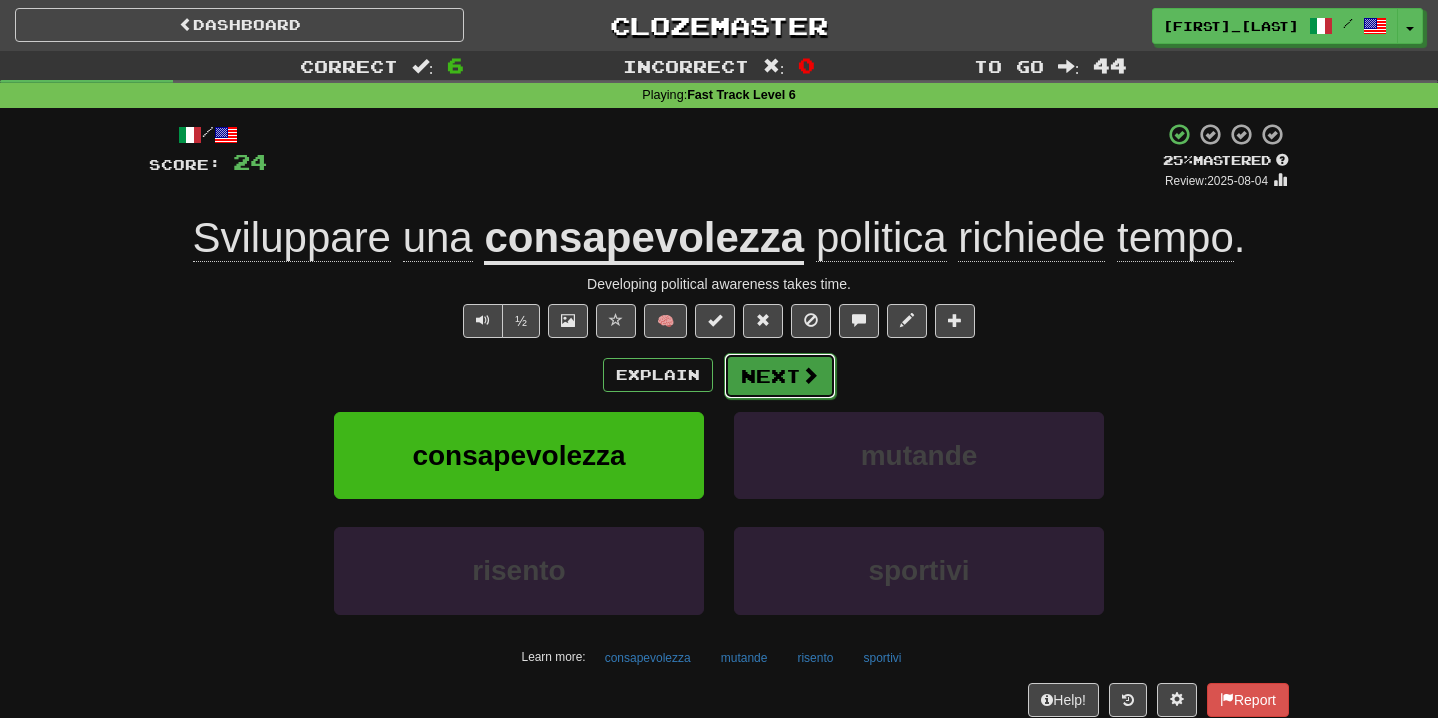 click on "Next" at bounding box center (780, 376) 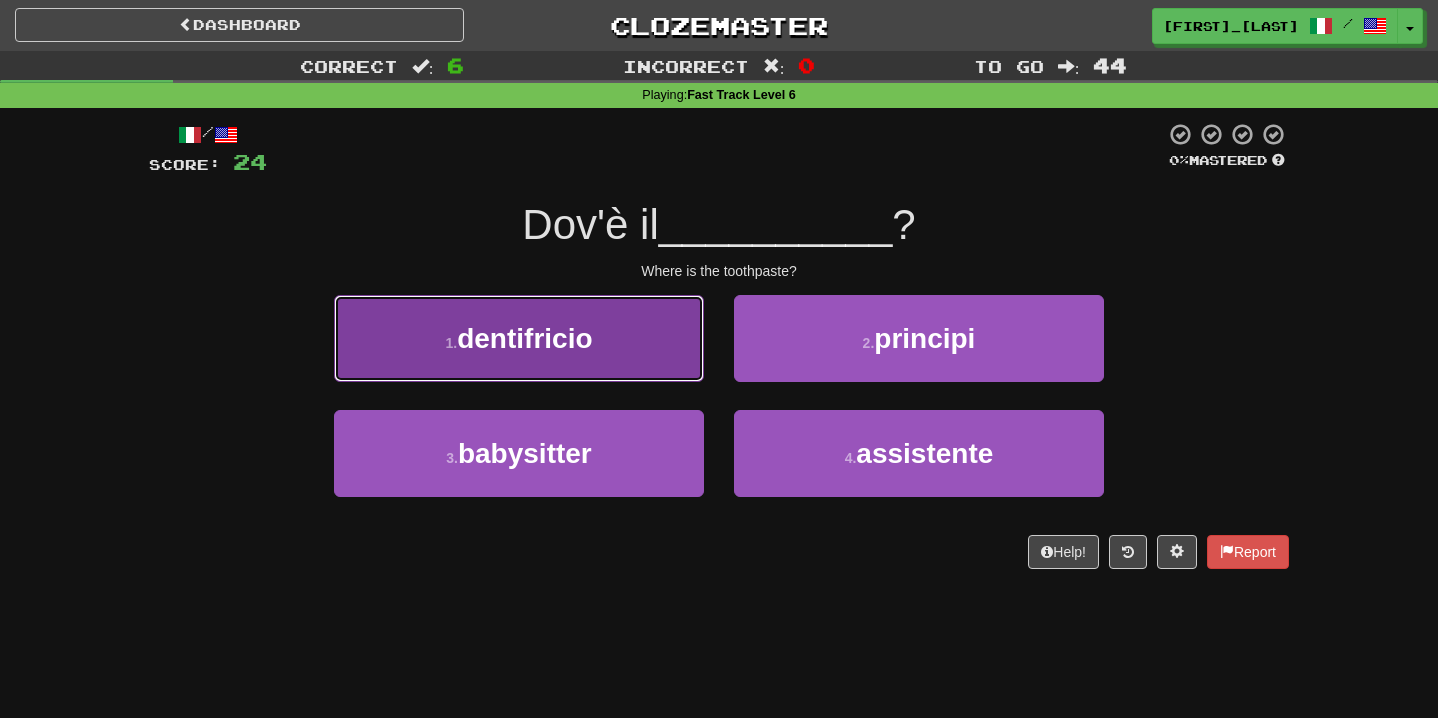 click on "[NUMBER] . dentifricio" at bounding box center (519, 338) 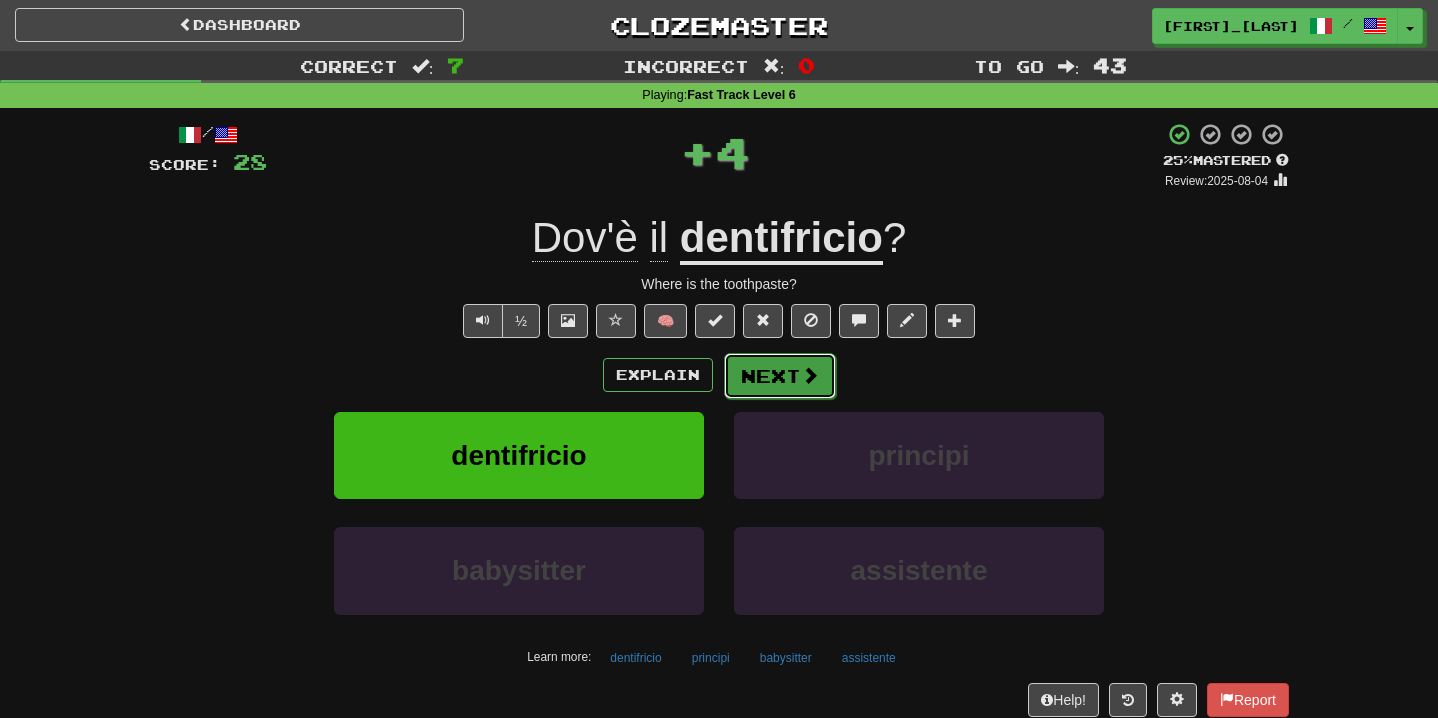 click on "Next" at bounding box center [780, 376] 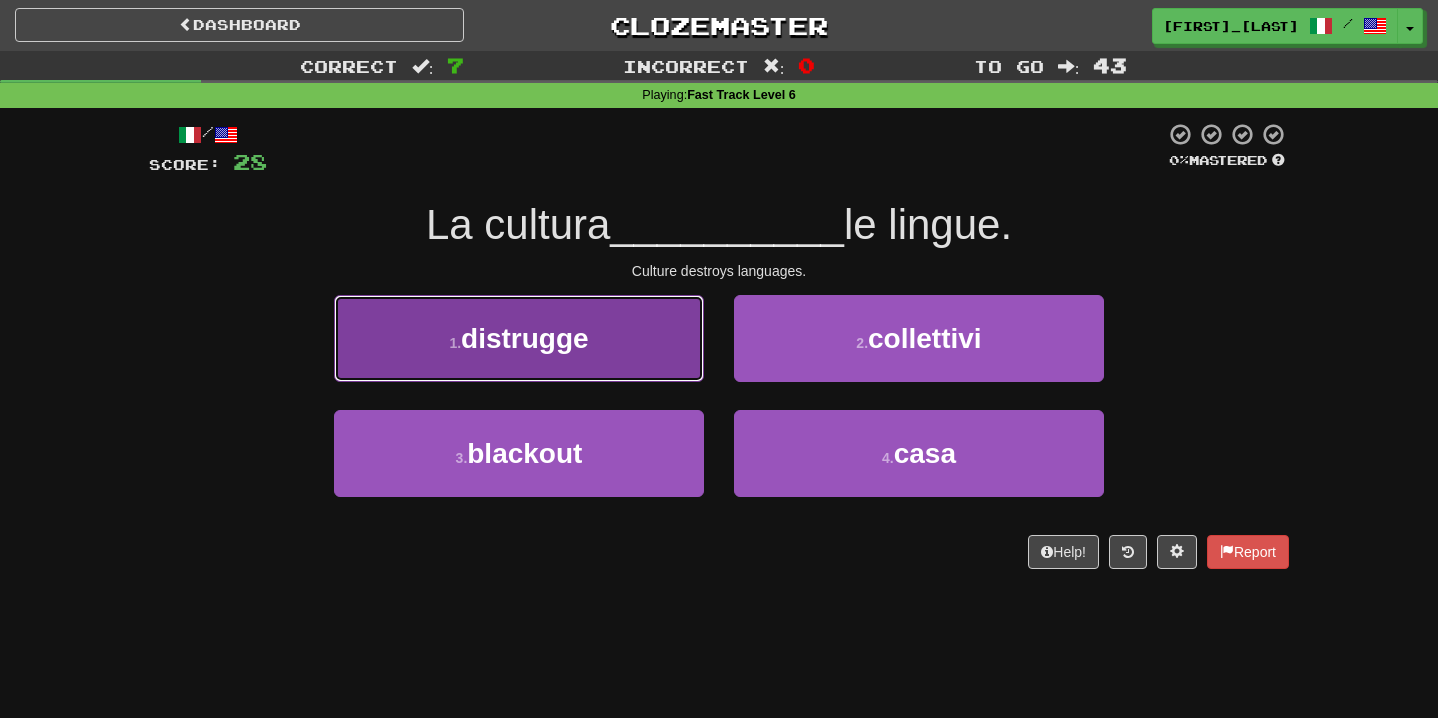 click on "[NUMBER] . distrugge" at bounding box center (519, 338) 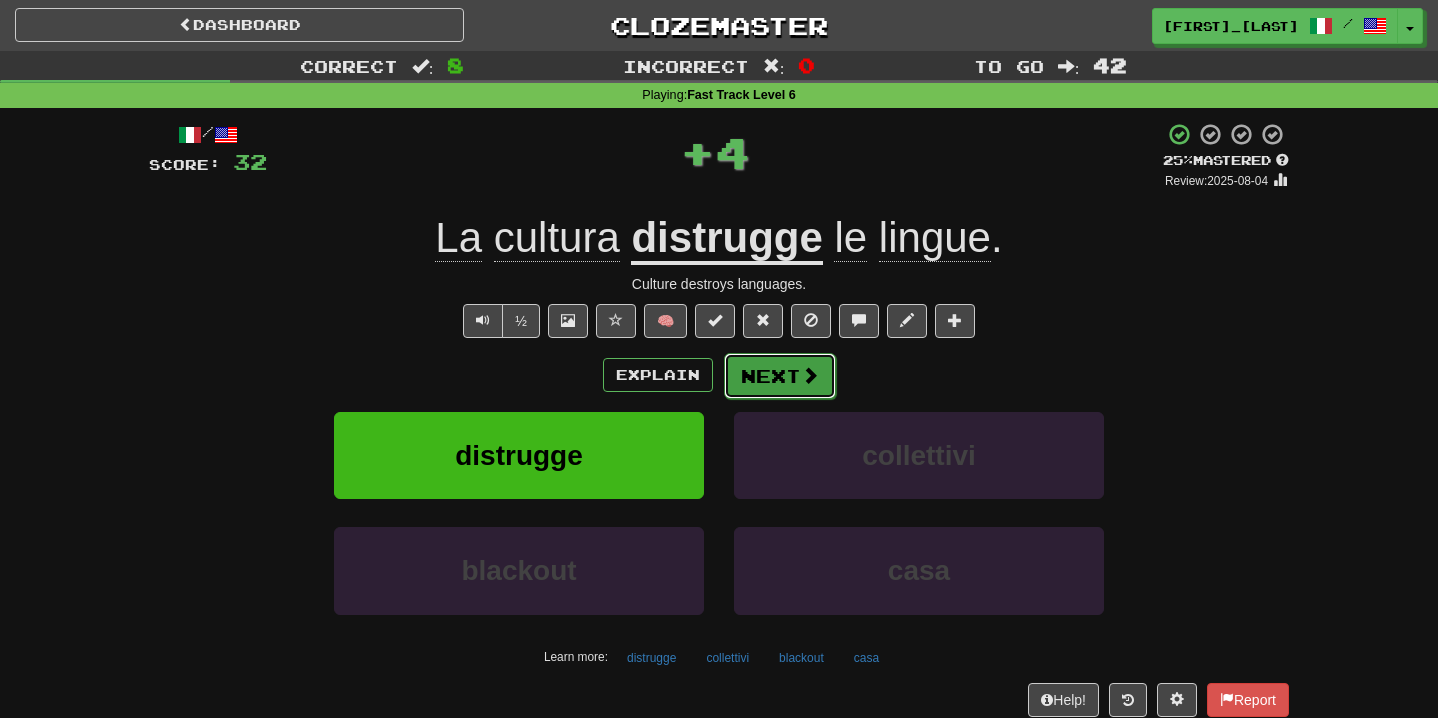 click on "Next" at bounding box center [780, 376] 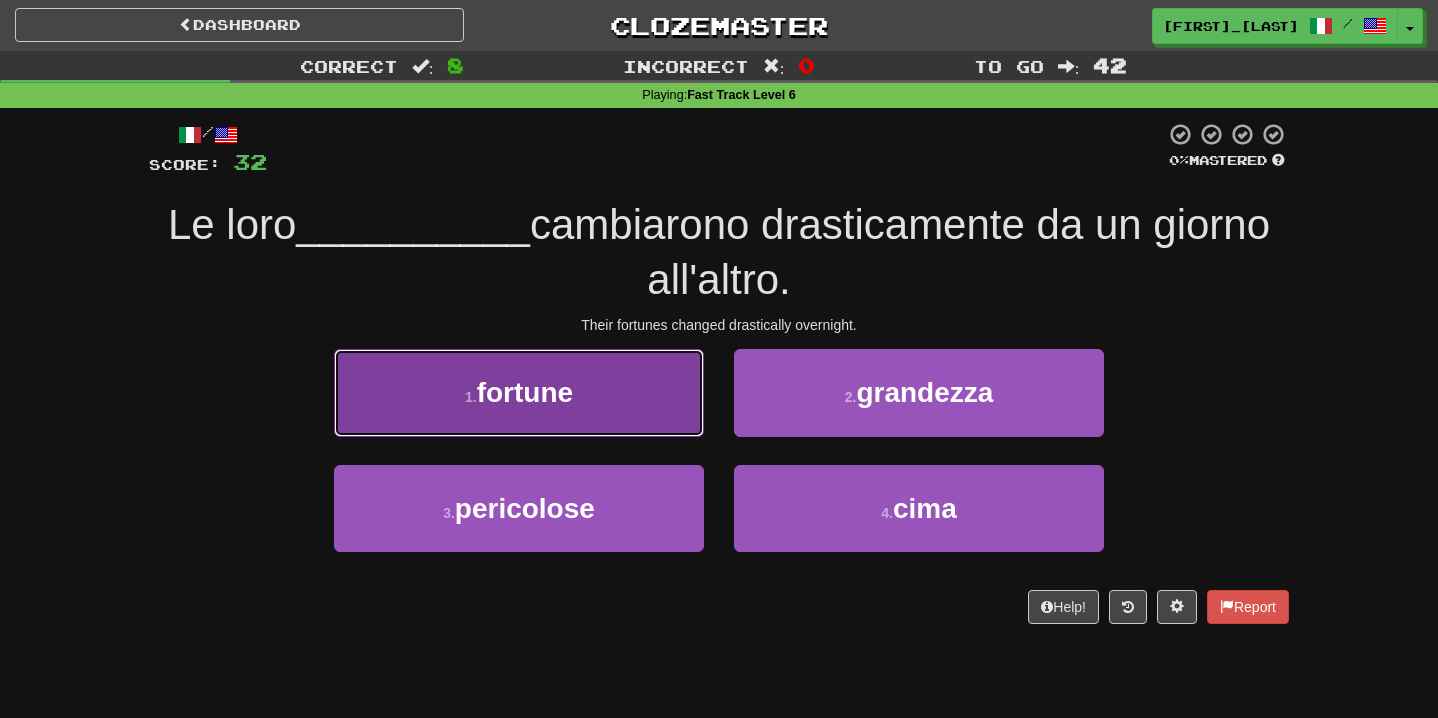 click on "[NUMBER] . fortune" at bounding box center (519, 392) 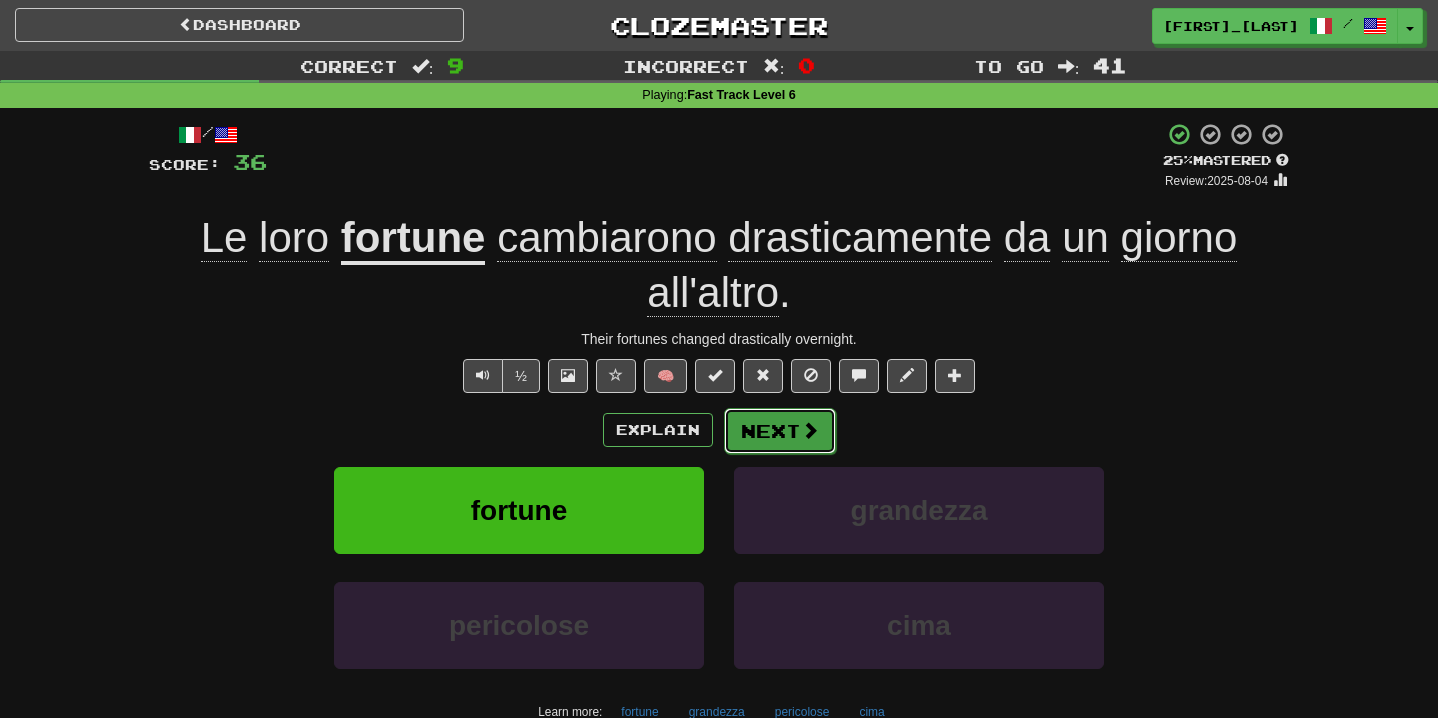 click on "Next" at bounding box center (780, 431) 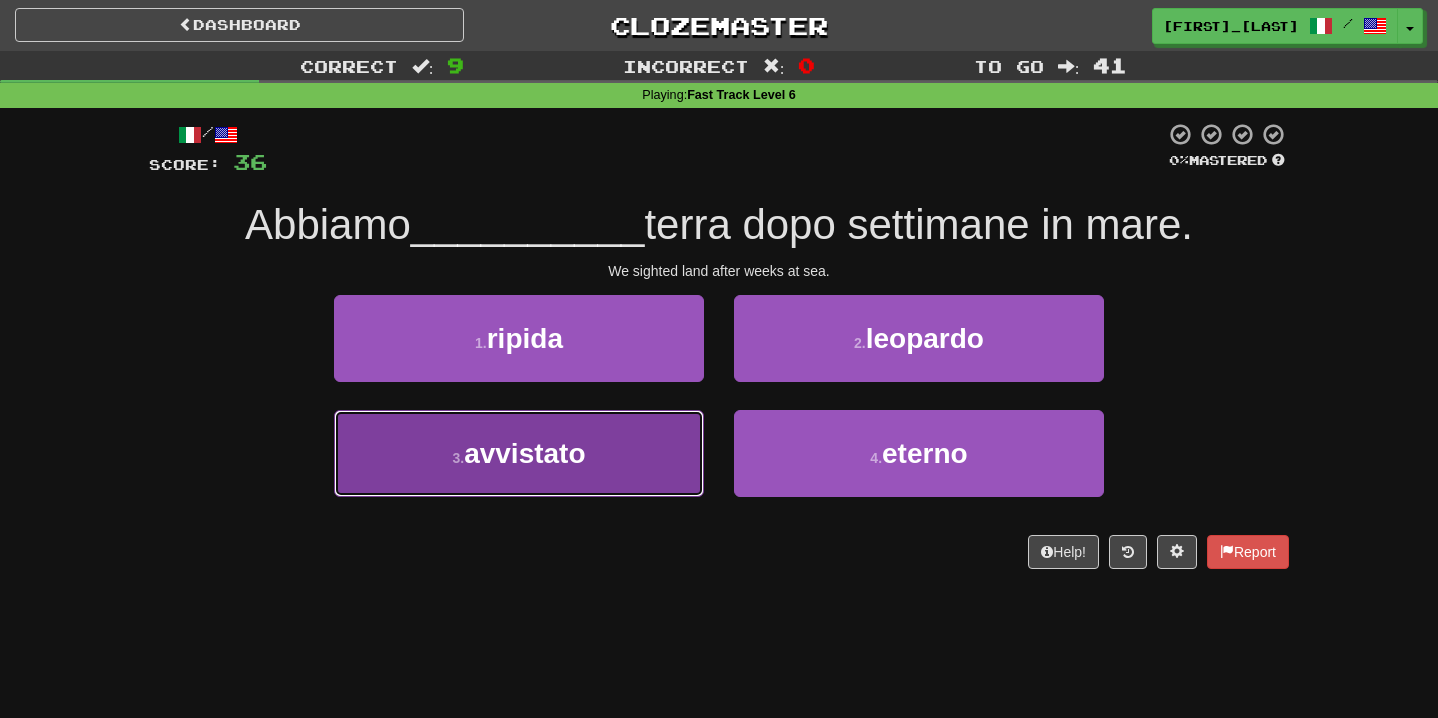 click on "[NUMBER] . avvistato" at bounding box center (519, 453) 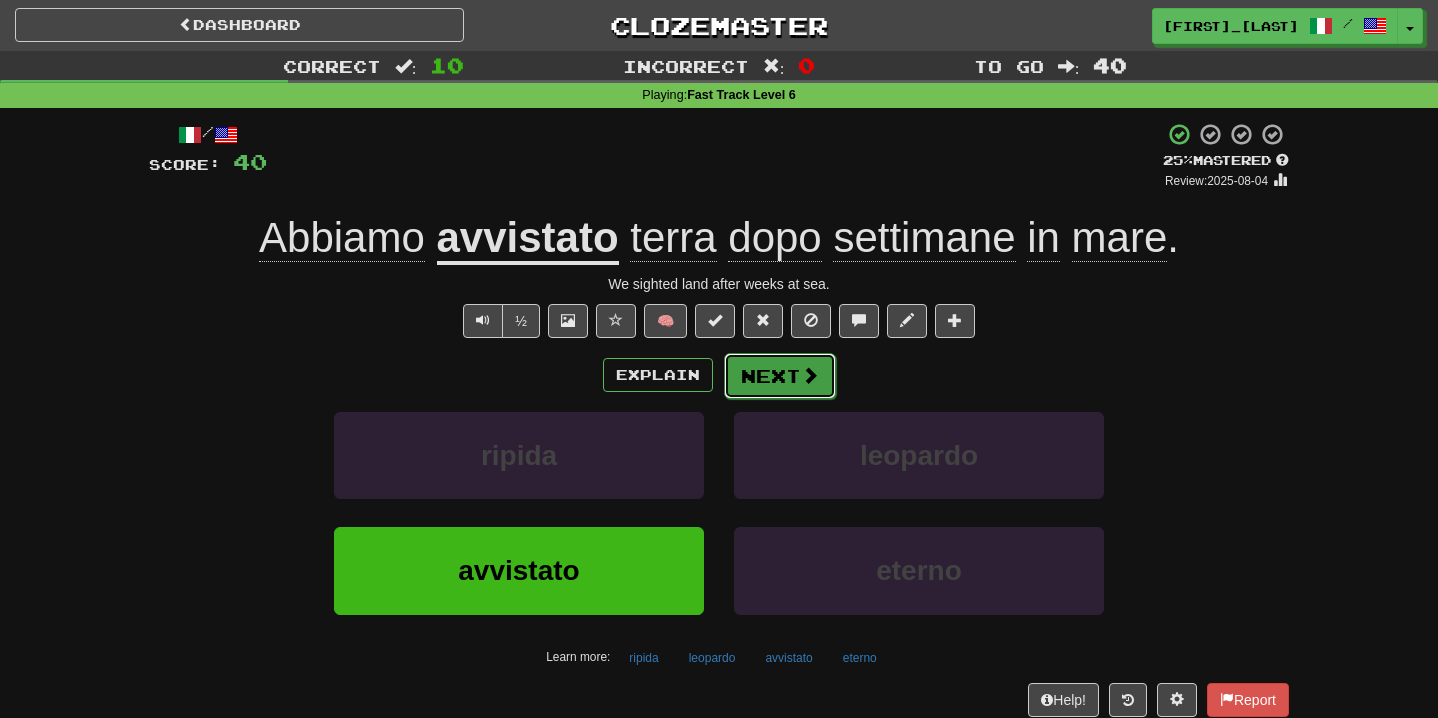 click at bounding box center [810, 375] 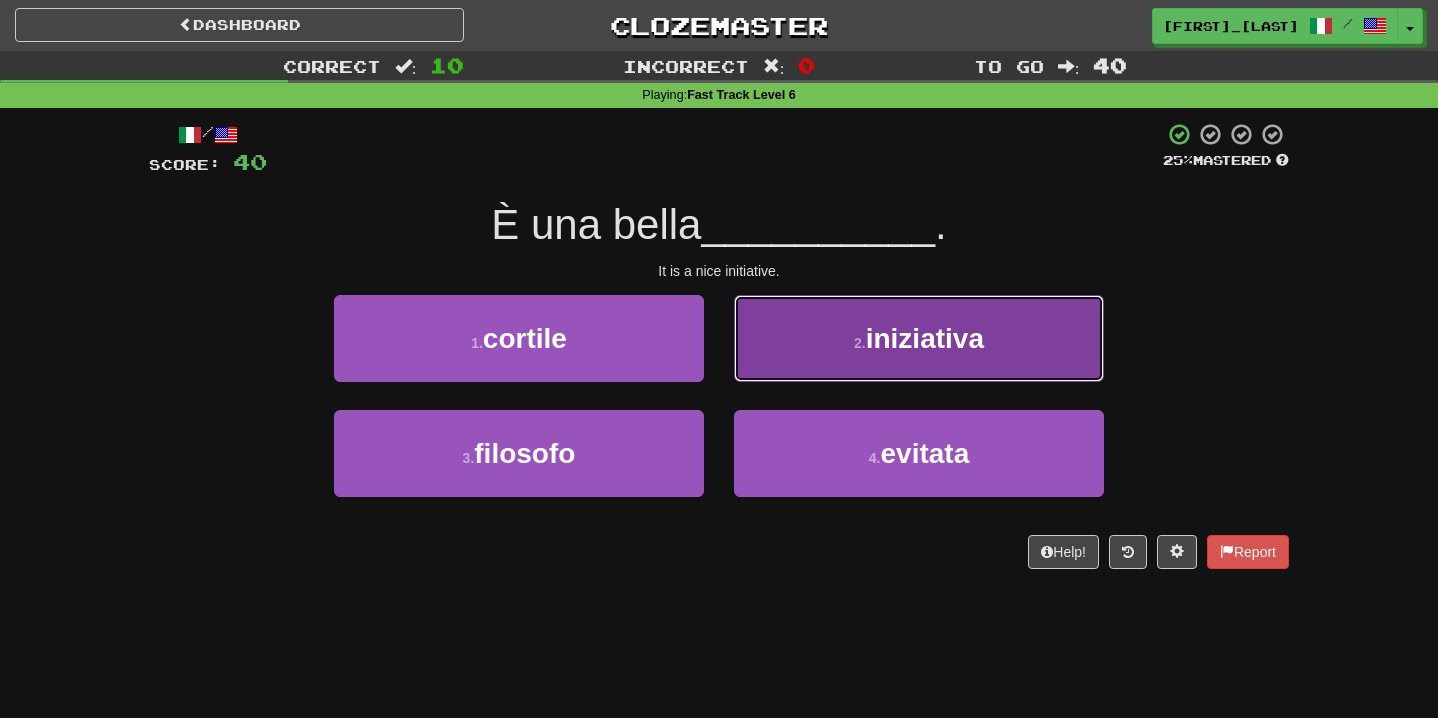click on "[NUMBER] . iniziativa" at bounding box center (919, 338) 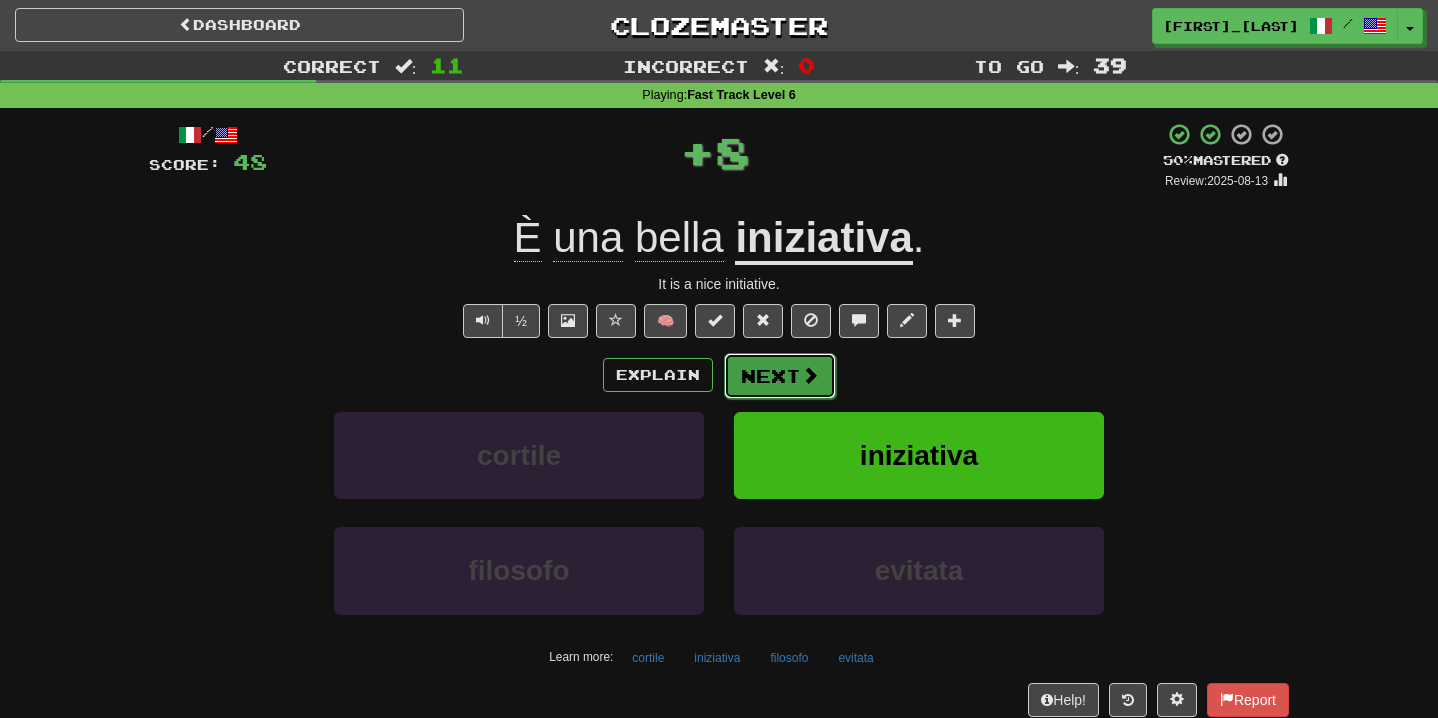 click at bounding box center [810, 375] 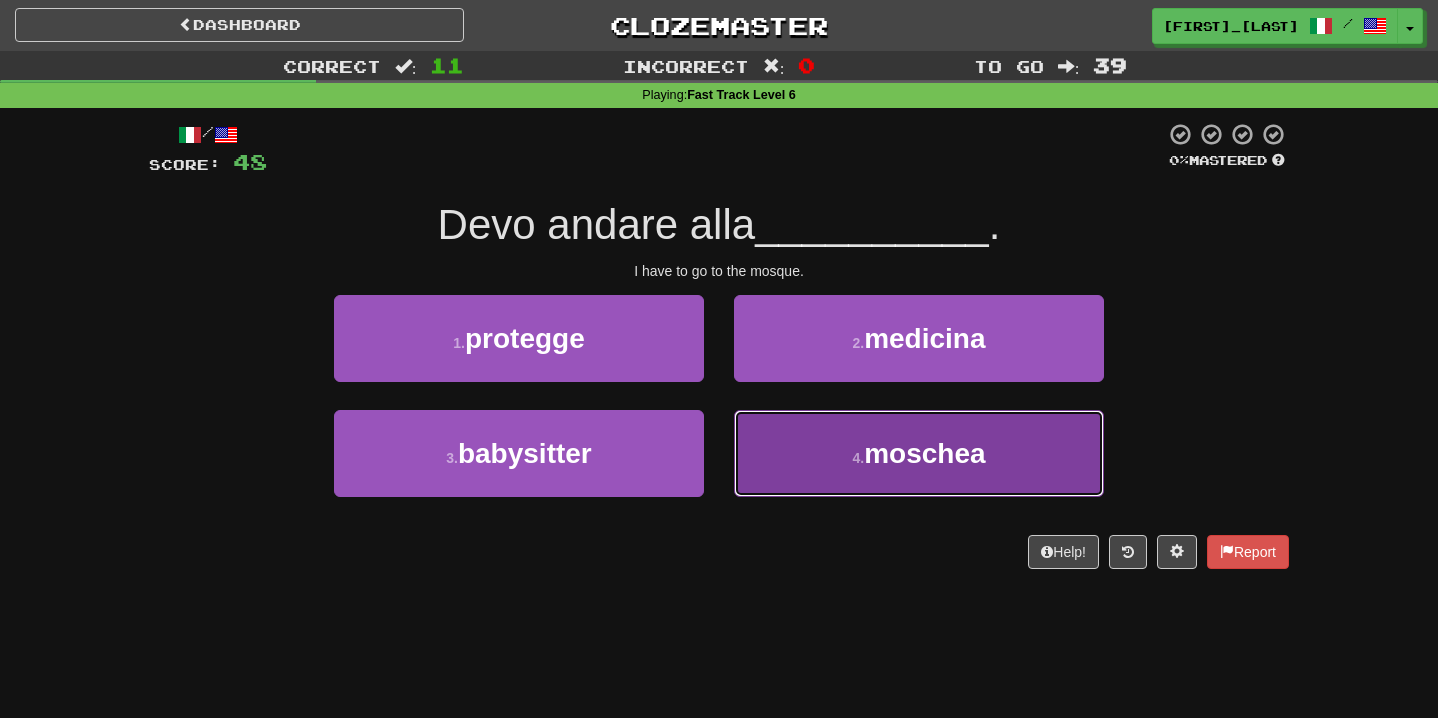 click on "[NUMBER] . moschea" at bounding box center [919, 453] 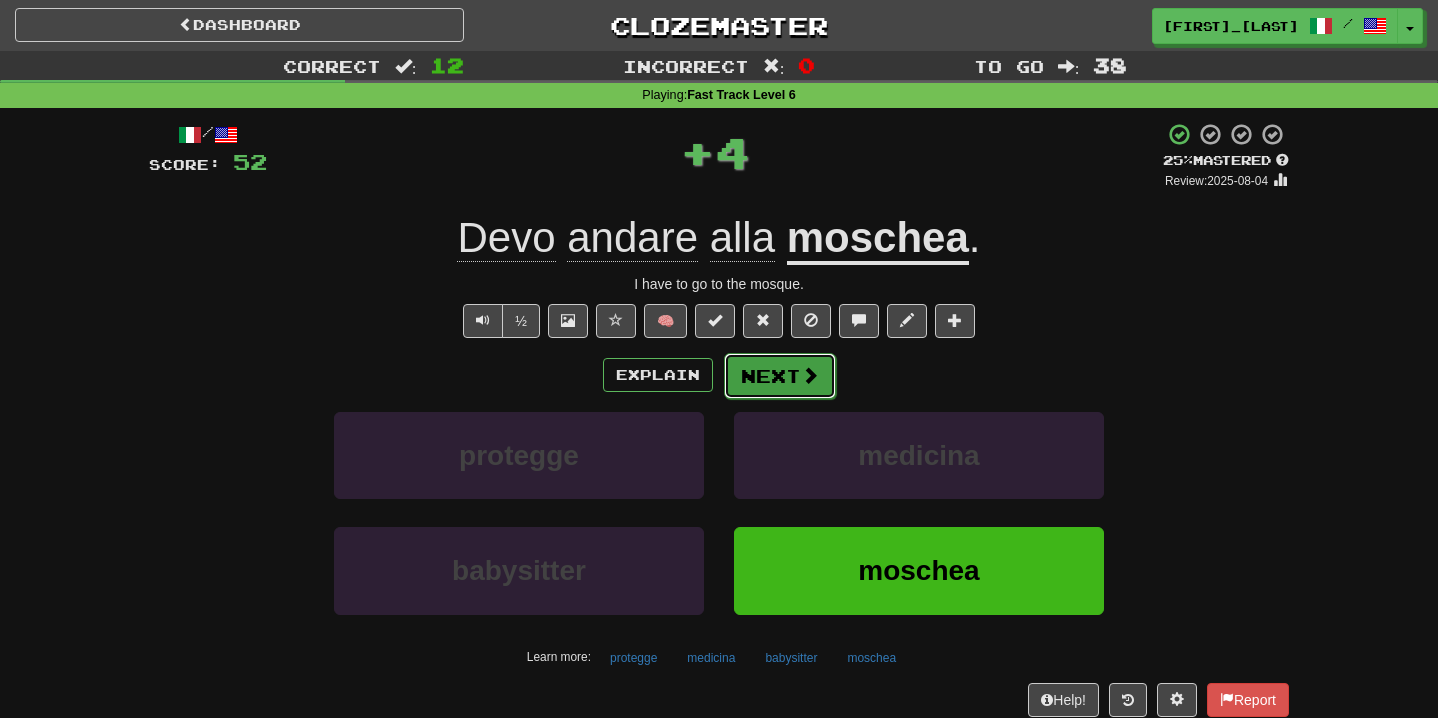 click at bounding box center [810, 375] 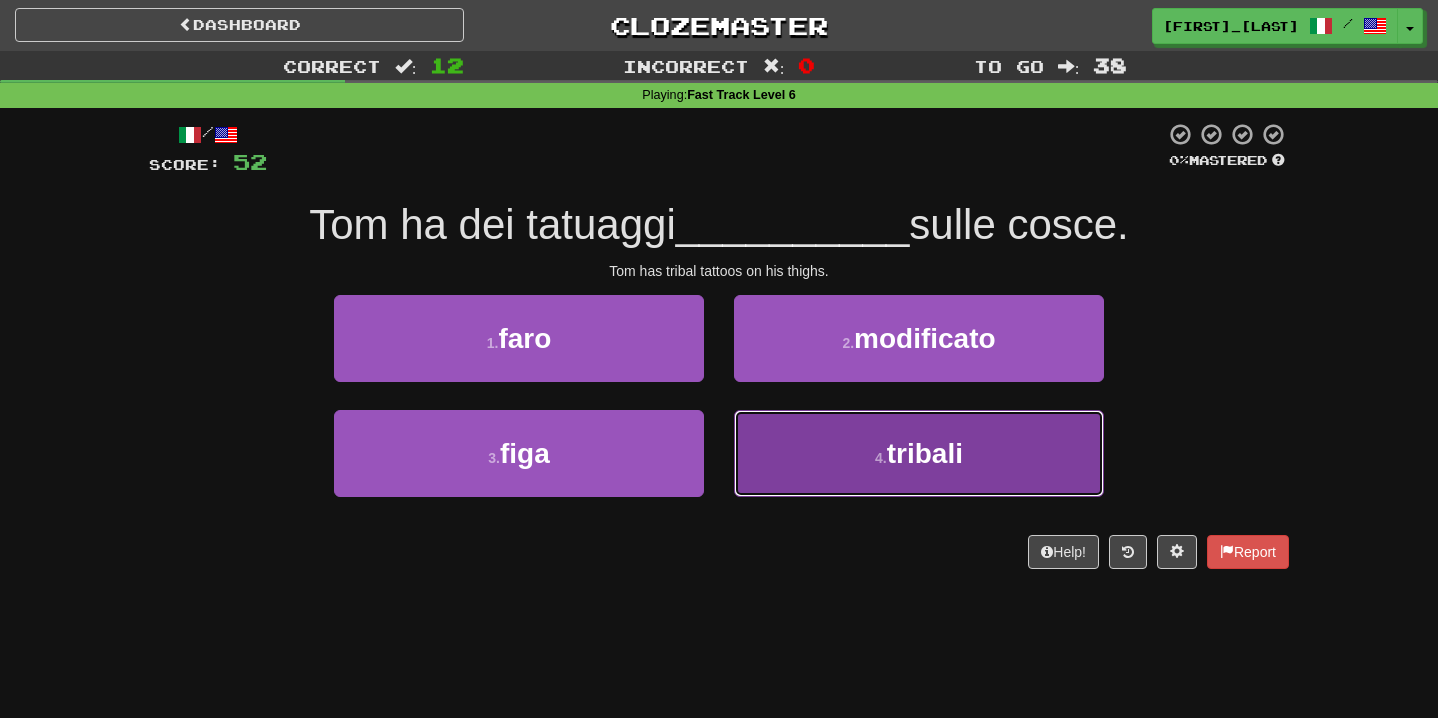 click on "[NUMBER] . tribali" at bounding box center [919, 453] 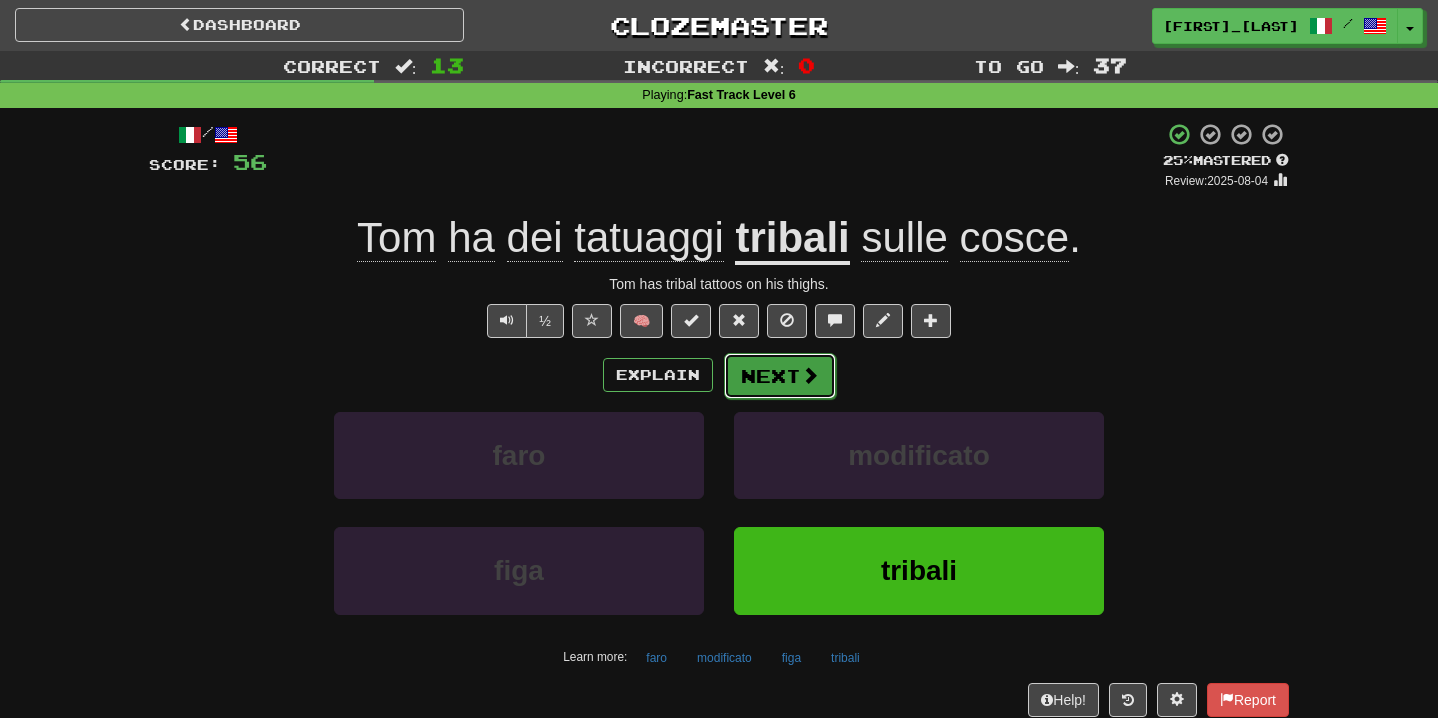 click at bounding box center [810, 375] 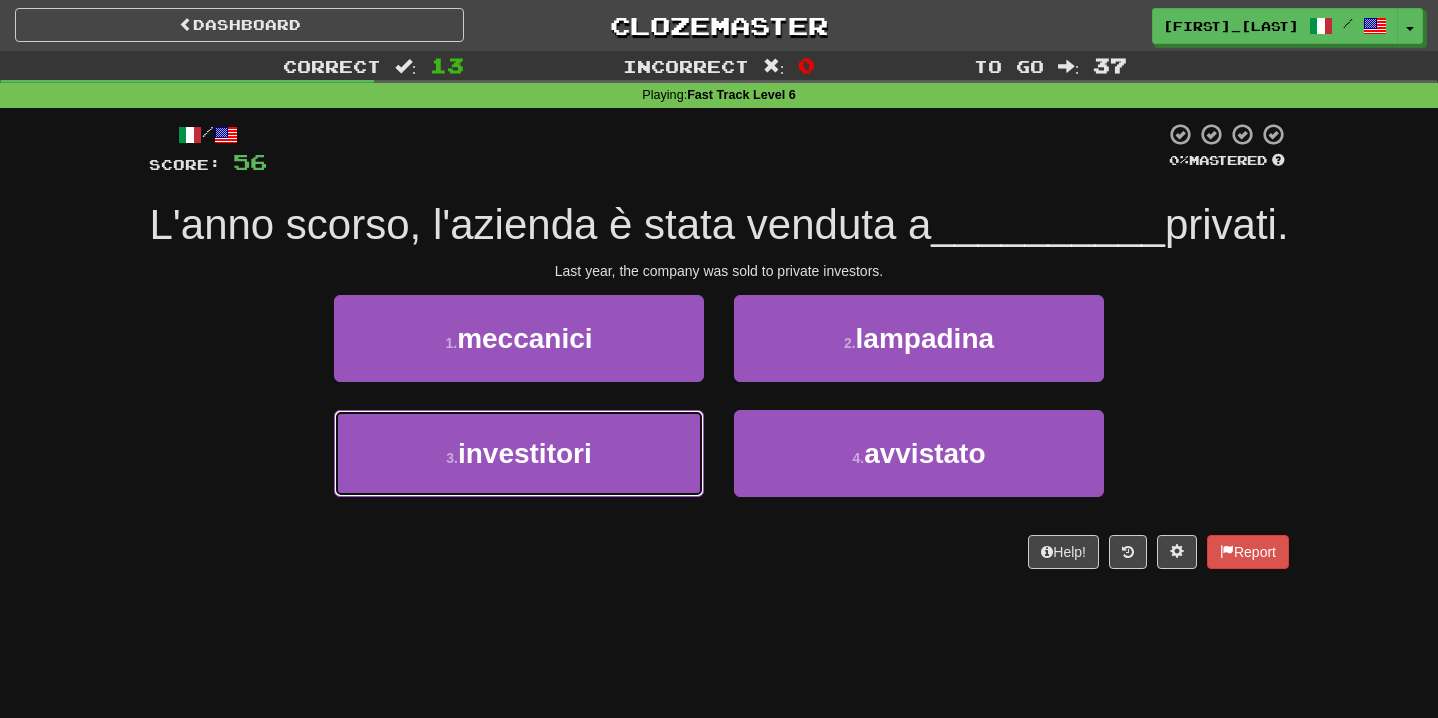 click on "[NUMBER] . investitori" at bounding box center [519, 453] 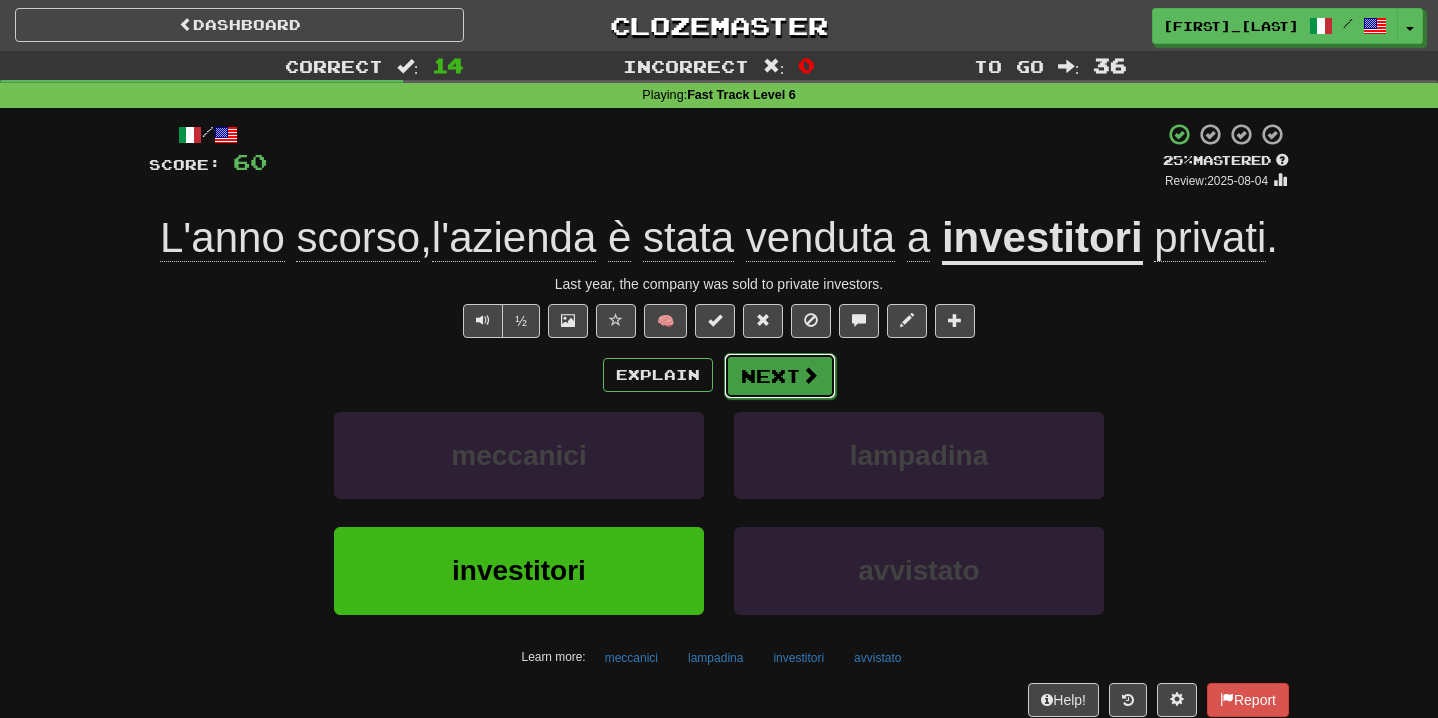 click at bounding box center (810, 375) 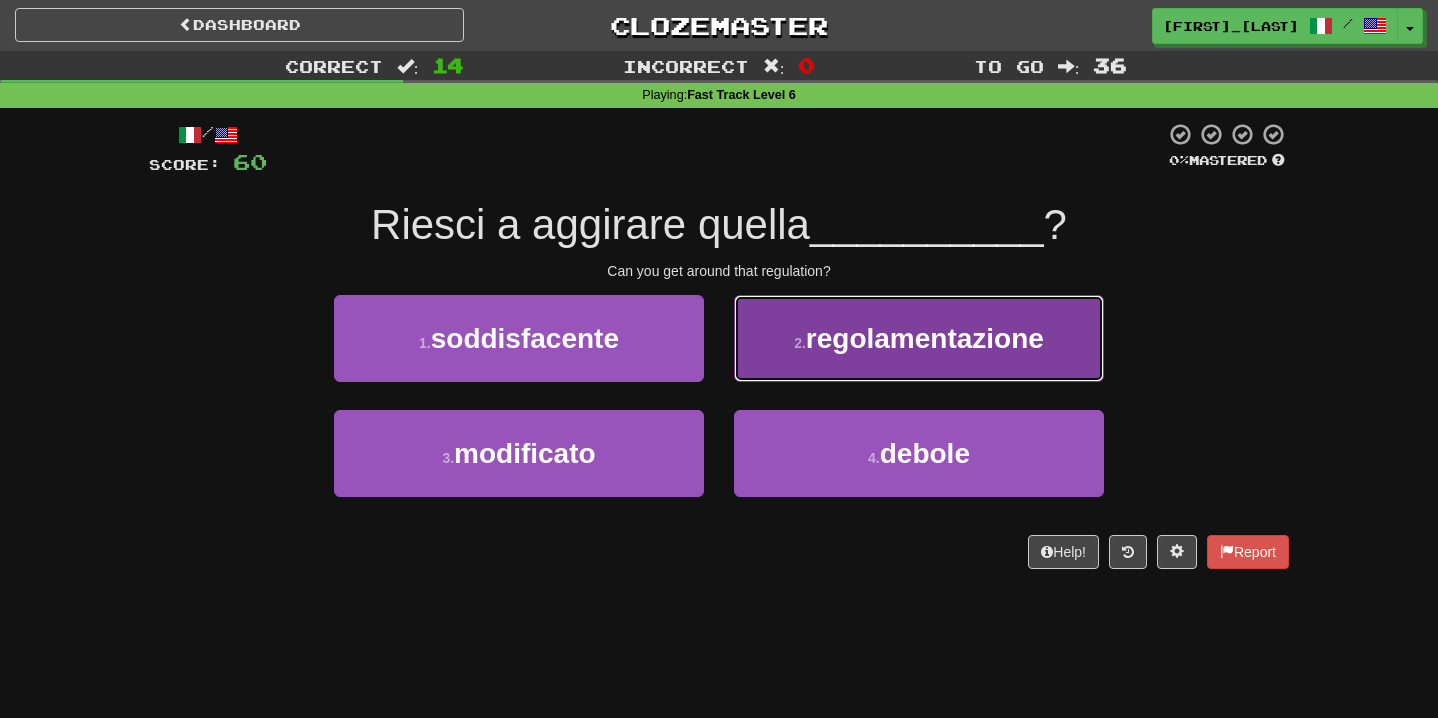click on "2 .  regolamentazione" at bounding box center [919, 338] 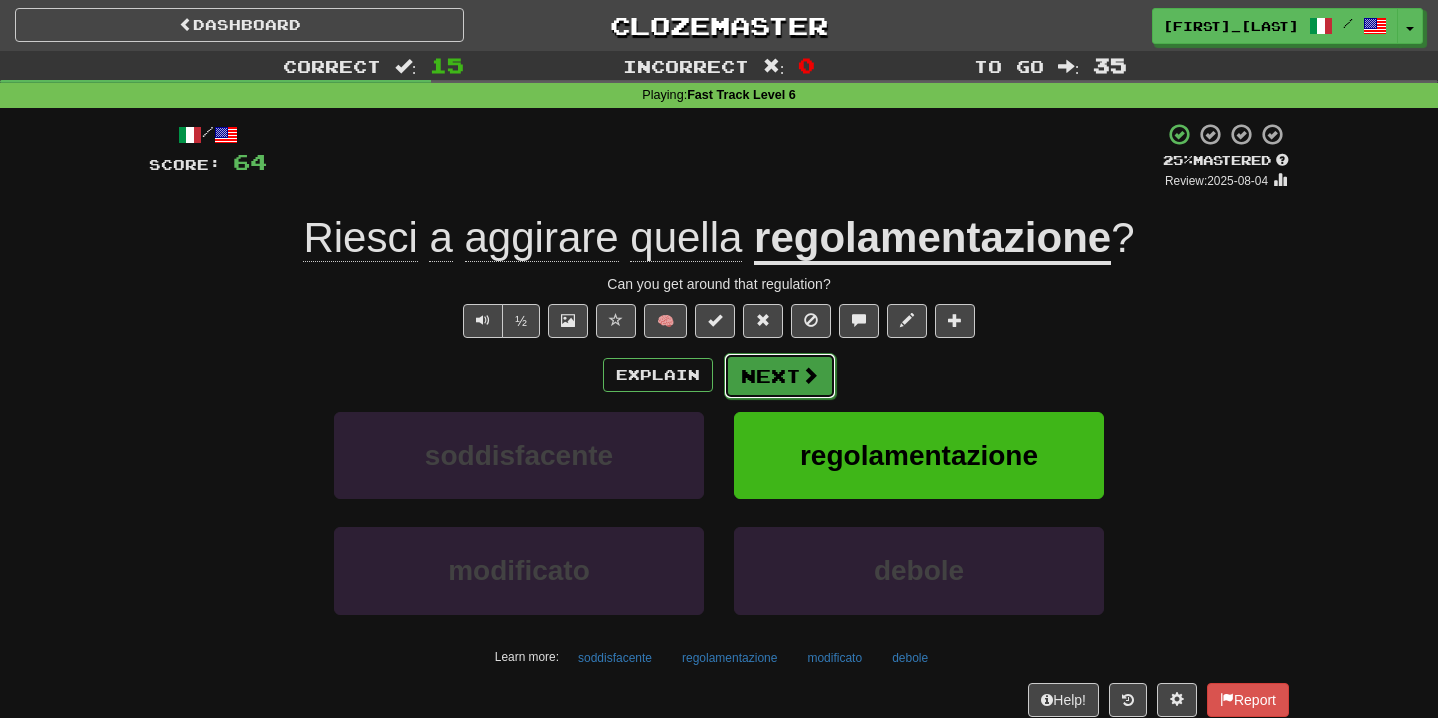 click on "Next" at bounding box center [780, 376] 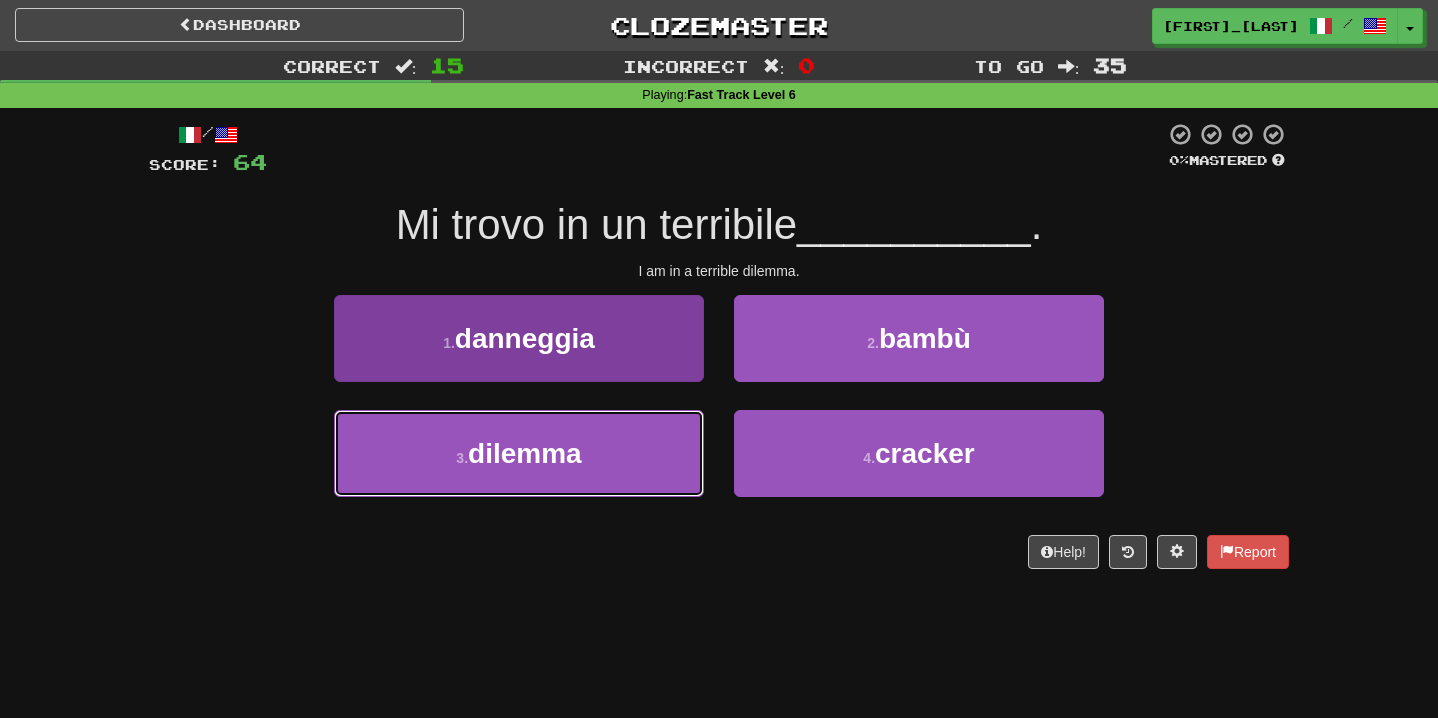 click on "3 .  dilemma" at bounding box center (519, 453) 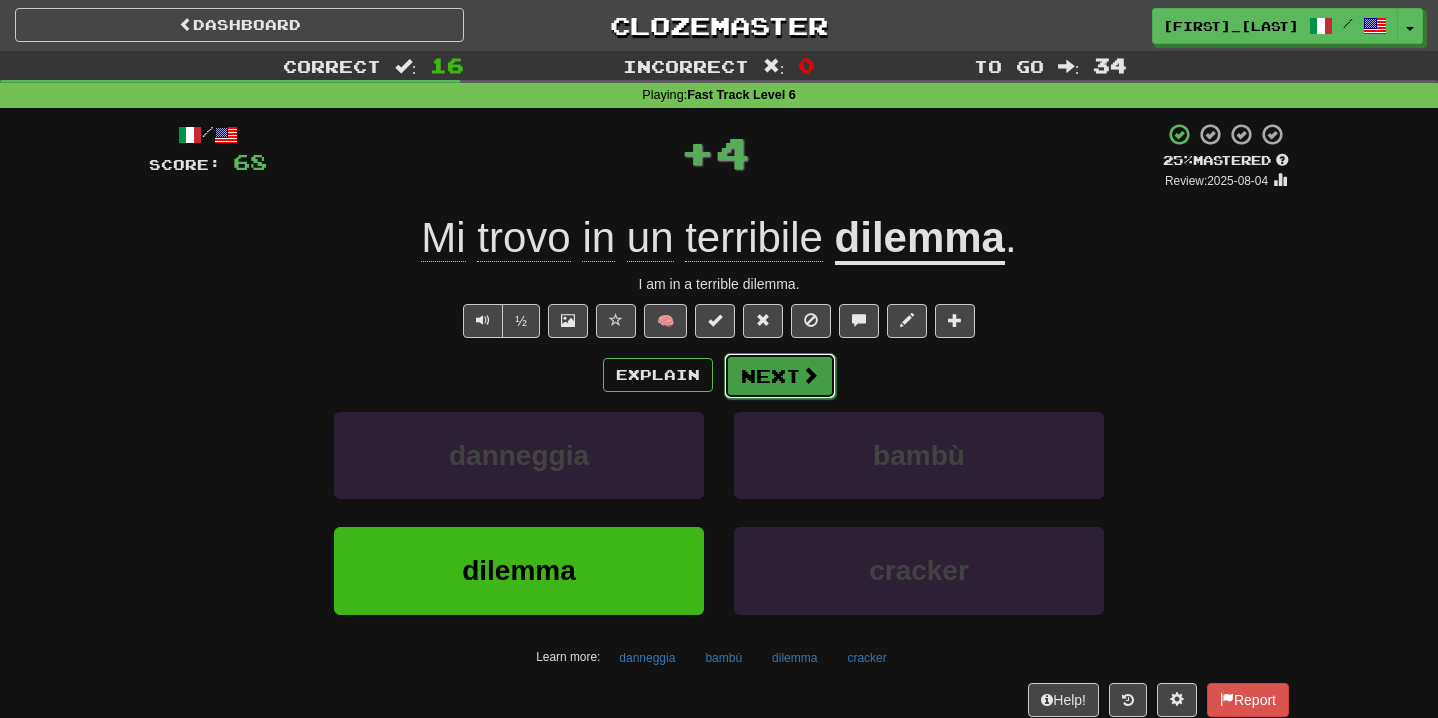 click on "Next" at bounding box center [780, 376] 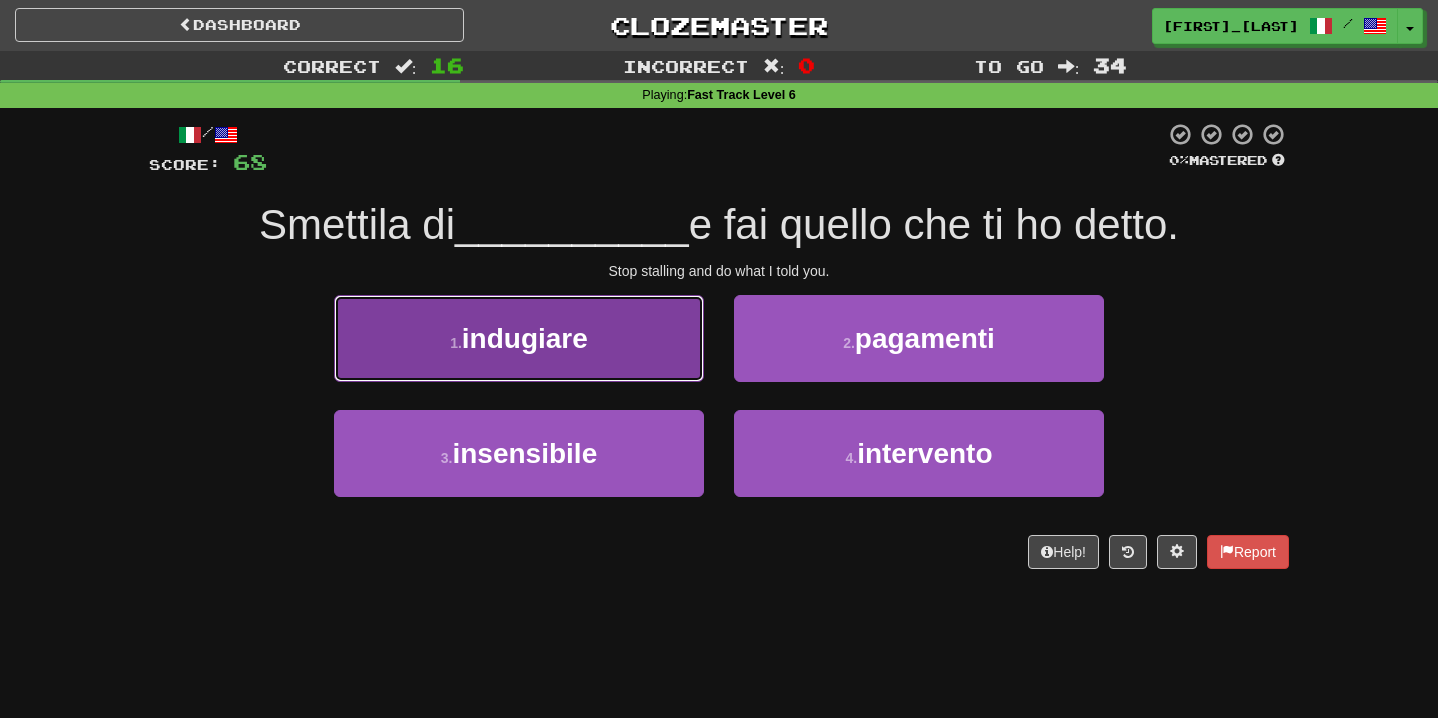 click on "[NUMBER] . indugiare" at bounding box center (519, 338) 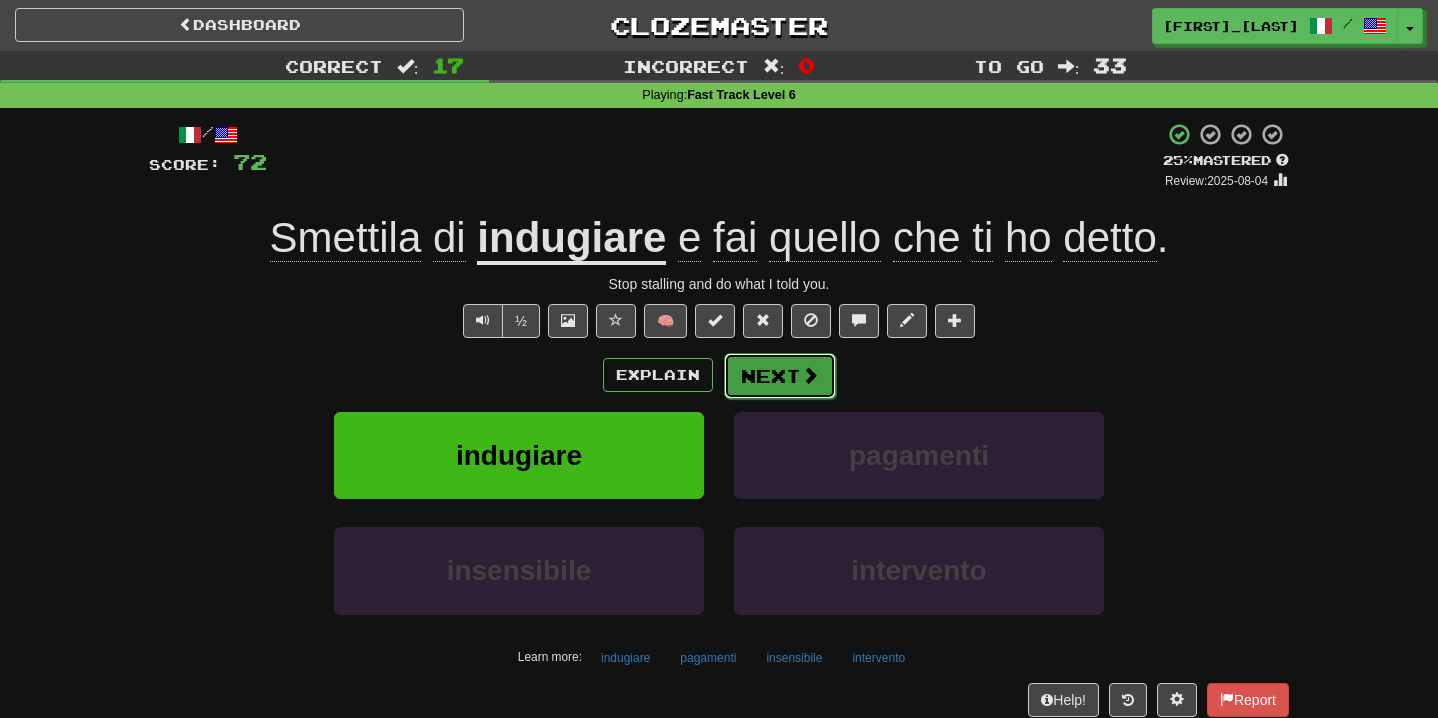 click on "Next" at bounding box center [780, 376] 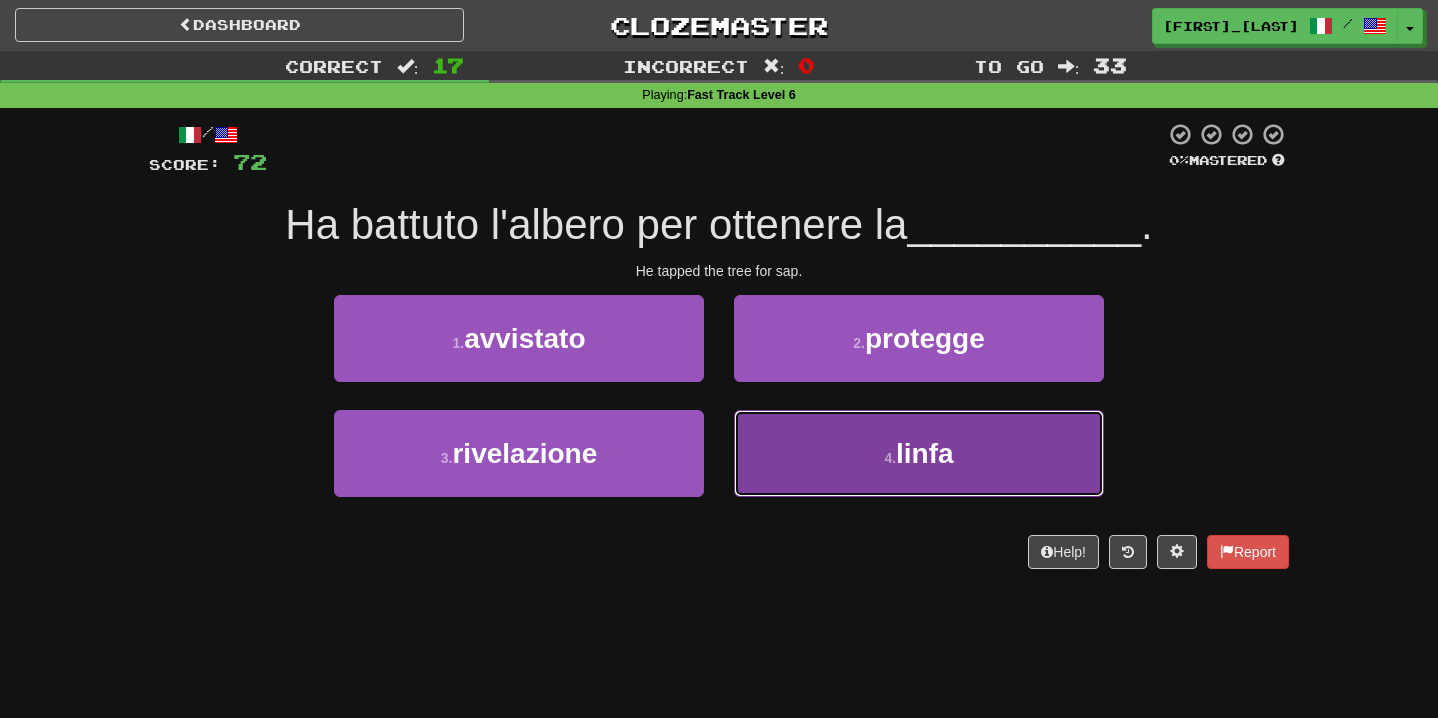 click on "[NUMBER] . linfa" at bounding box center [919, 453] 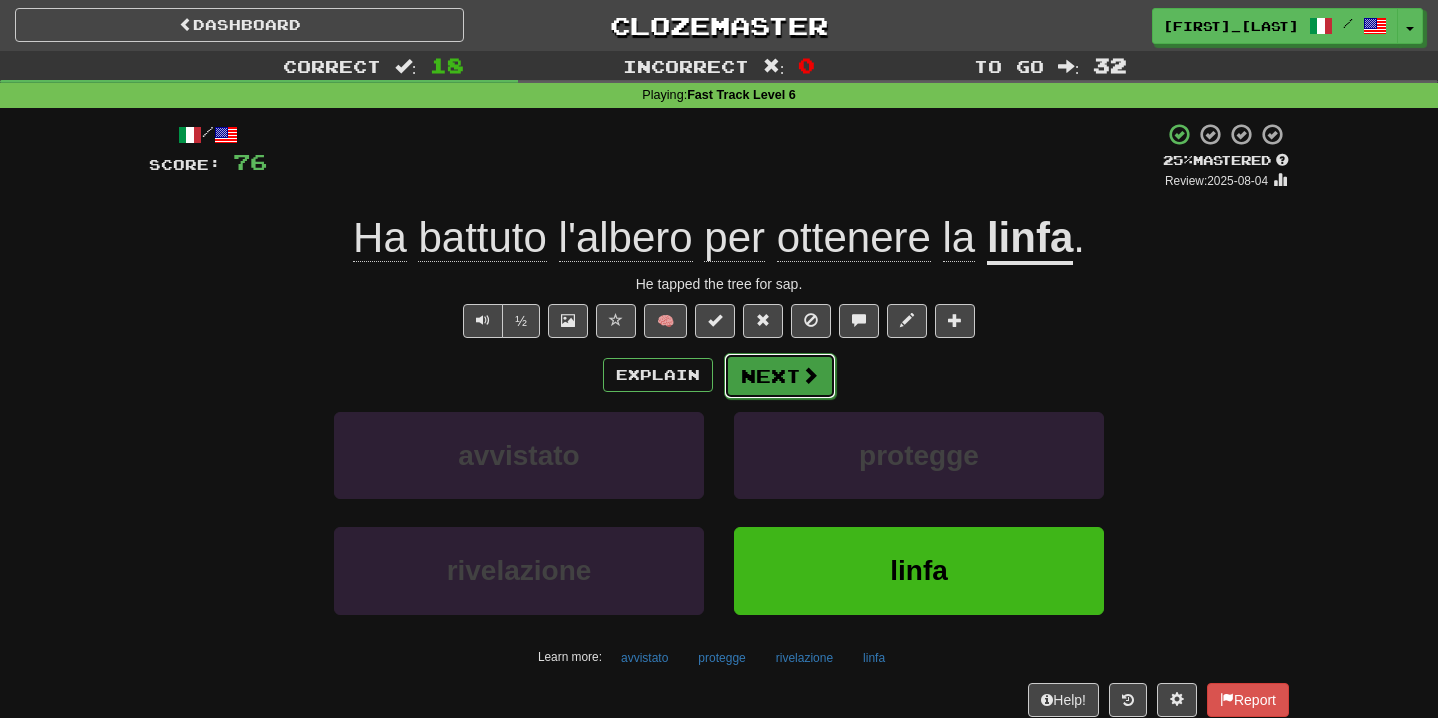 click at bounding box center [810, 375] 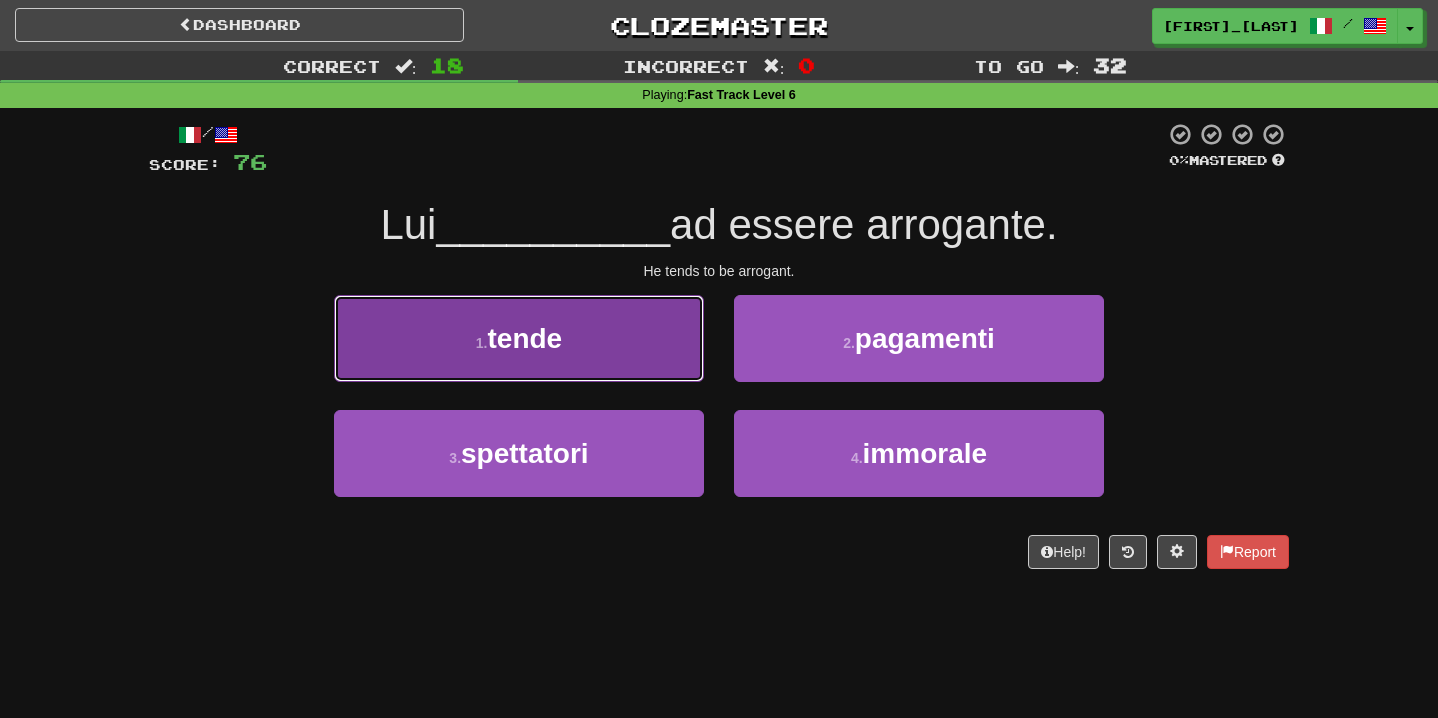 click on "1 .  tende" at bounding box center (519, 338) 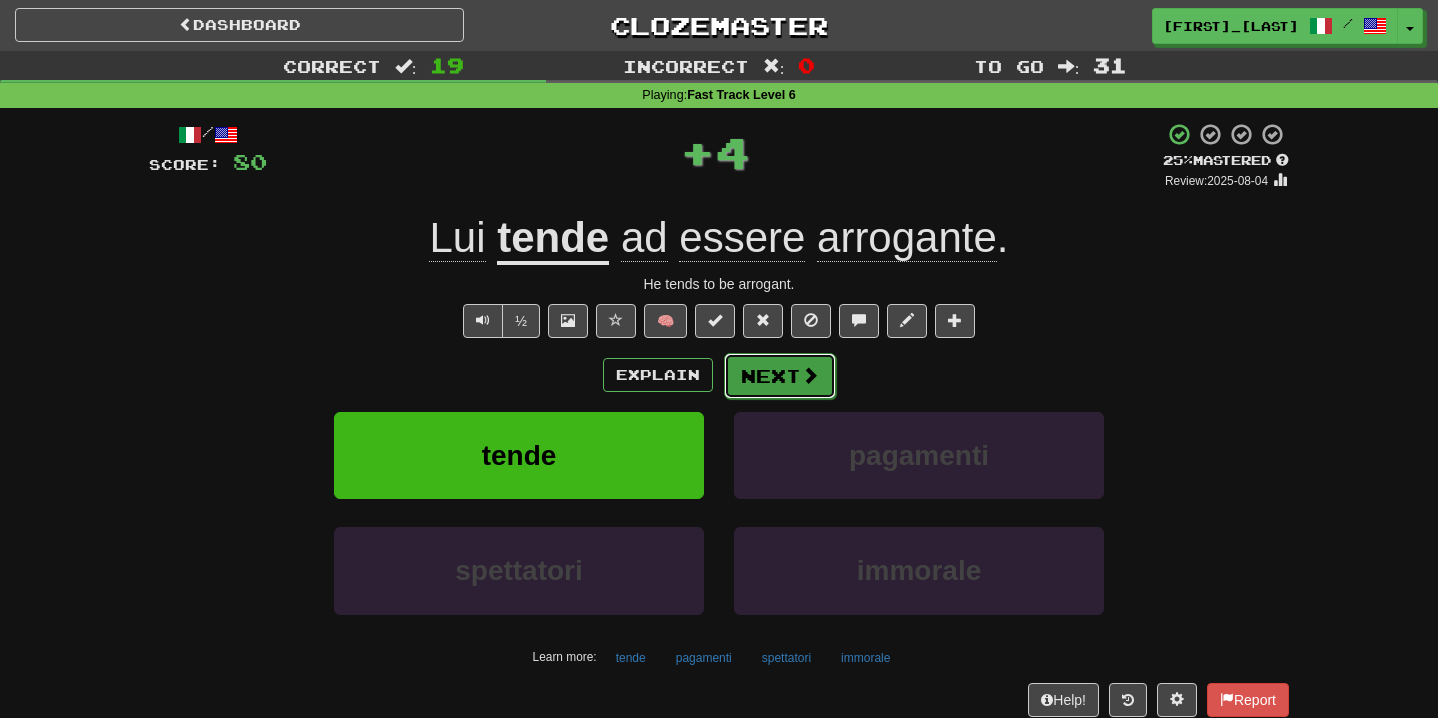 click on "Next" at bounding box center [780, 376] 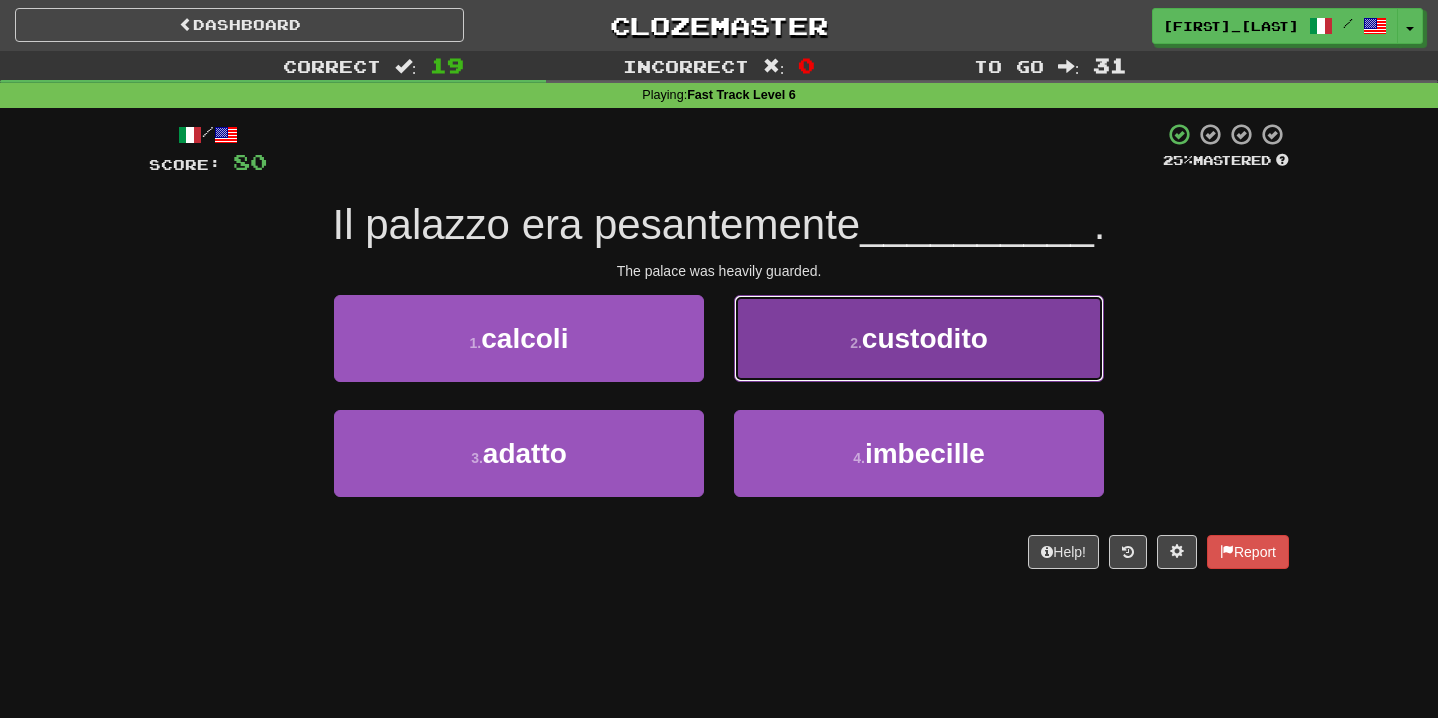 click on "[NUMBER] . custodito" at bounding box center (919, 338) 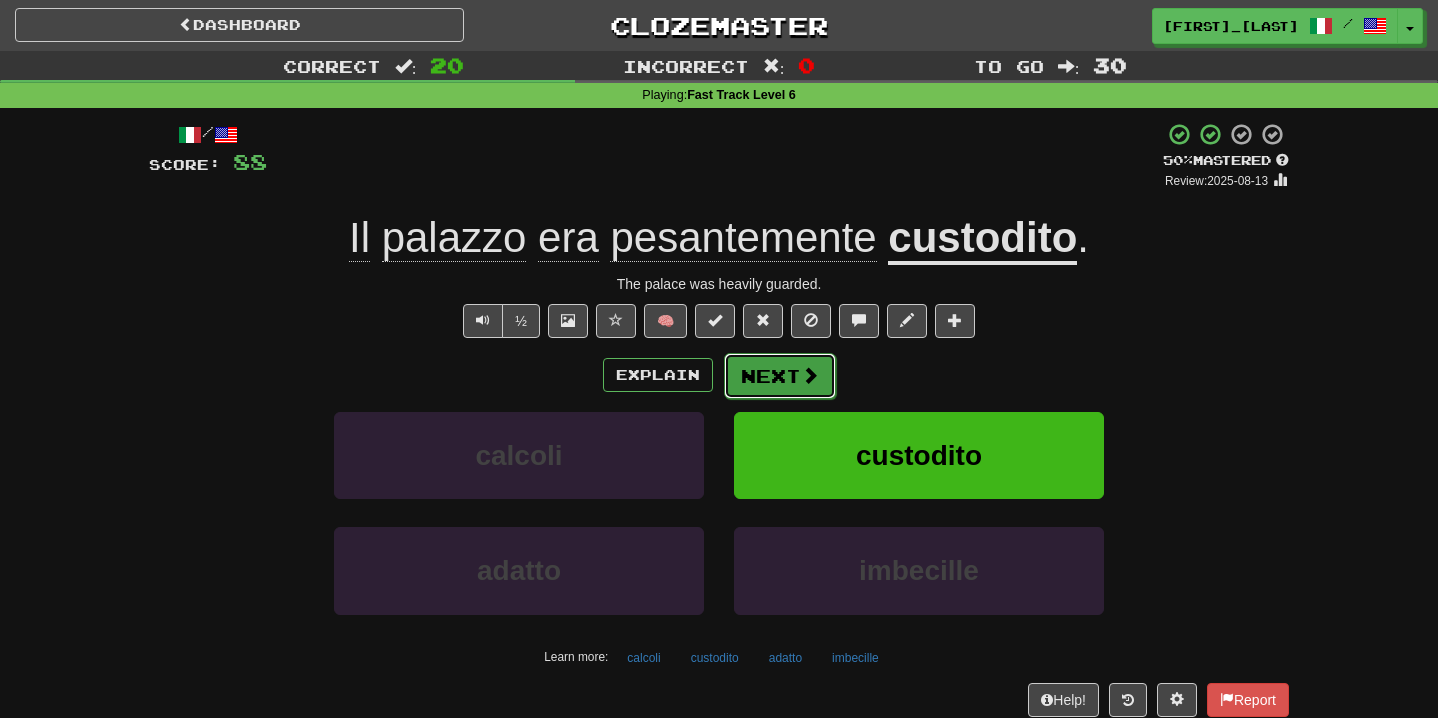 click on "Next" at bounding box center [780, 376] 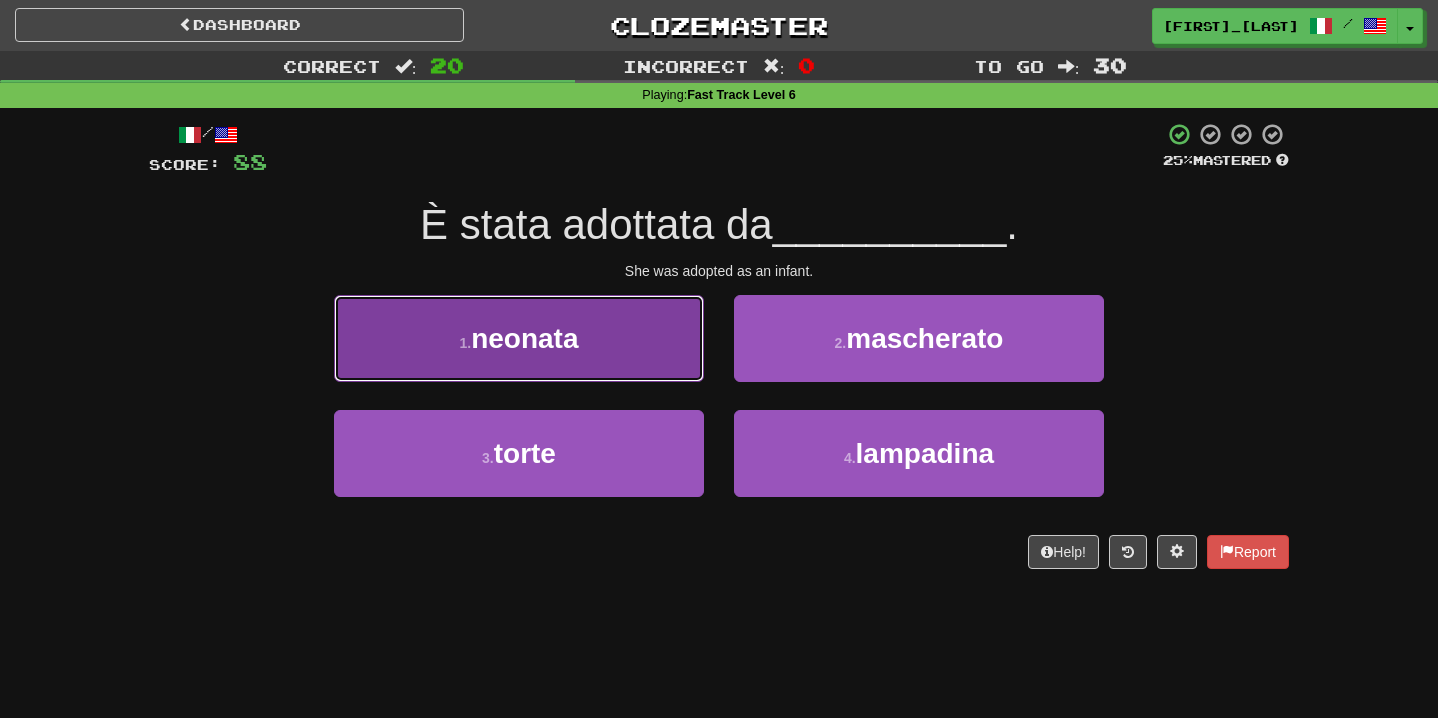 click on "[NUMBER] . neonata" at bounding box center (519, 338) 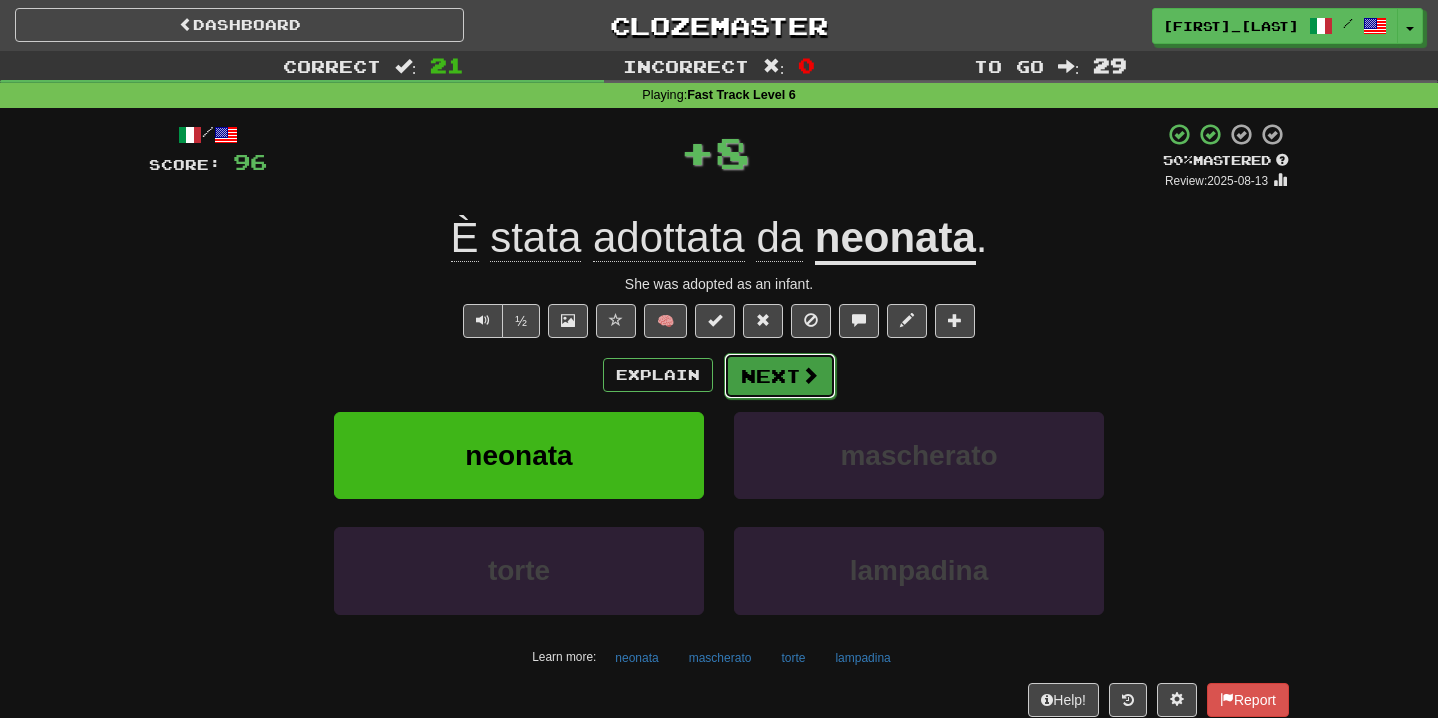 click on "Next" at bounding box center (780, 376) 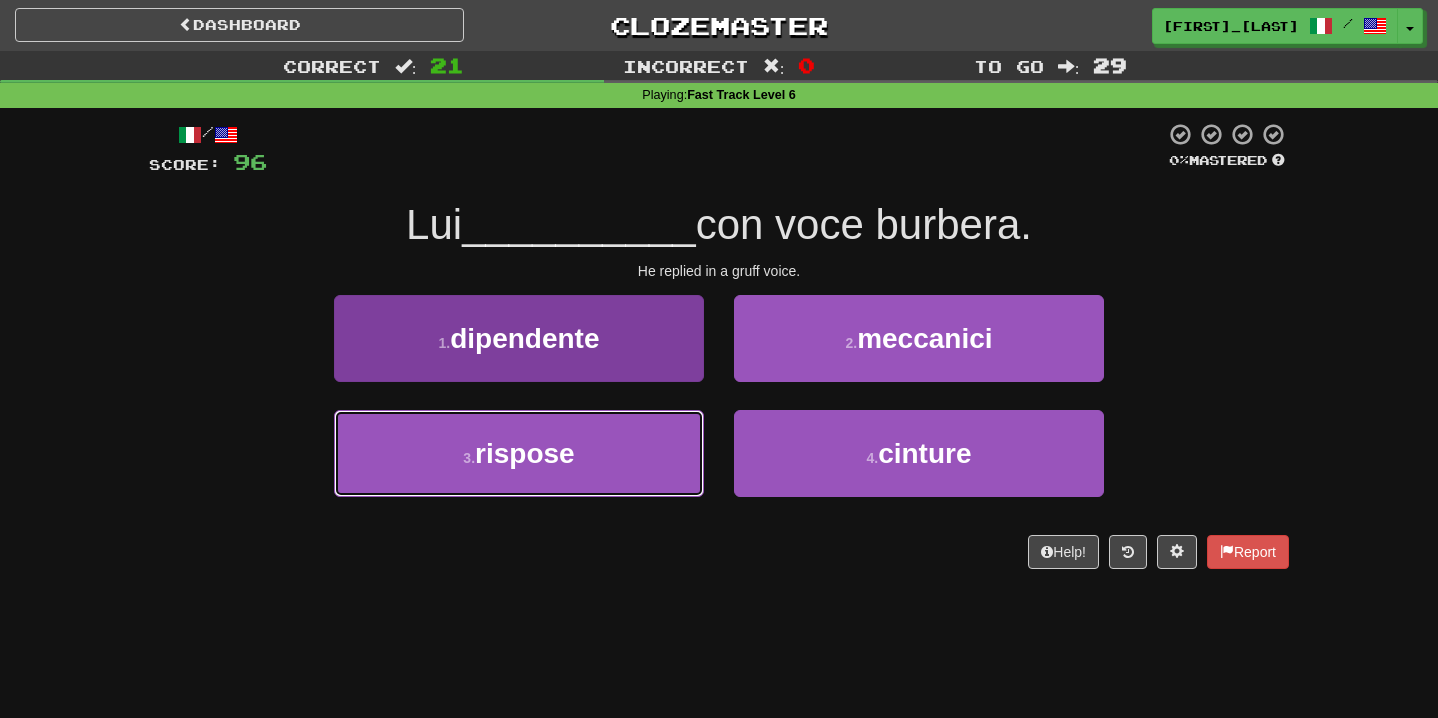 click on "[NUMBER] . rispose" at bounding box center (519, 453) 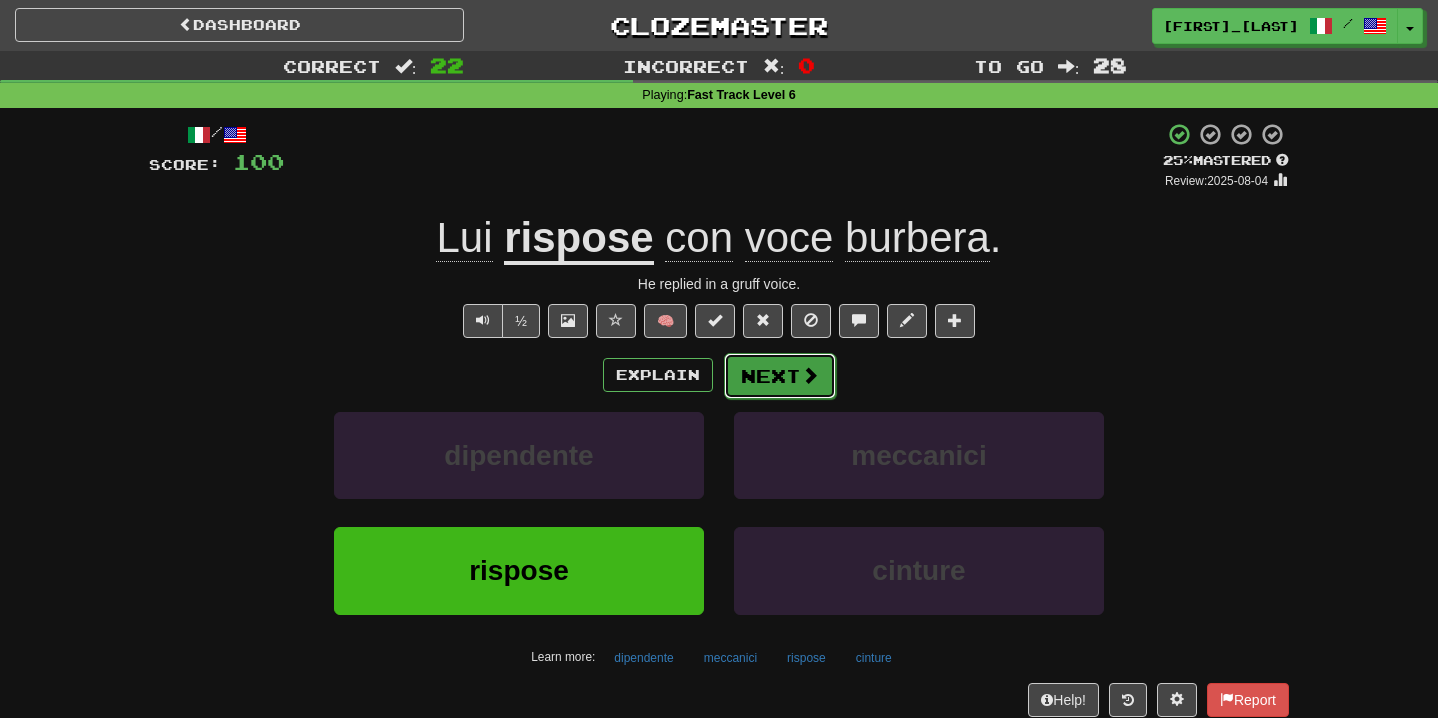click on "Next" at bounding box center [780, 376] 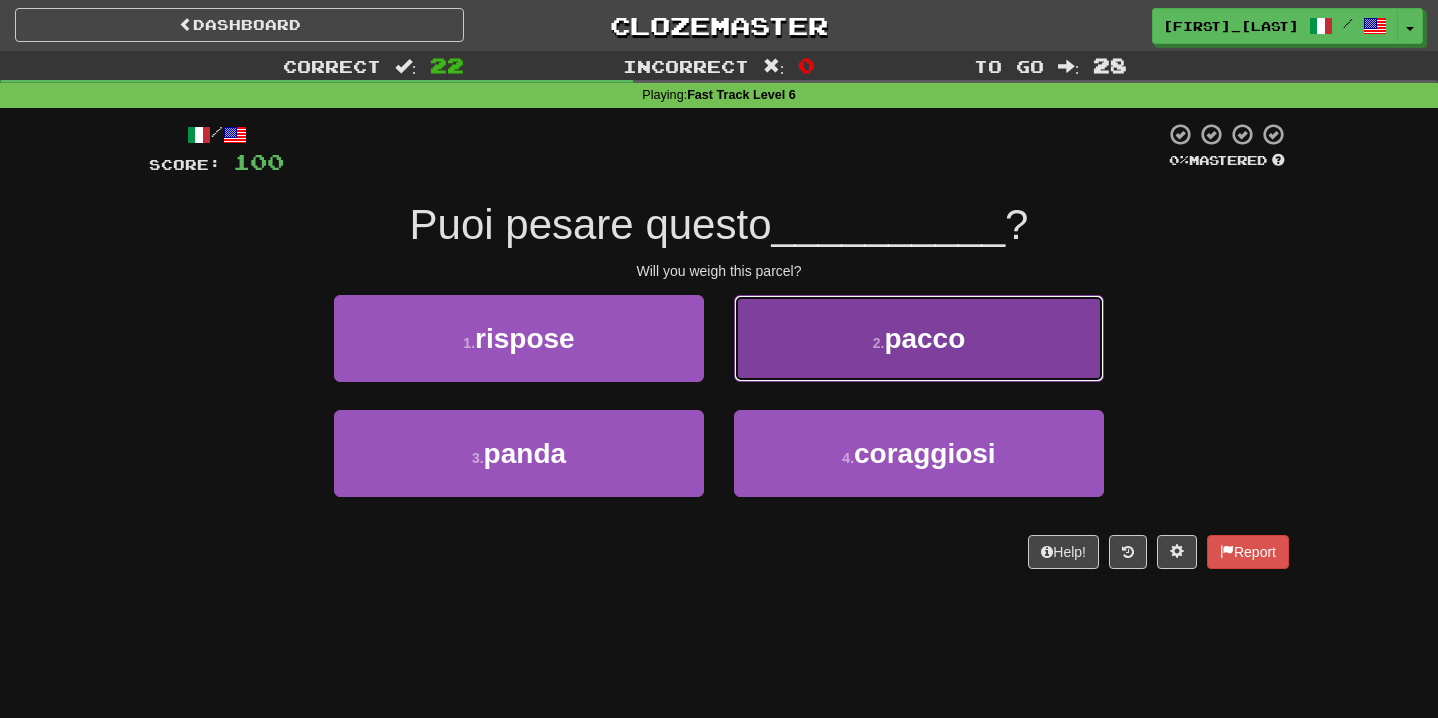 click on "2 .  pacco" at bounding box center [919, 338] 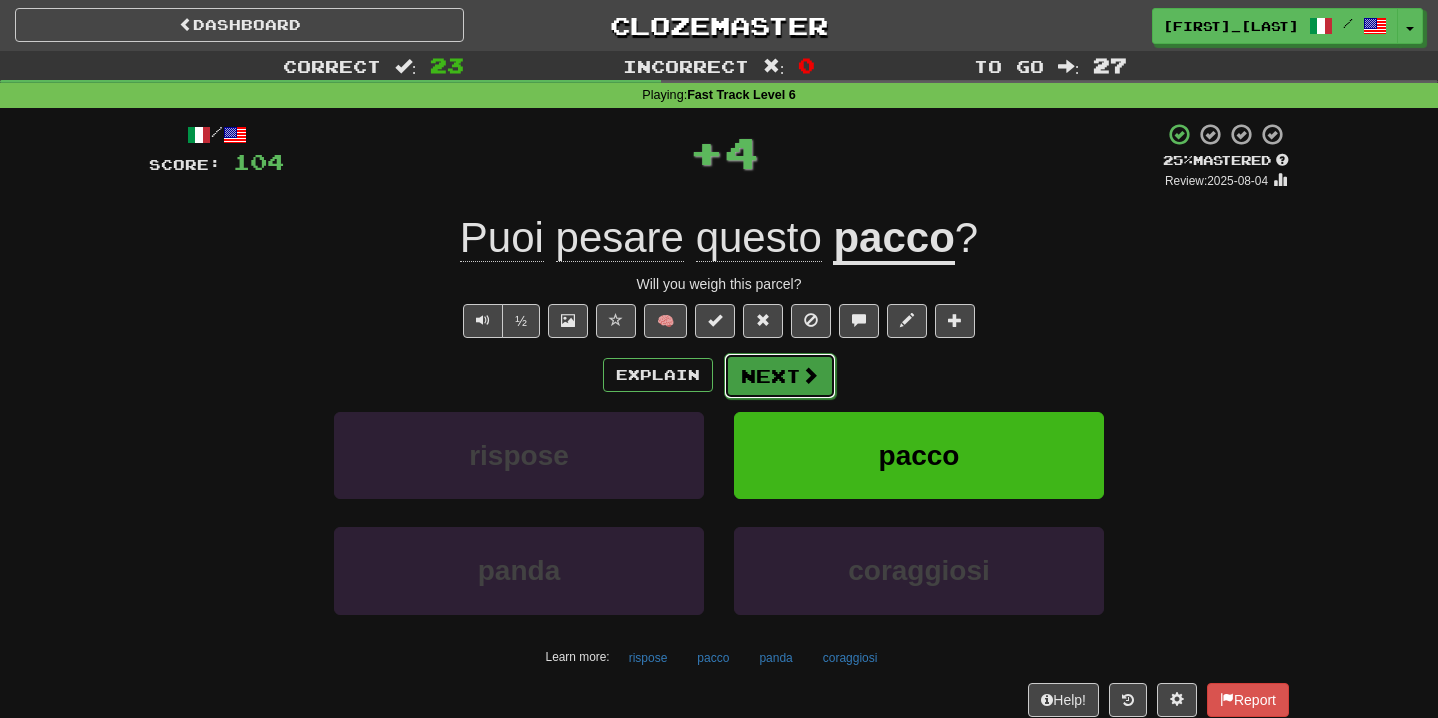 click on "Next" at bounding box center [780, 376] 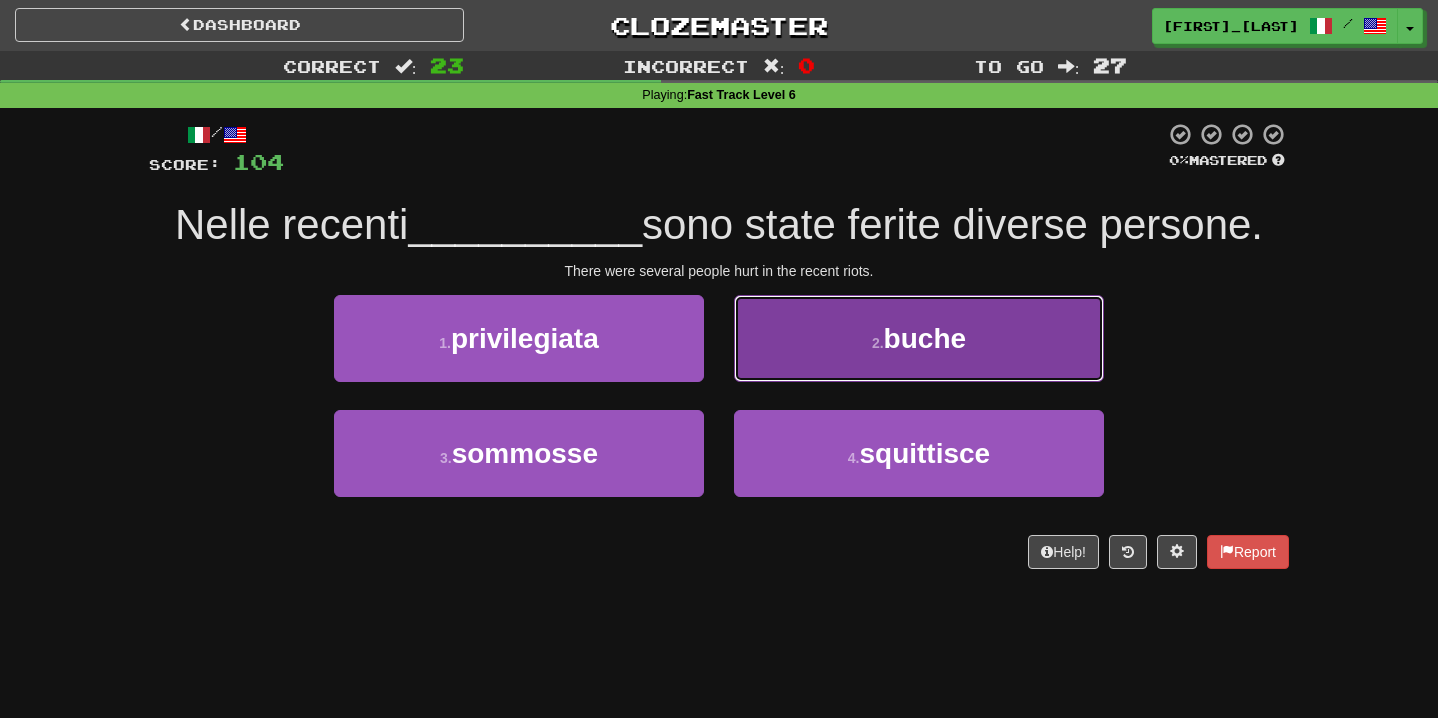 click on "2 .  buche" at bounding box center (919, 338) 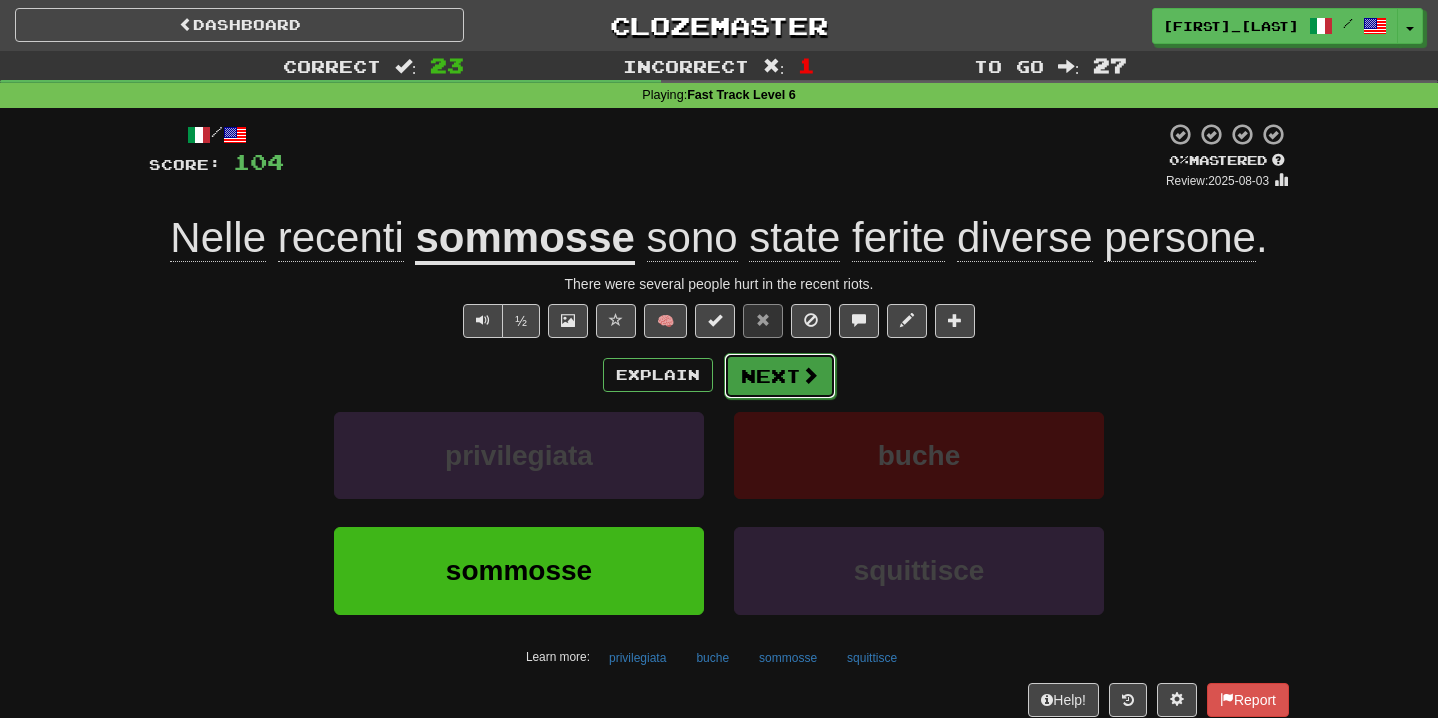 click on "Next" at bounding box center (780, 376) 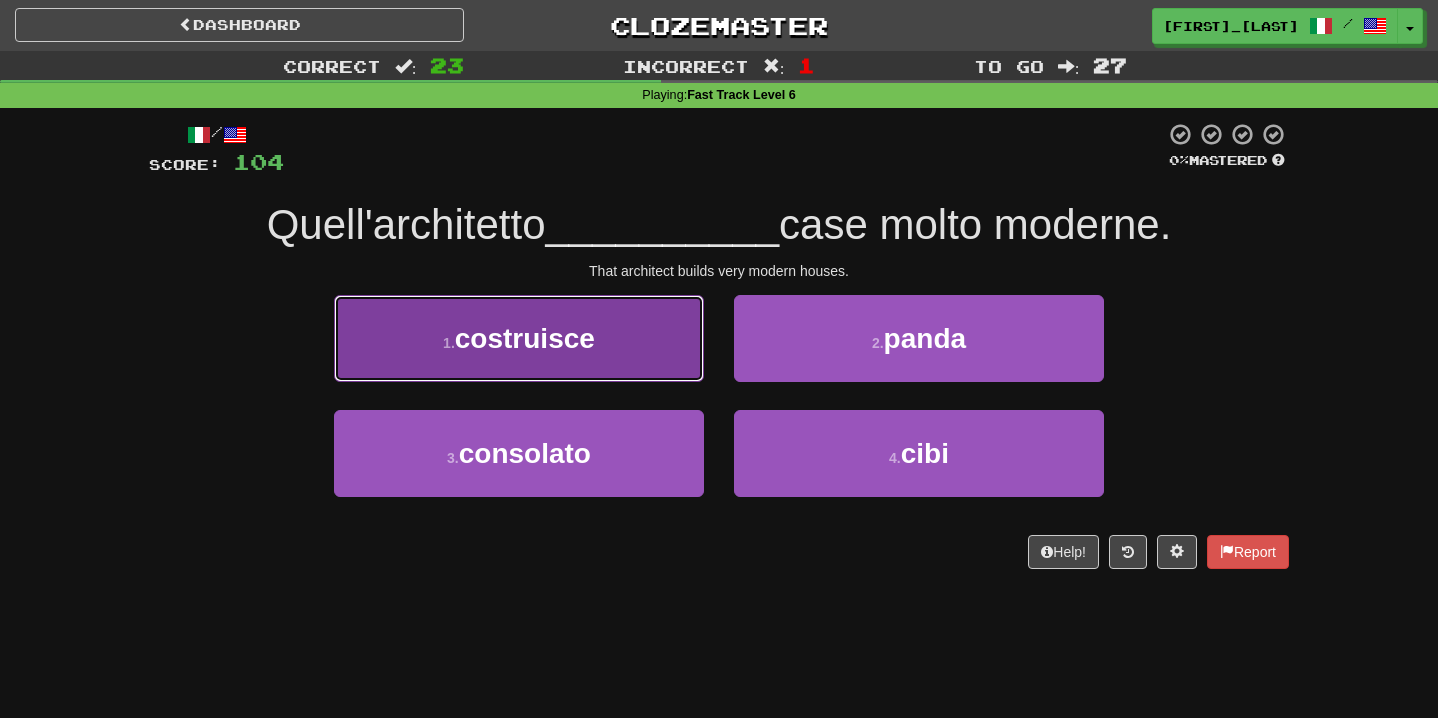 click on "[NUMBER] . costruisce" at bounding box center (519, 338) 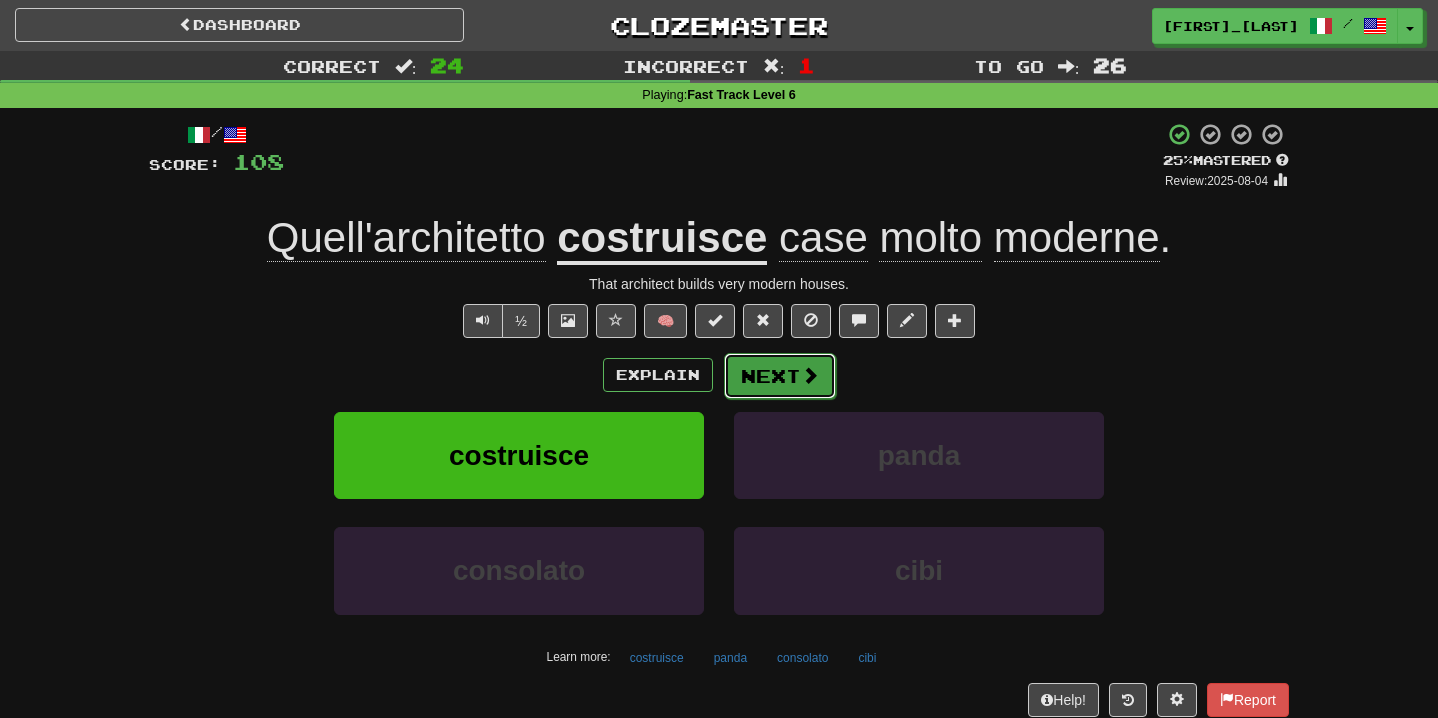 click on "Next" at bounding box center (780, 376) 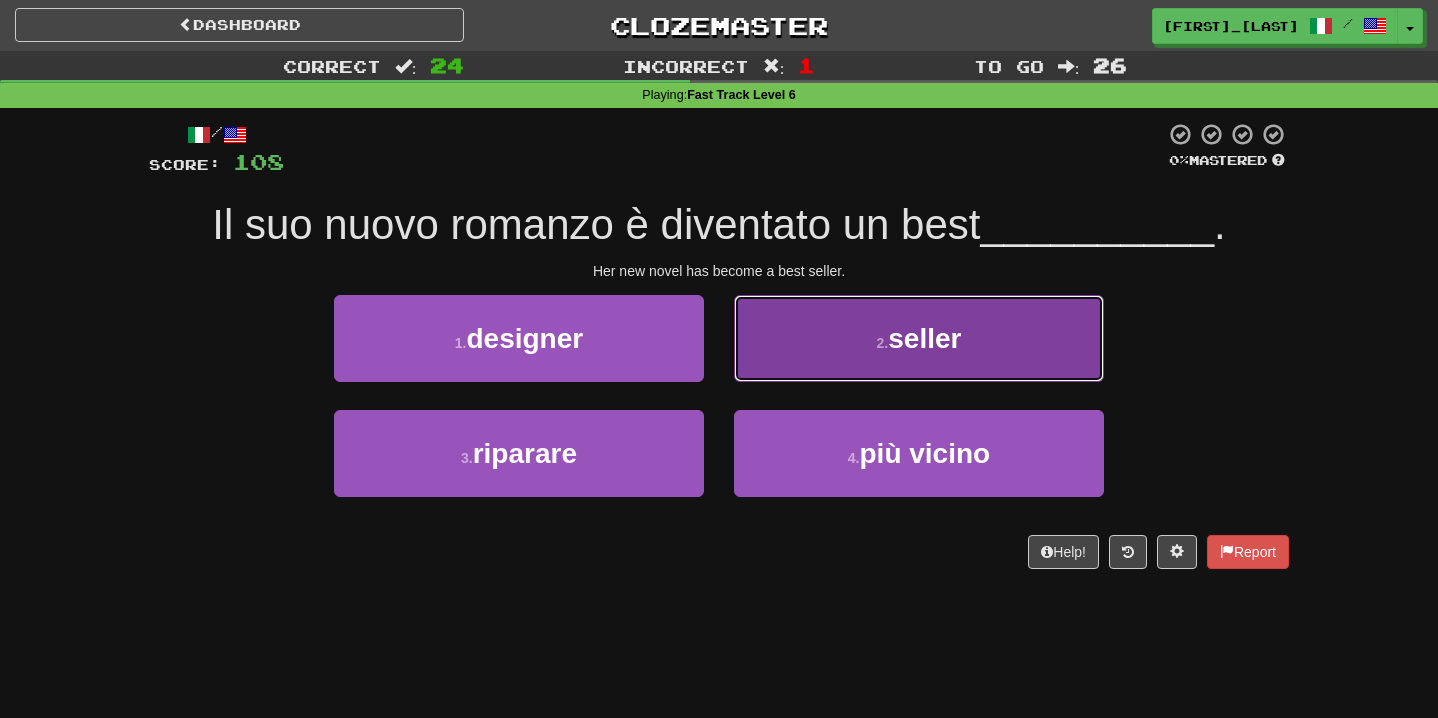 click on "[NUMBER] . seller" at bounding box center (919, 338) 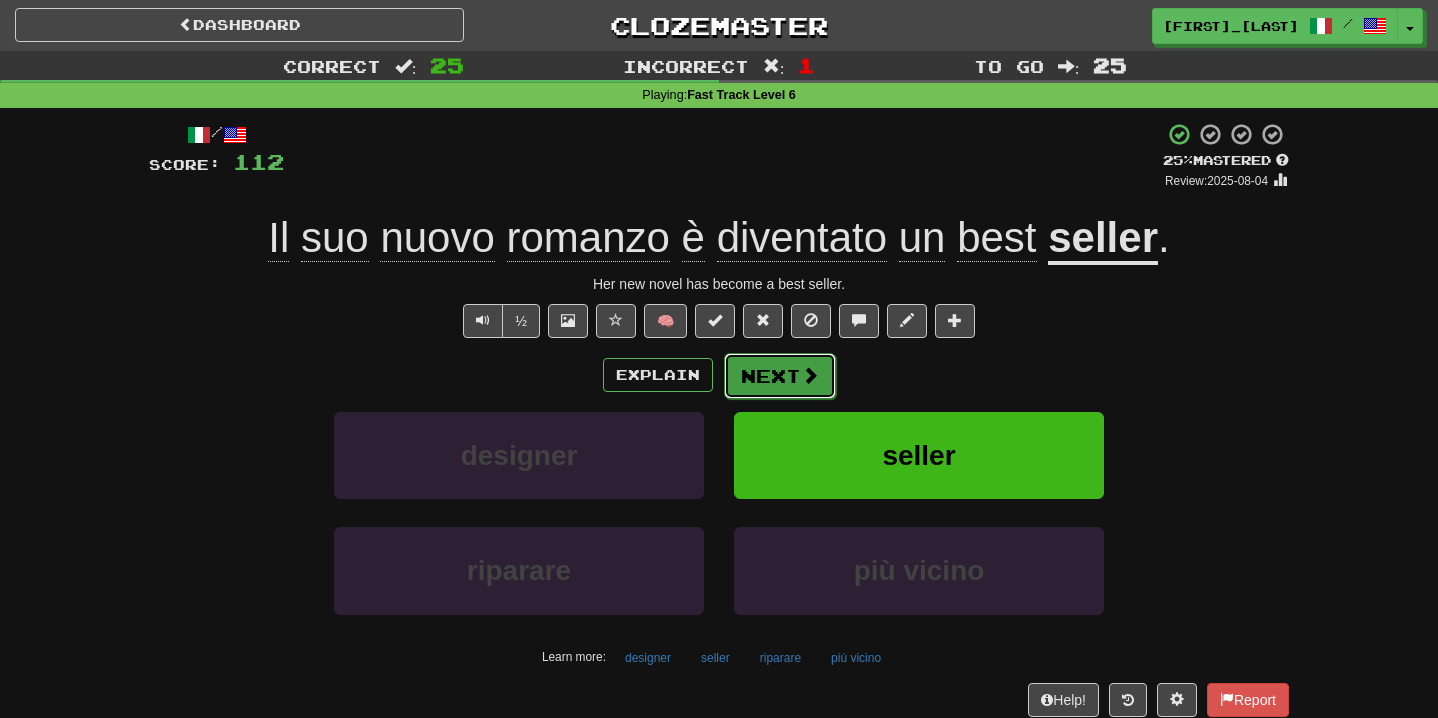 click on "Next" at bounding box center [780, 376] 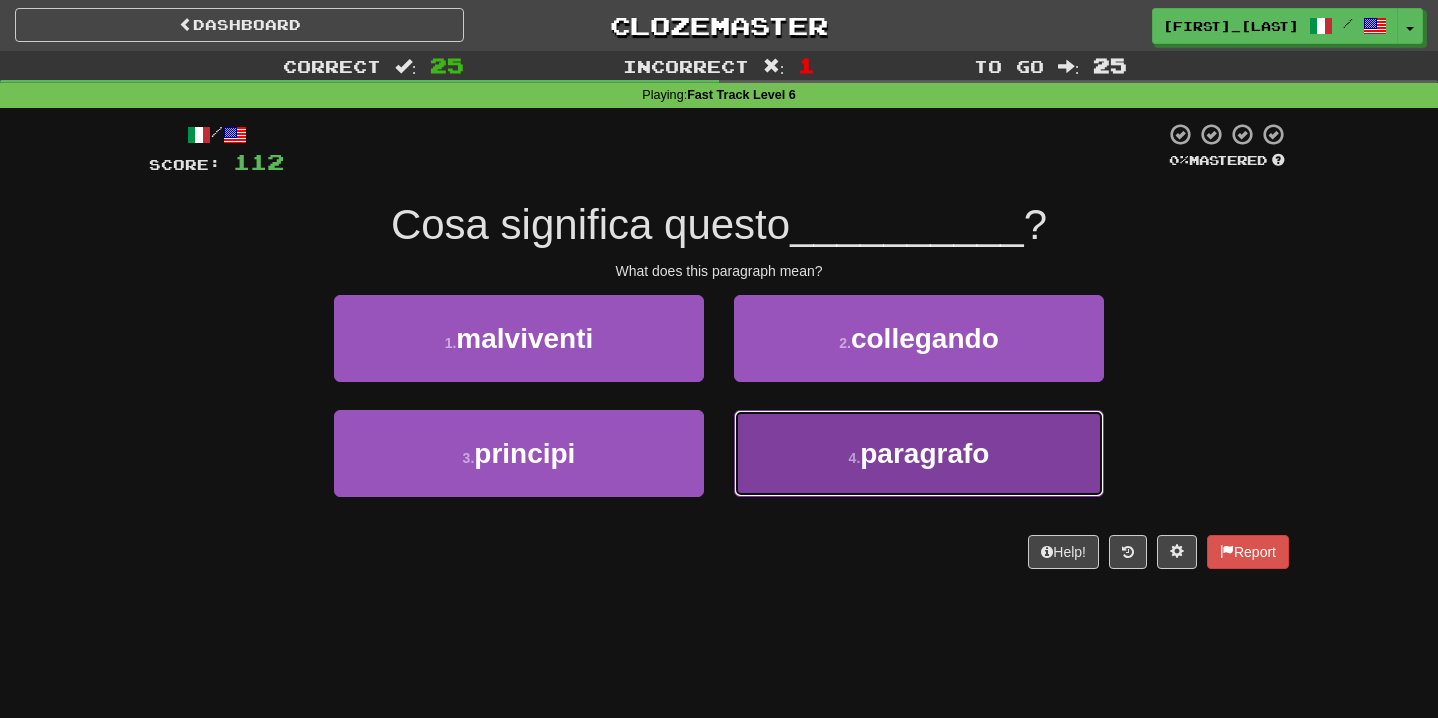 click on "[NUMBER] . paragrafo" at bounding box center (919, 453) 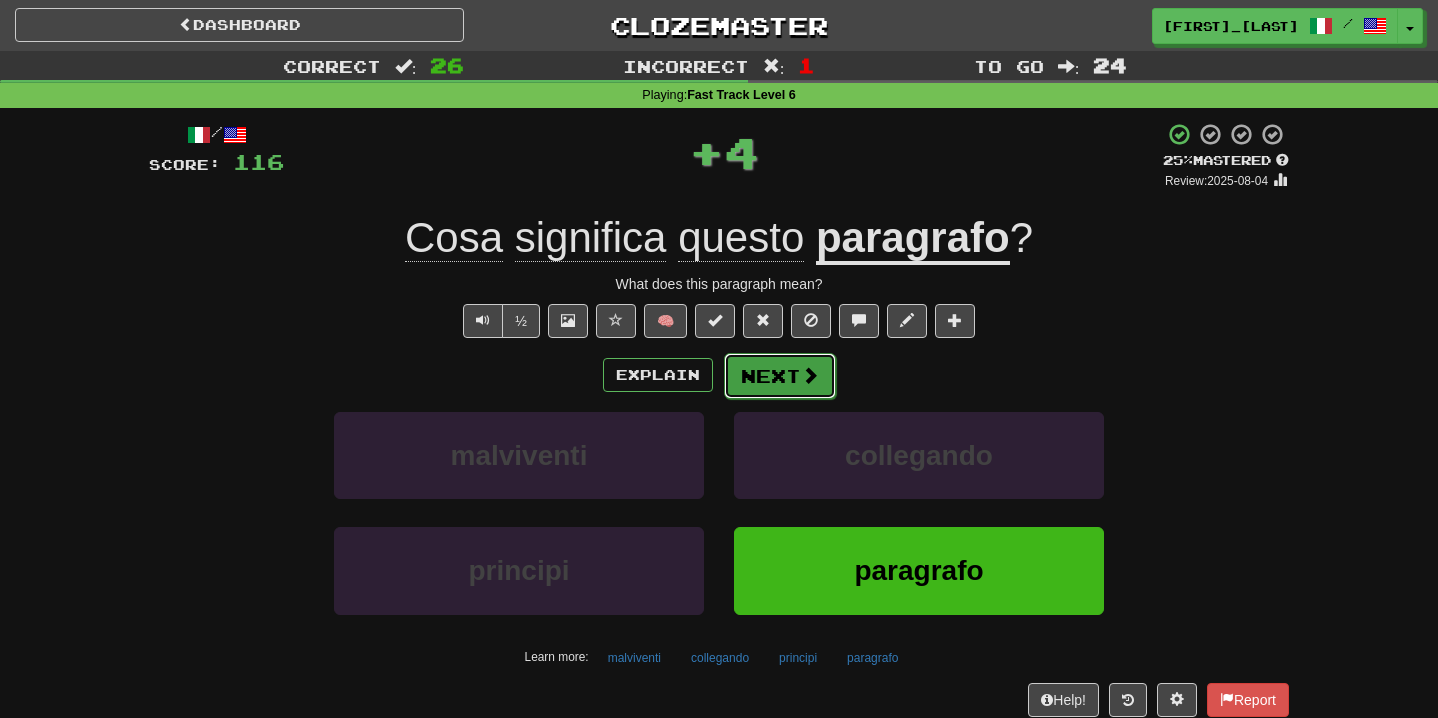 click at bounding box center (810, 375) 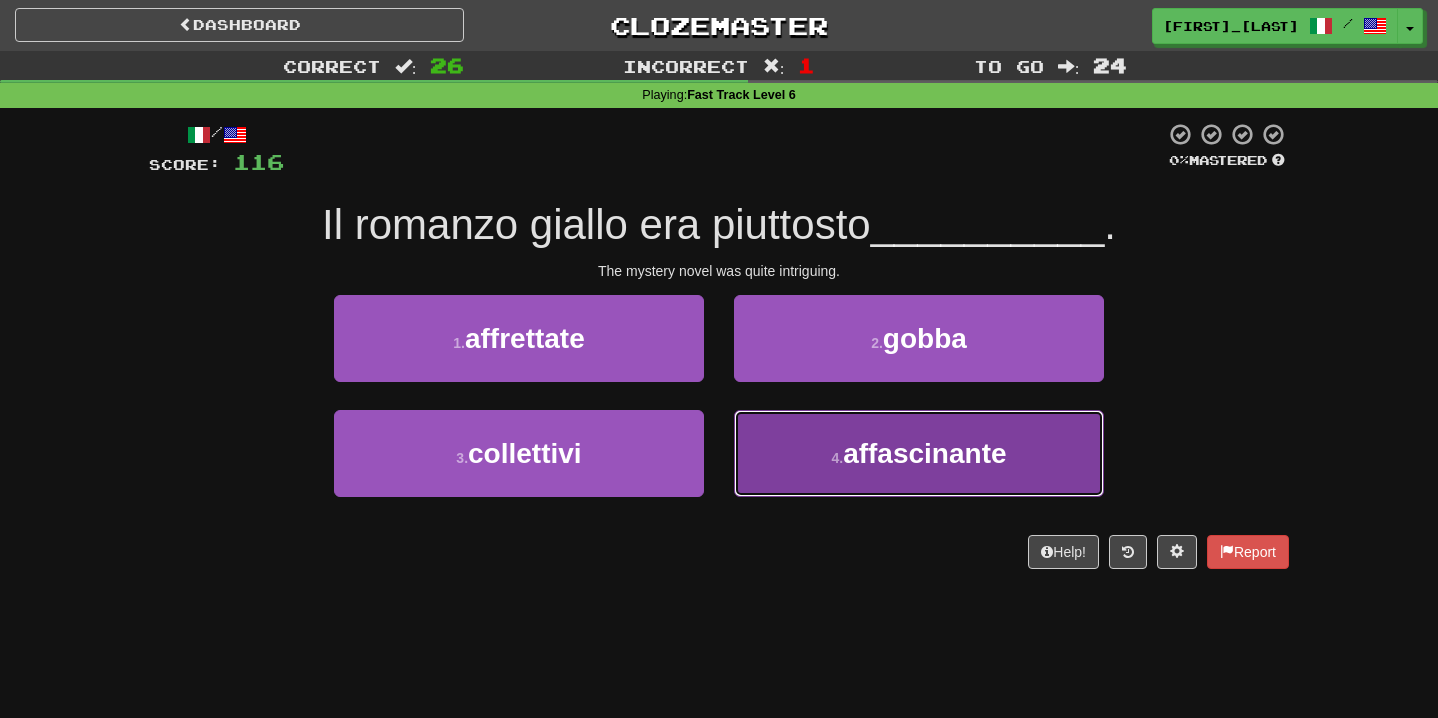 click on "4 .  affascinante" at bounding box center [919, 453] 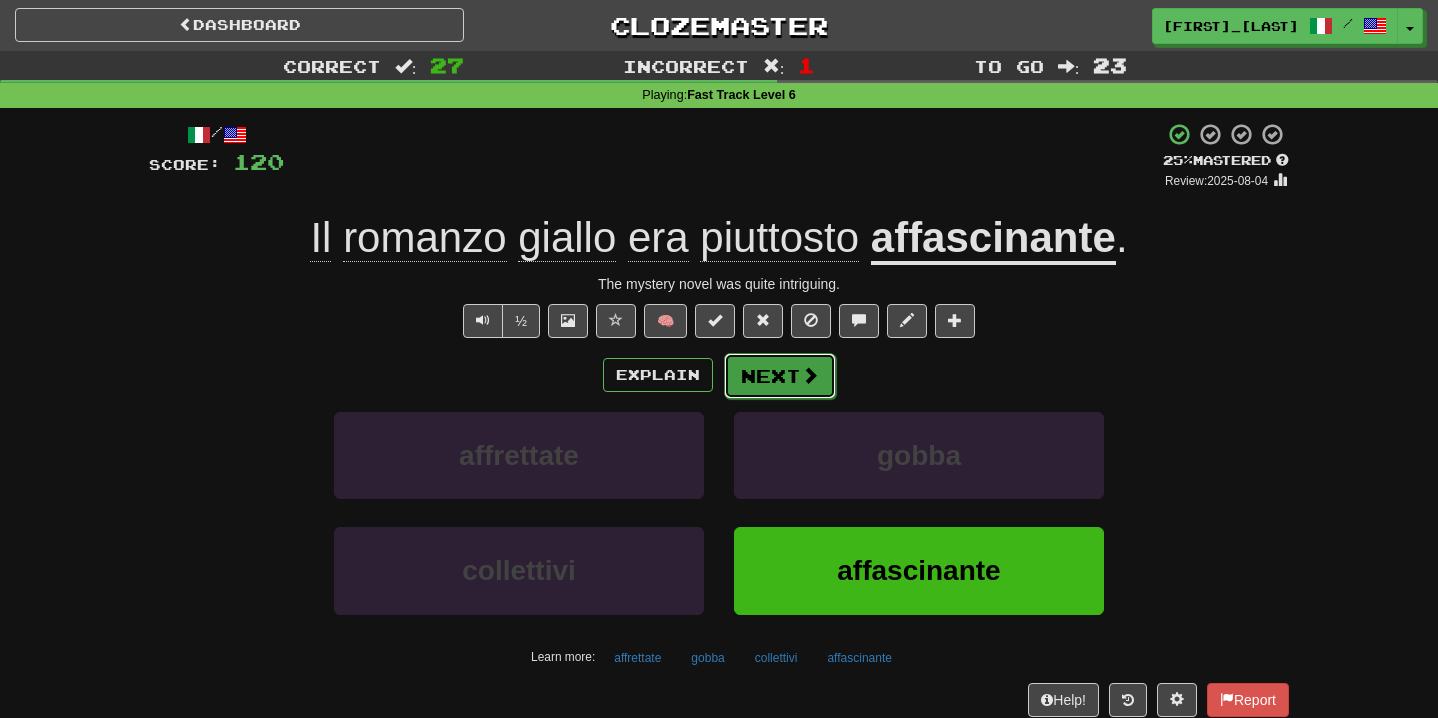 click on "Next" at bounding box center [780, 376] 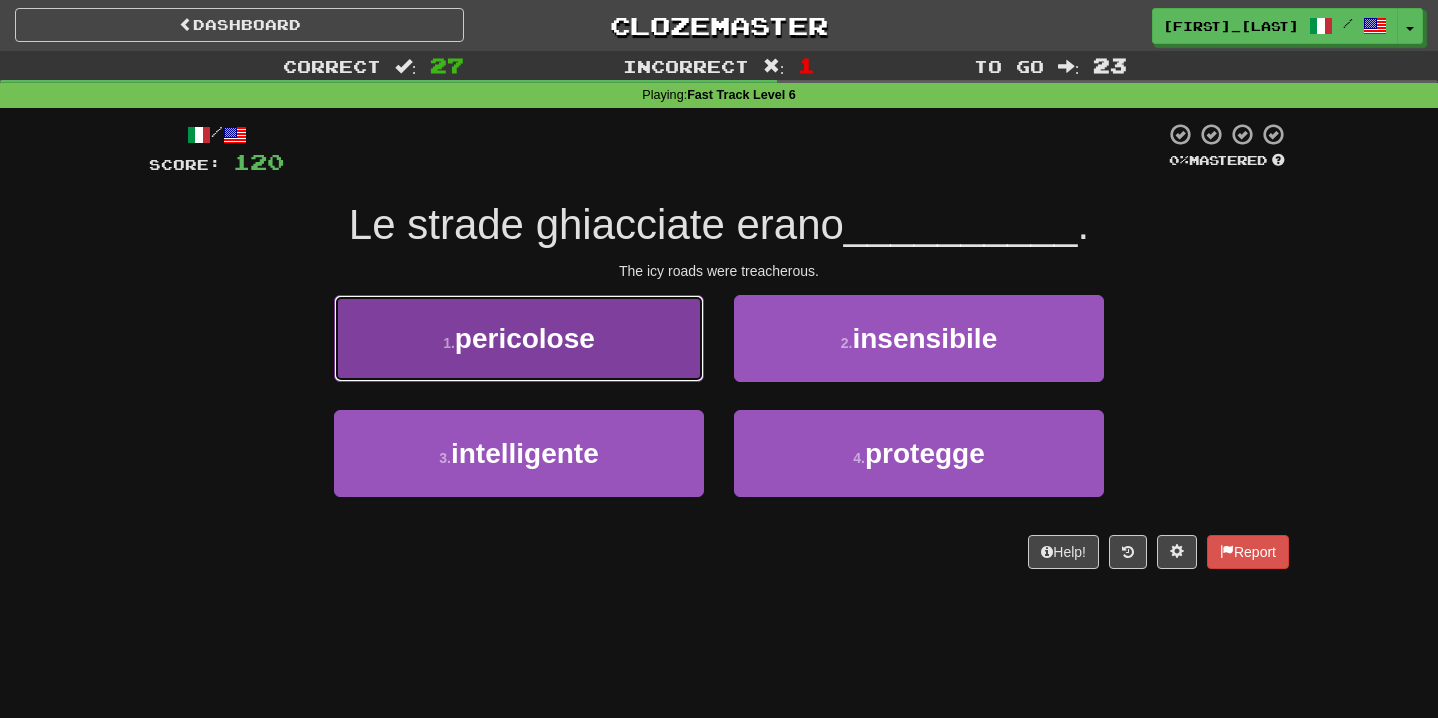 click on "[NUMBER] . pericolose" at bounding box center [519, 338] 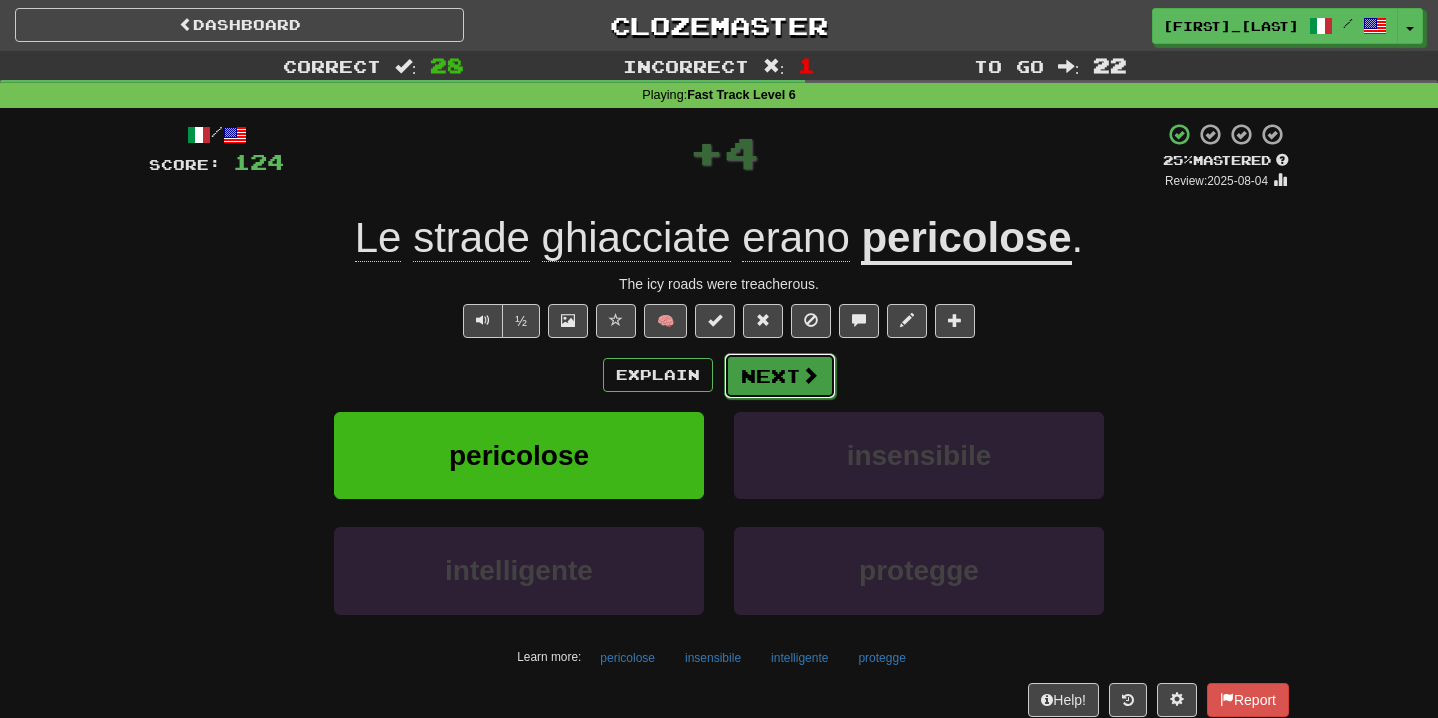 click at bounding box center [810, 375] 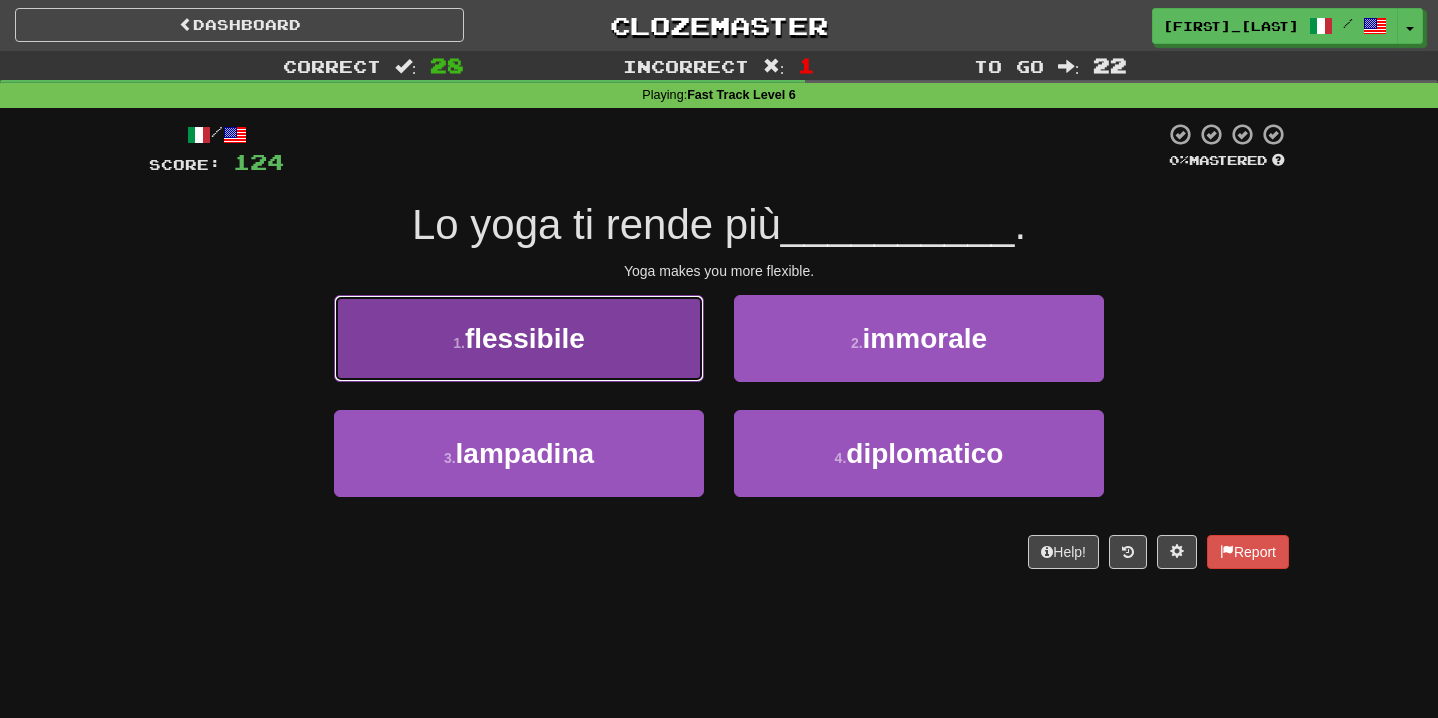 click on "1 .  flessibile" at bounding box center (519, 338) 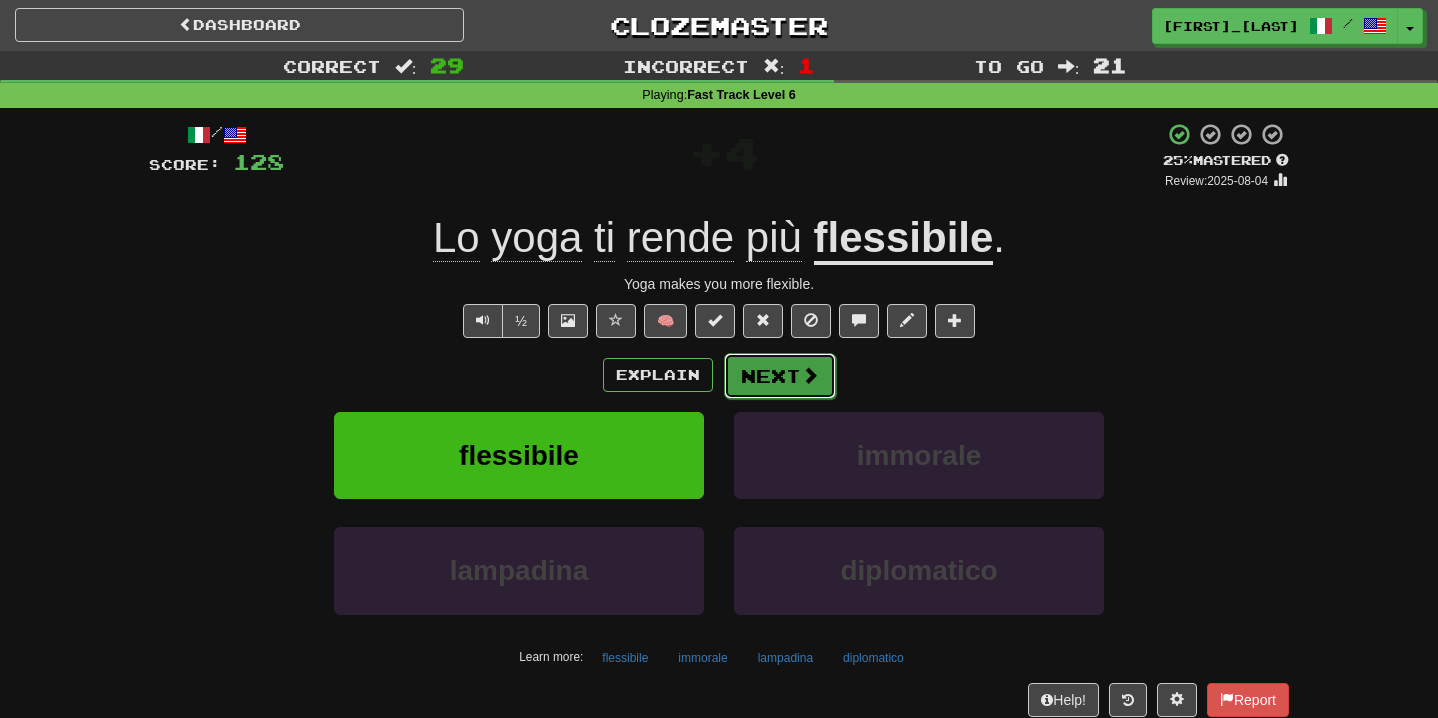 click on "Next" at bounding box center [780, 376] 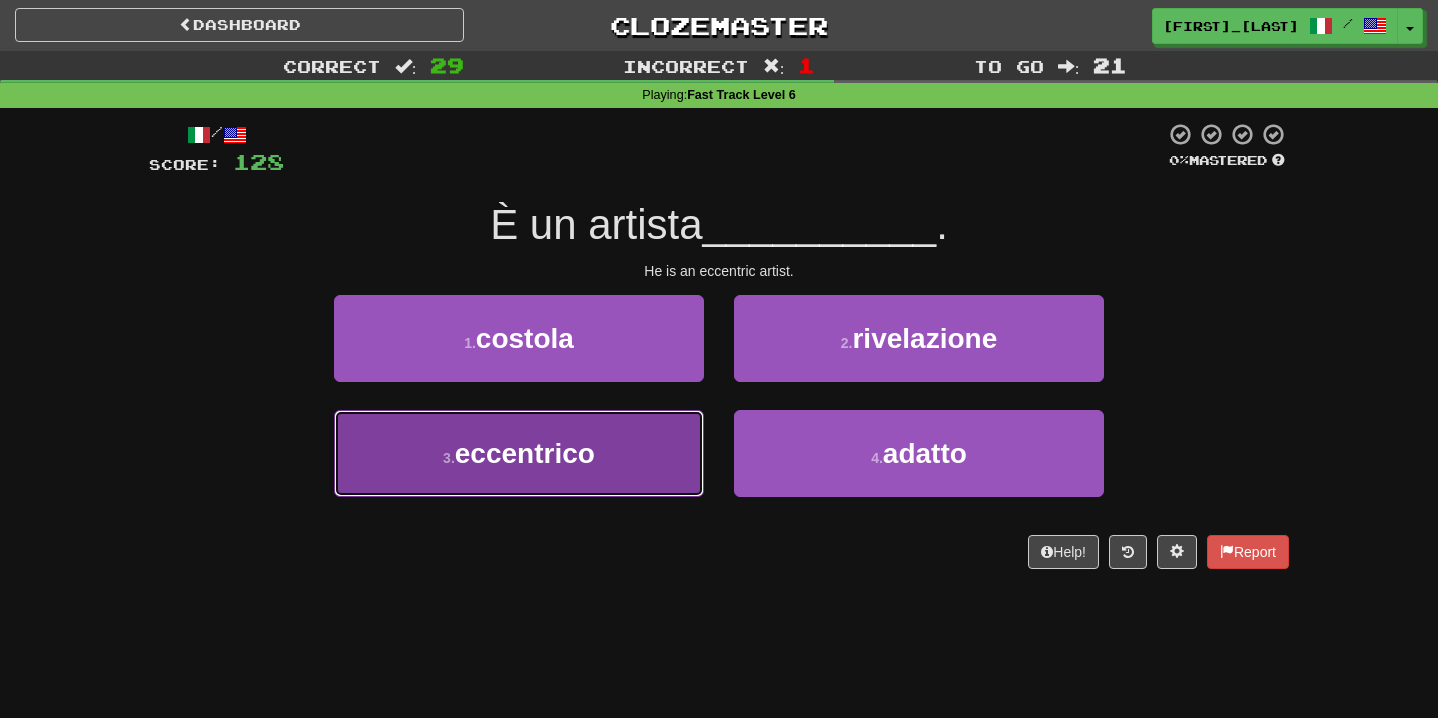 click on "[NUMBER] . eccentrico" at bounding box center (519, 453) 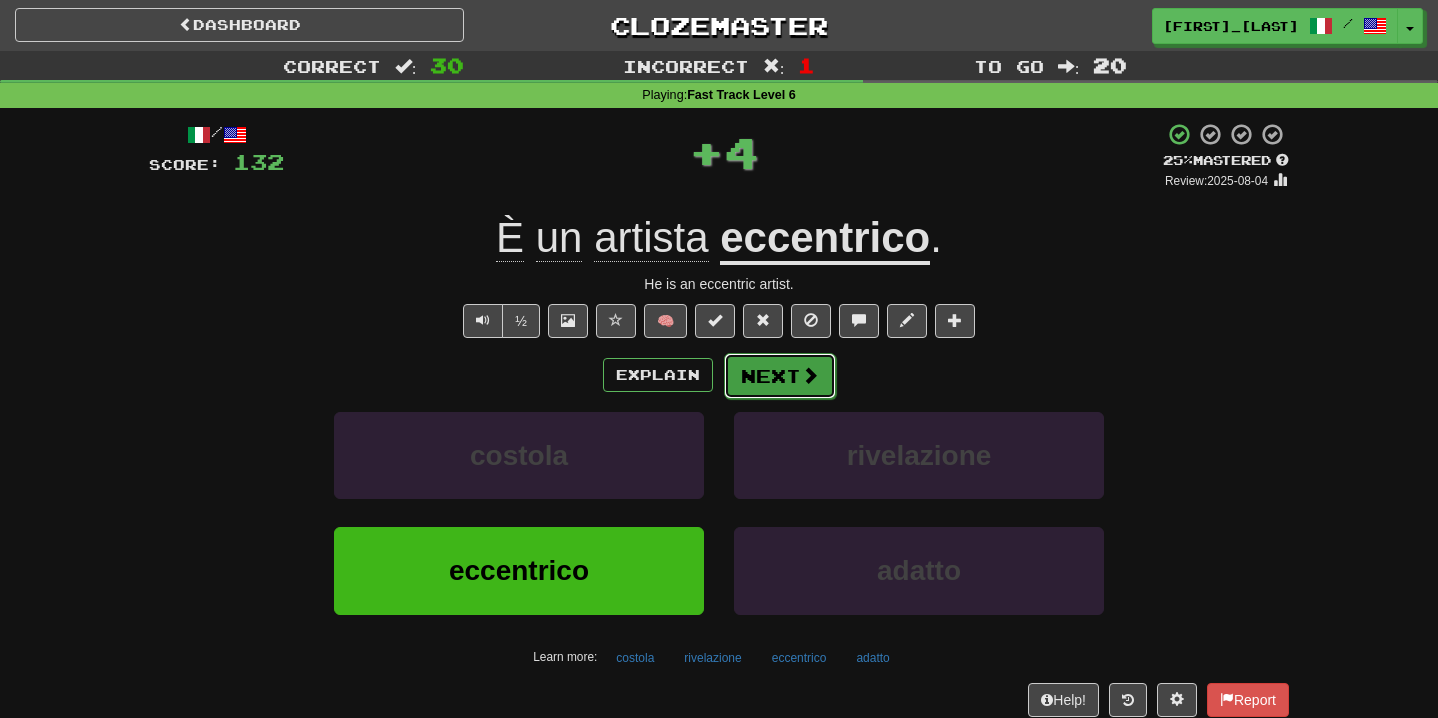 click on "Next" at bounding box center [780, 376] 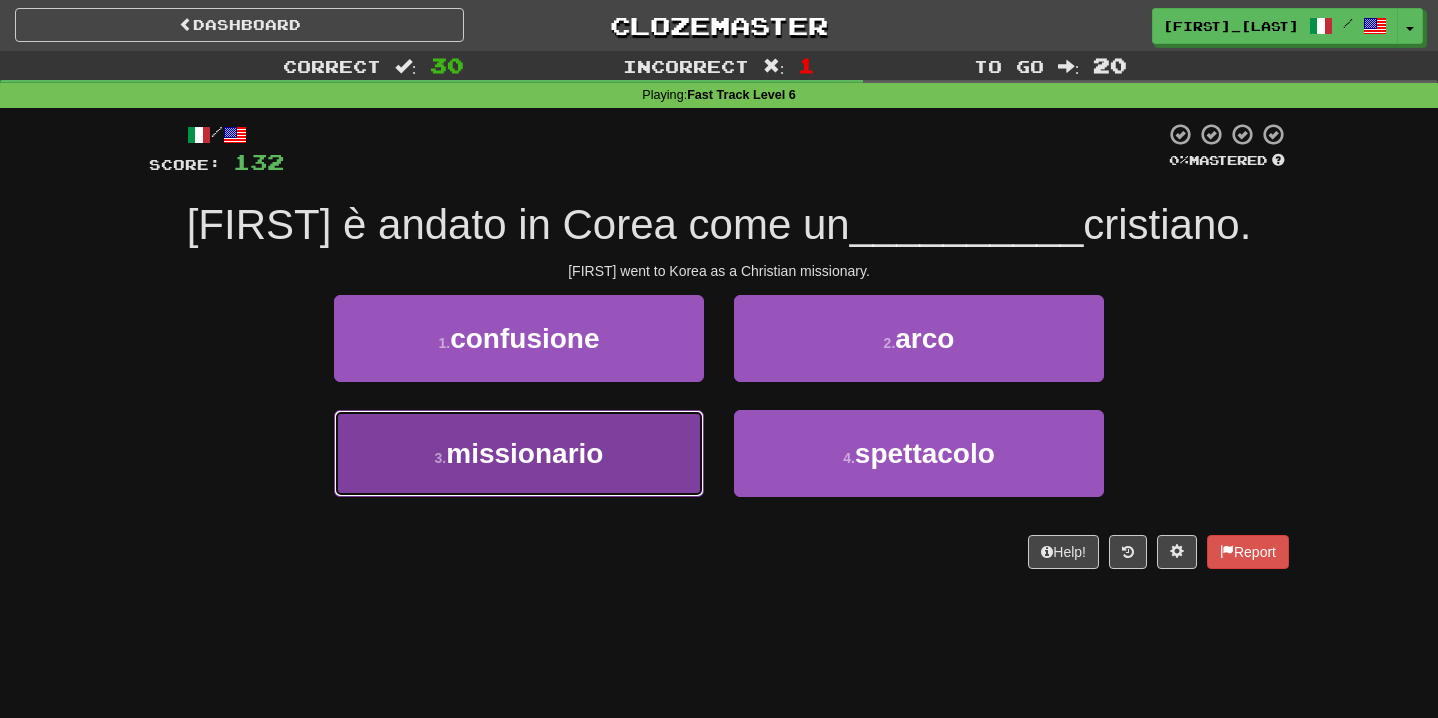 click on "missionario" at bounding box center [524, 453] 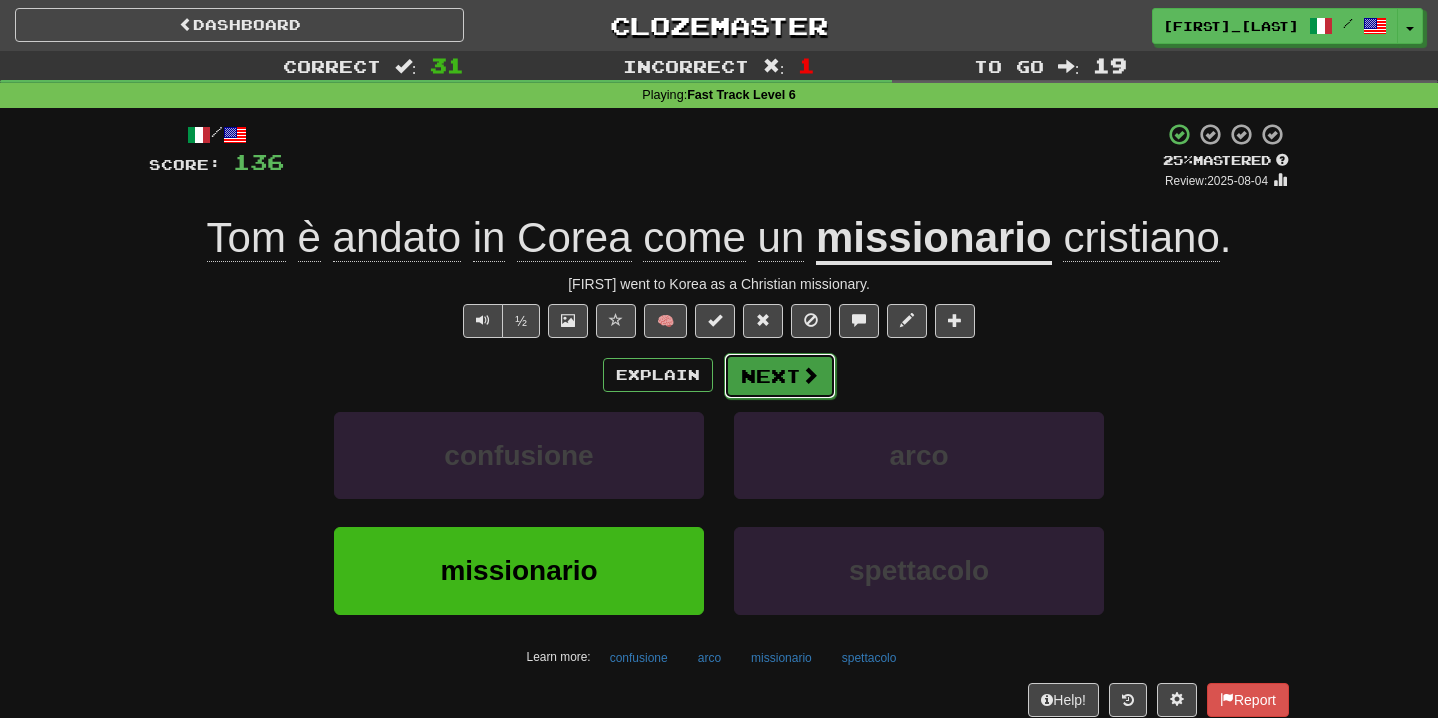 click on "Next" at bounding box center [780, 376] 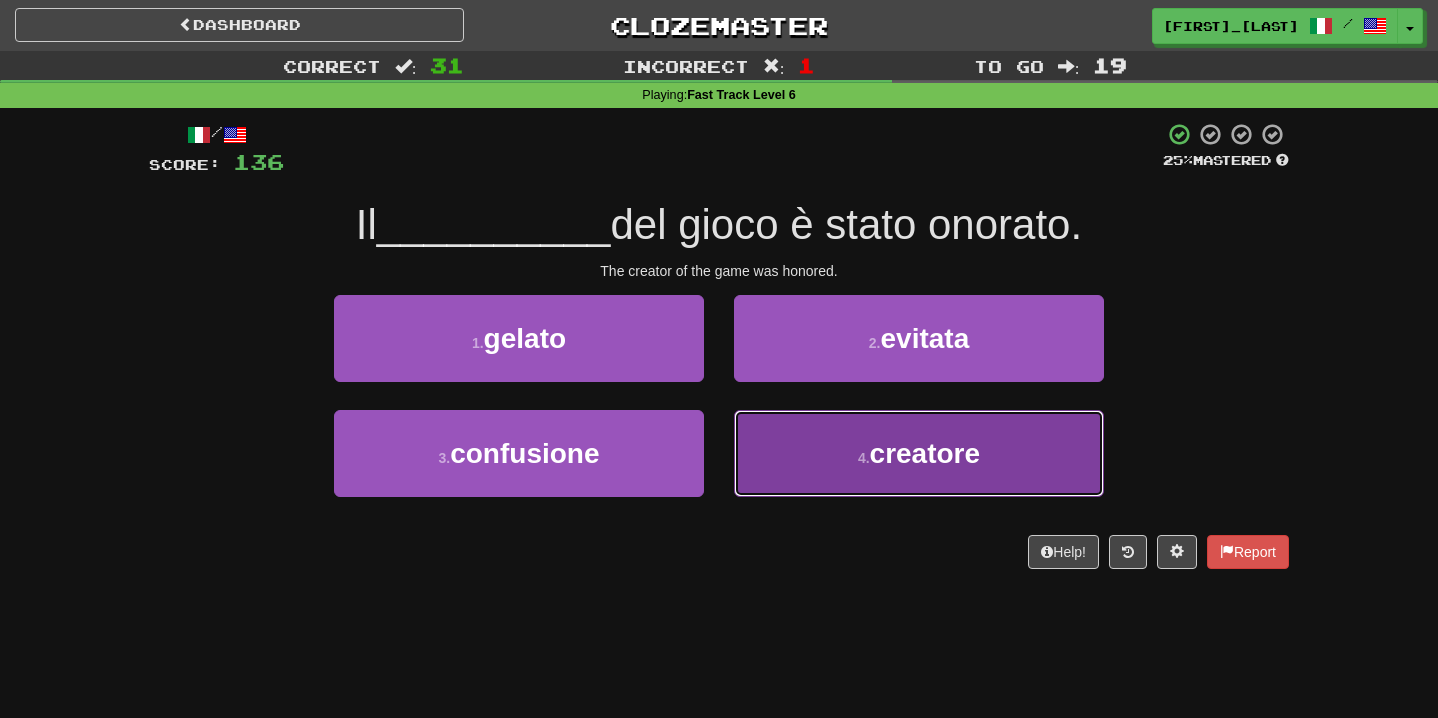 click on "[NUMBER] . creatore" at bounding box center [919, 453] 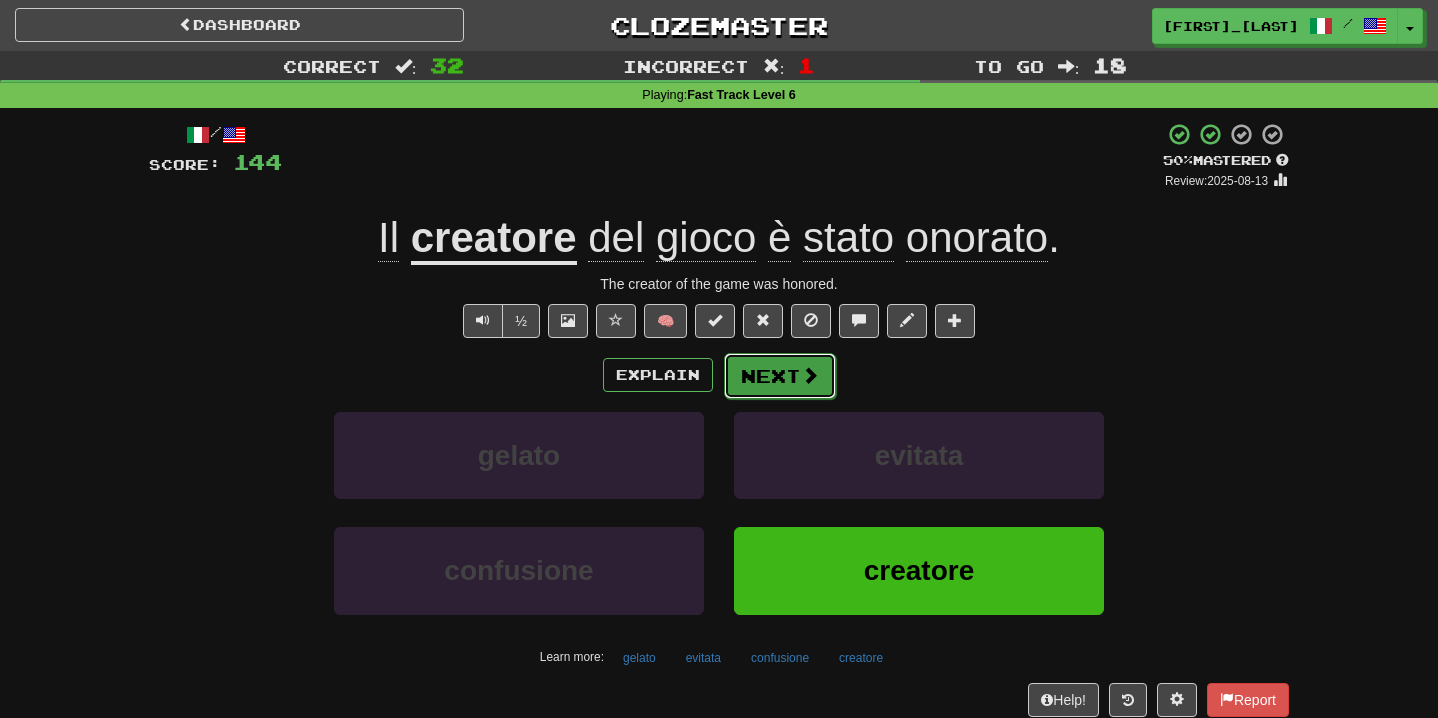click on "Next" at bounding box center [780, 376] 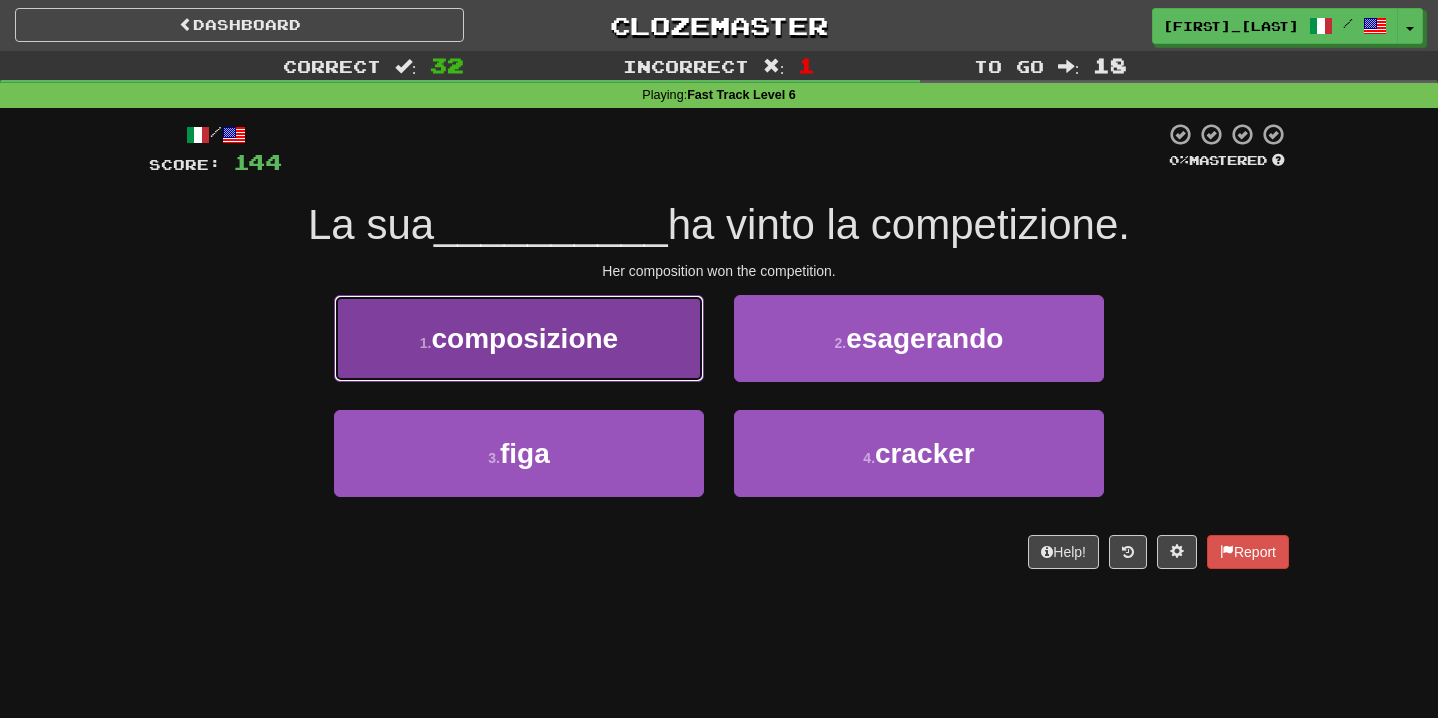 click on "[NUMBER] . composizione" at bounding box center [519, 338] 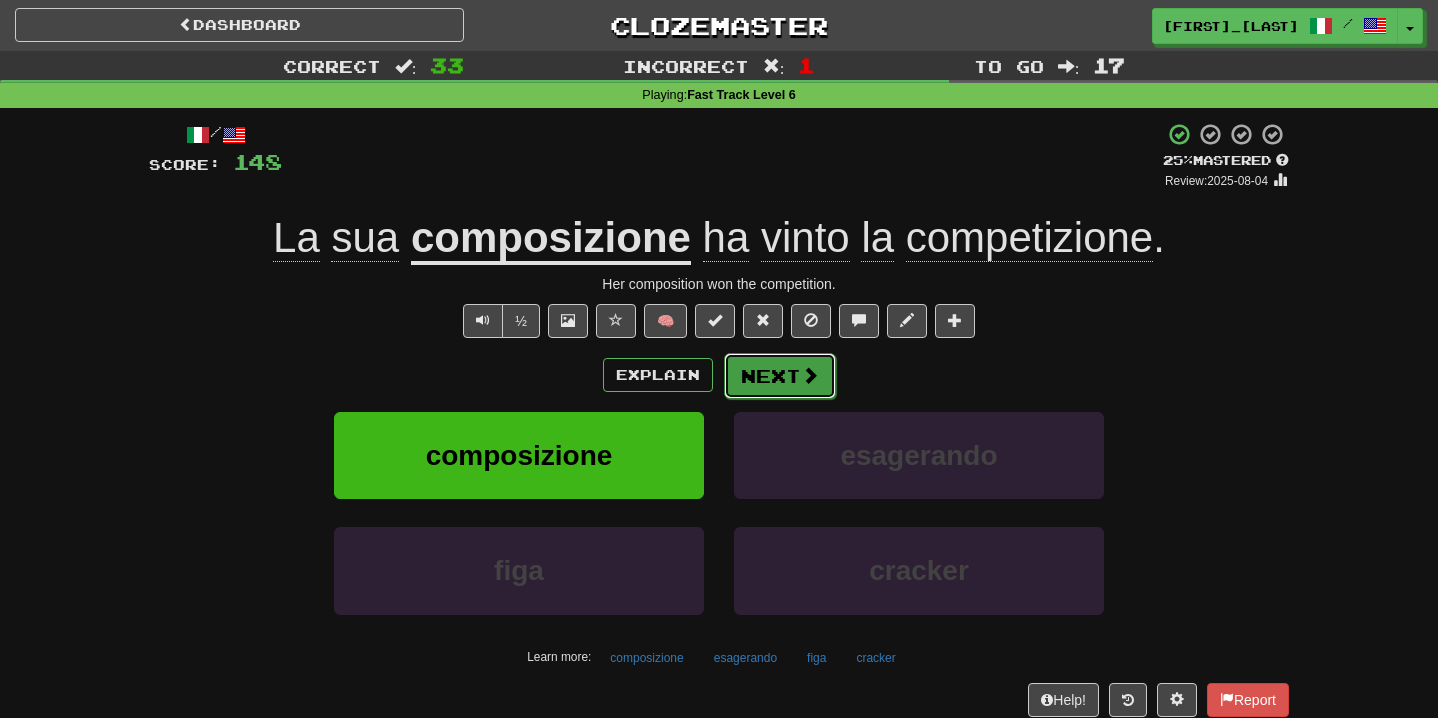 click on "Next" at bounding box center [780, 376] 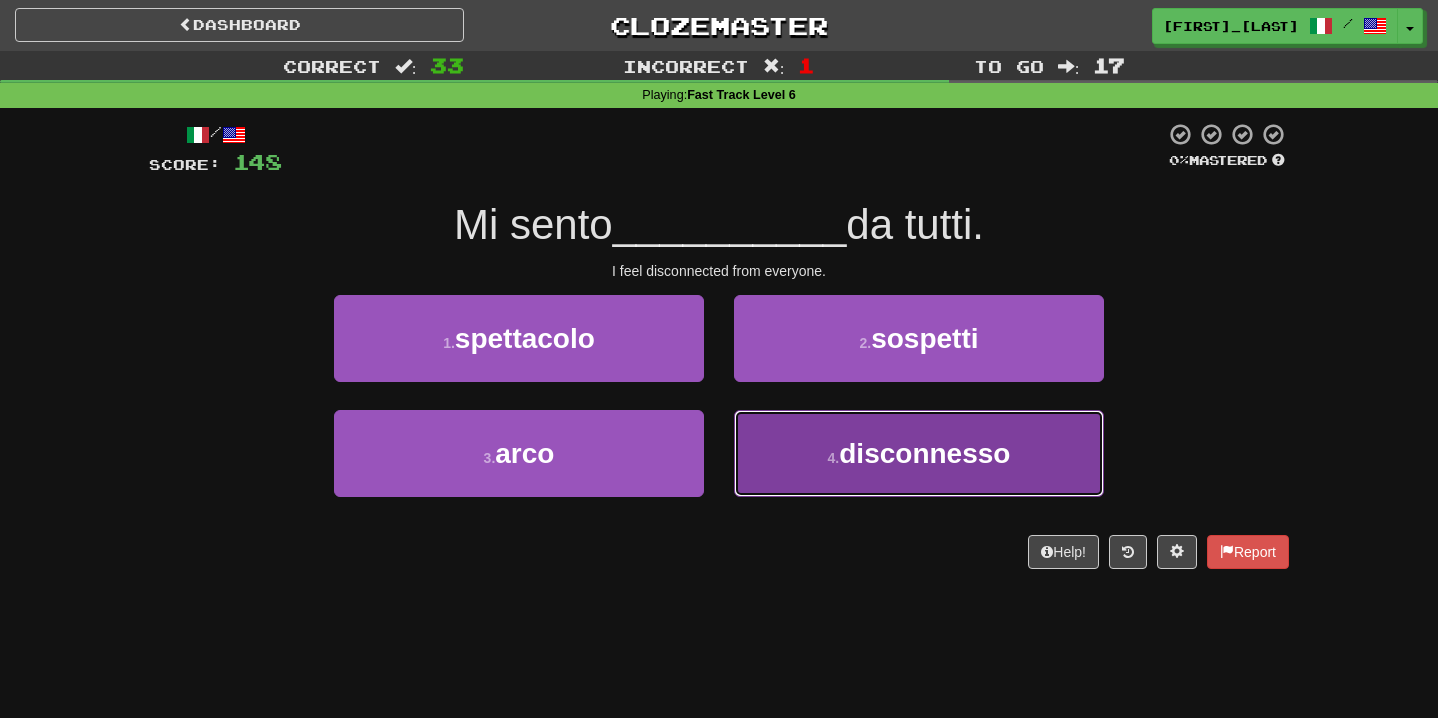 click on "[NUMBER] . disconnesso" at bounding box center [919, 453] 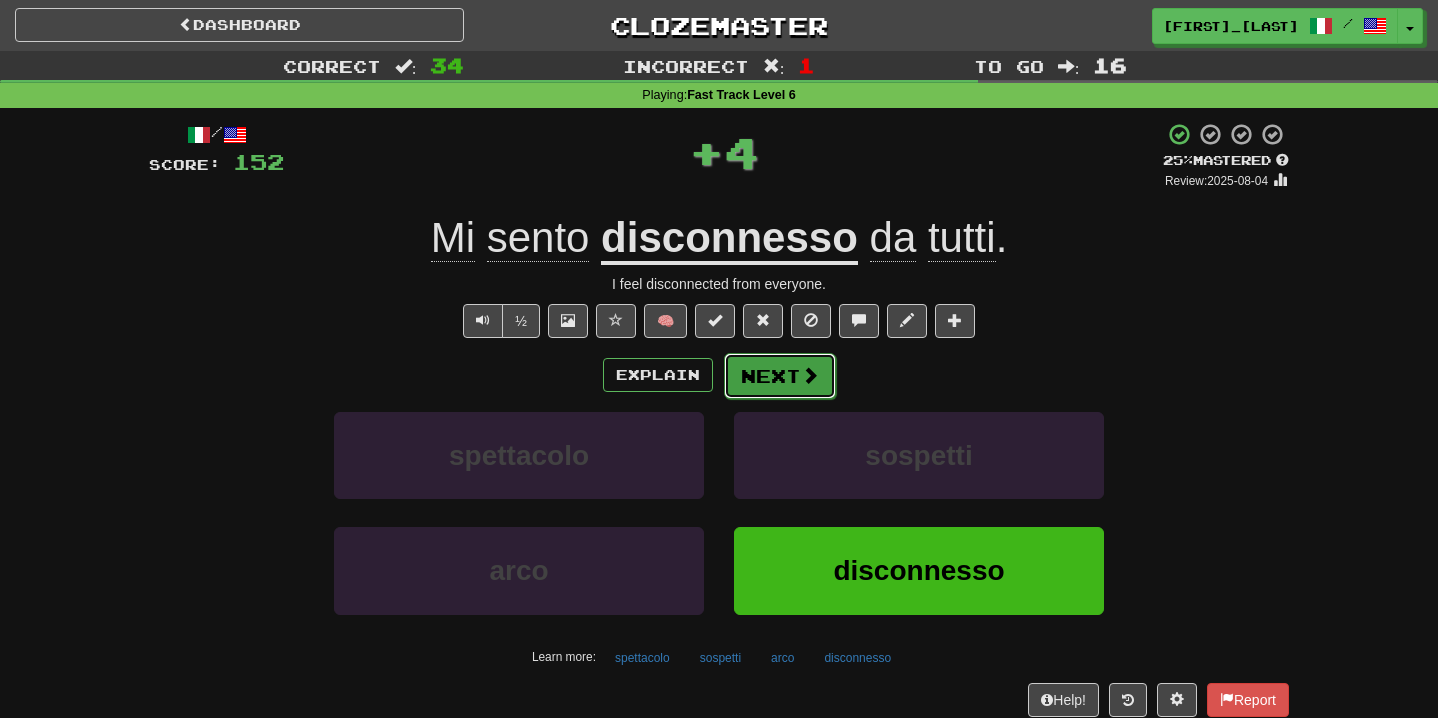 click on "Next" at bounding box center (780, 376) 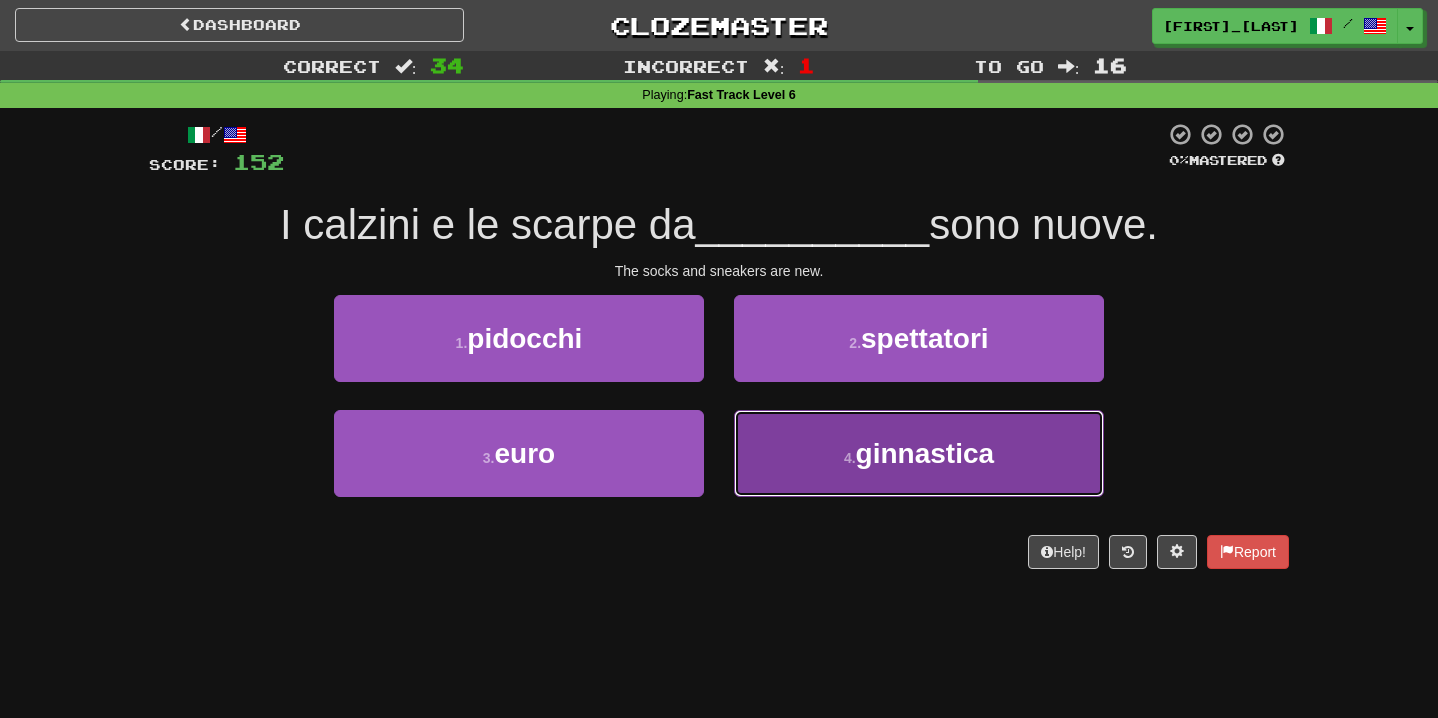 click on "[NUMBER] . ginnastica" at bounding box center [919, 453] 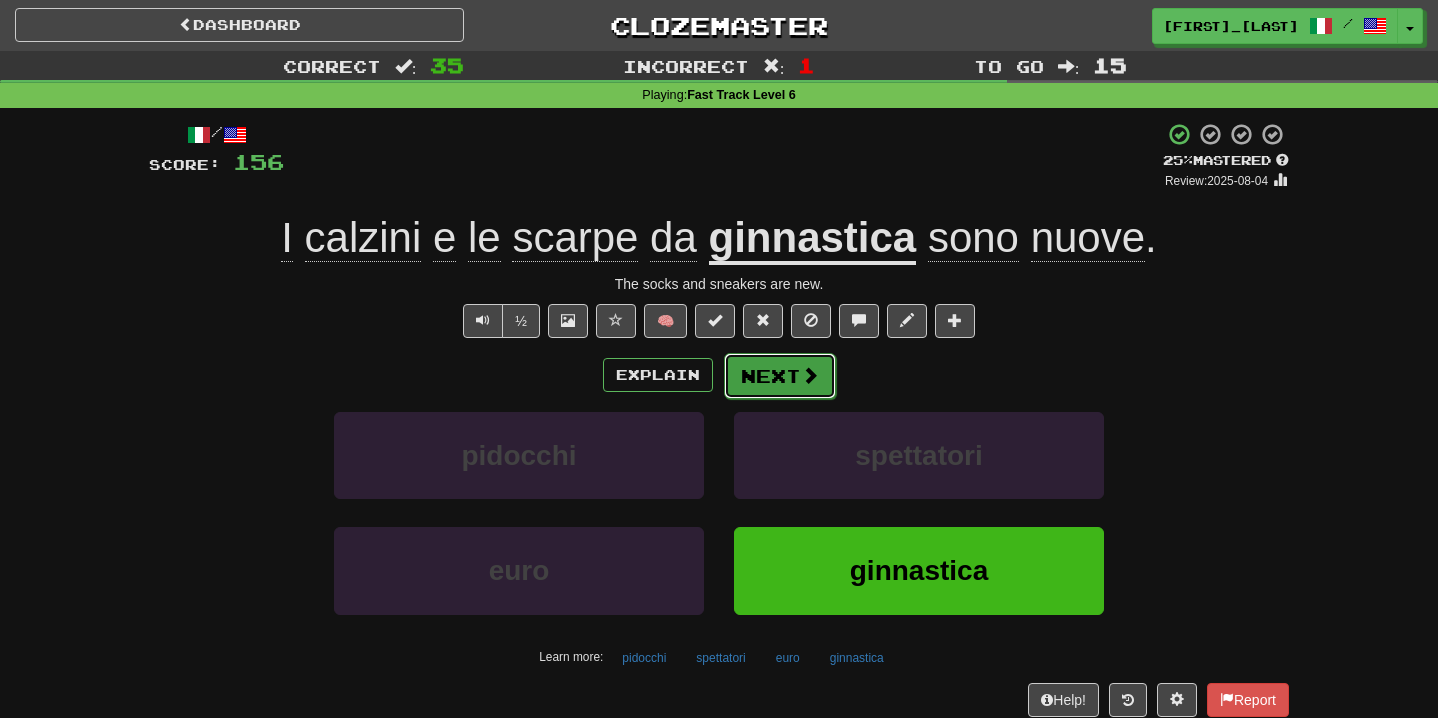 click on "Next" at bounding box center [780, 376] 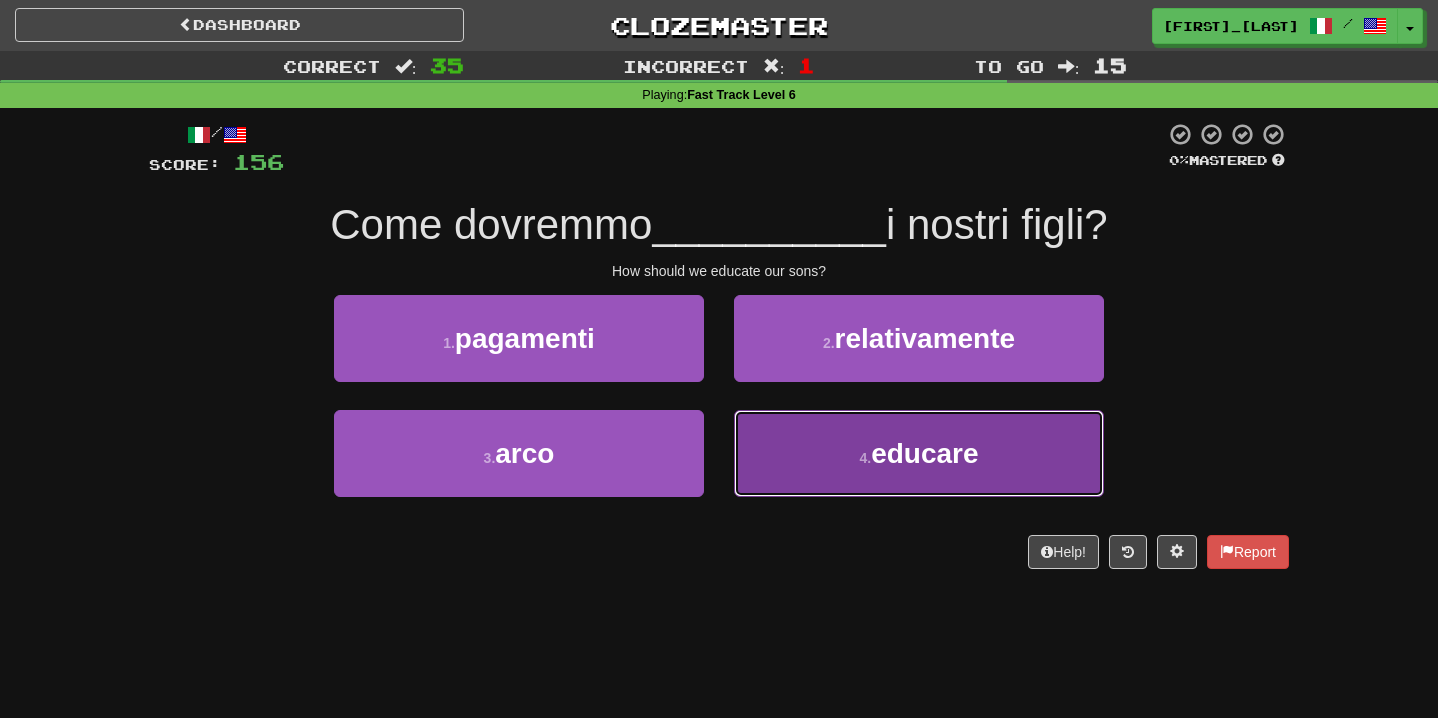 click on "[NUMBER] . educare" at bounding box center [919, 453] 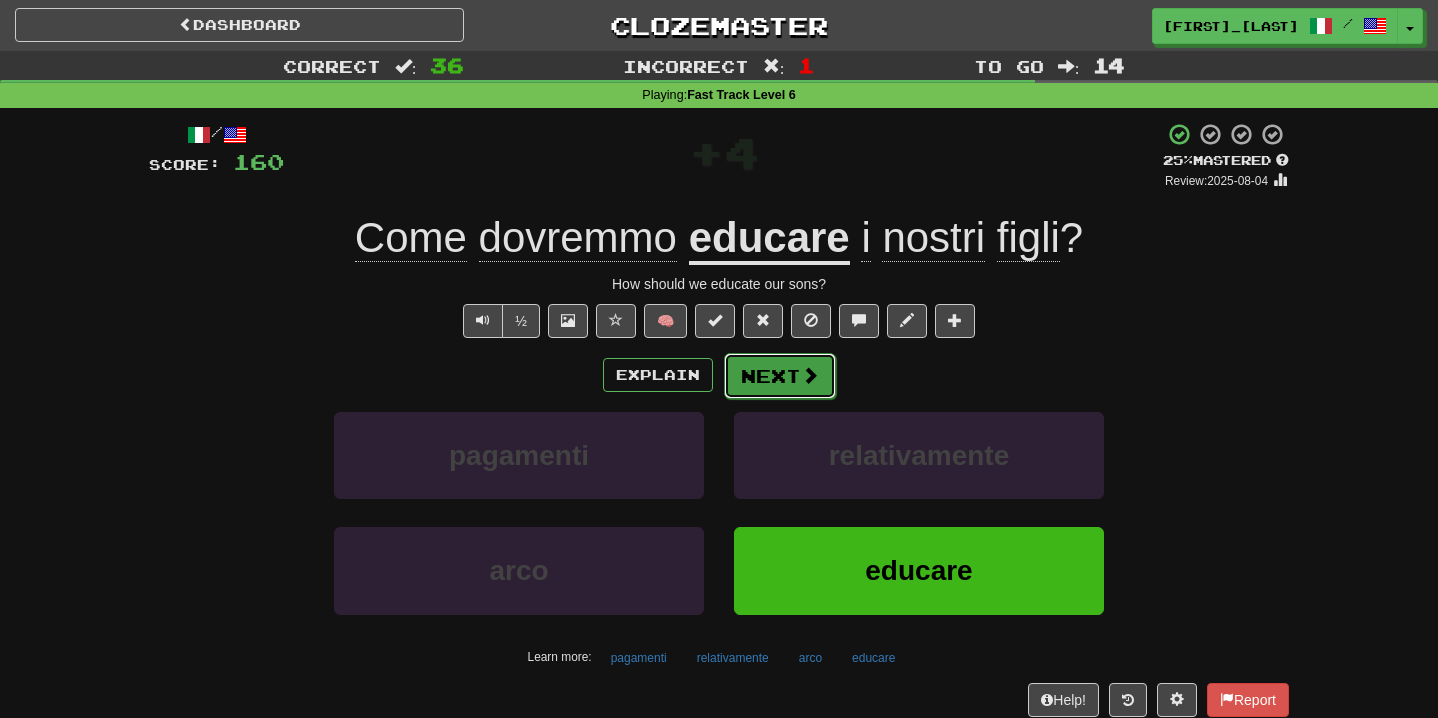 click on "Next" at bounding box center (780, 376) 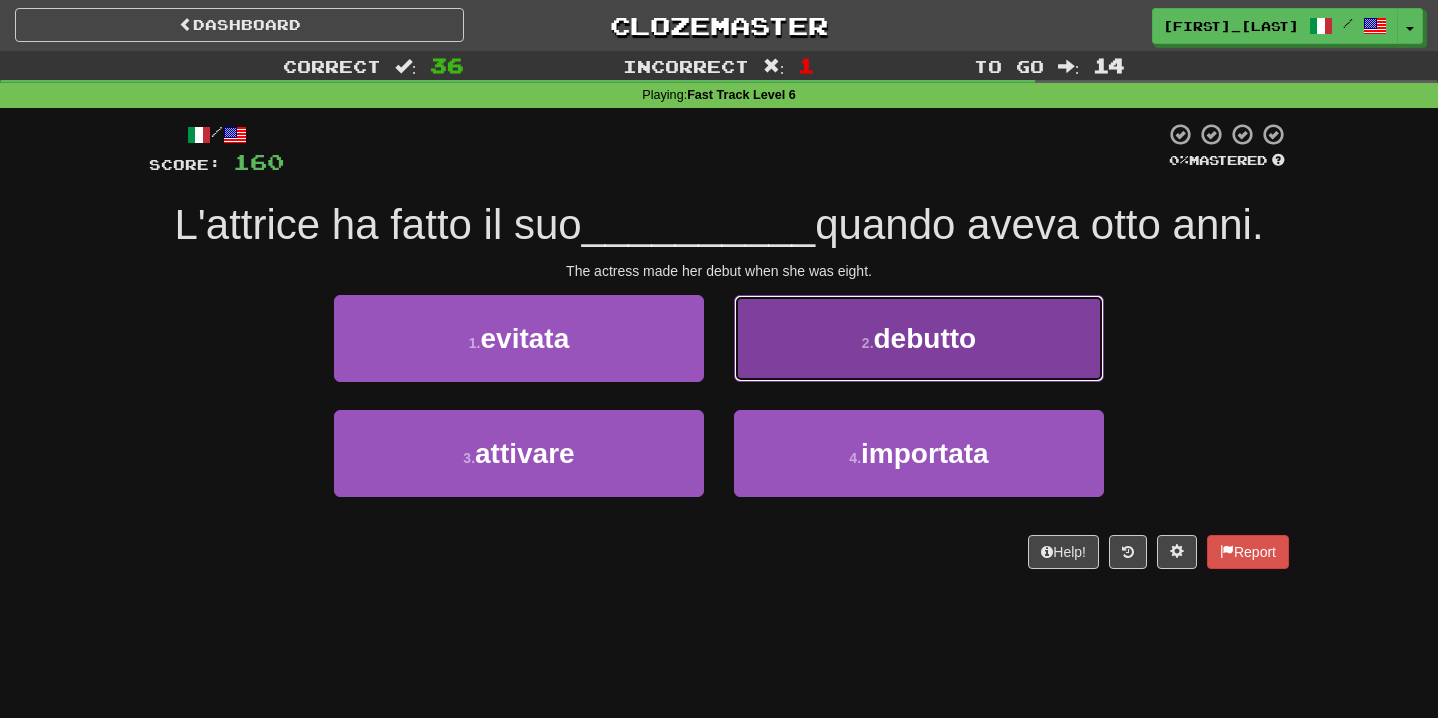 click on "[NUMBER] . debutto" at bounding box center (919, 338) 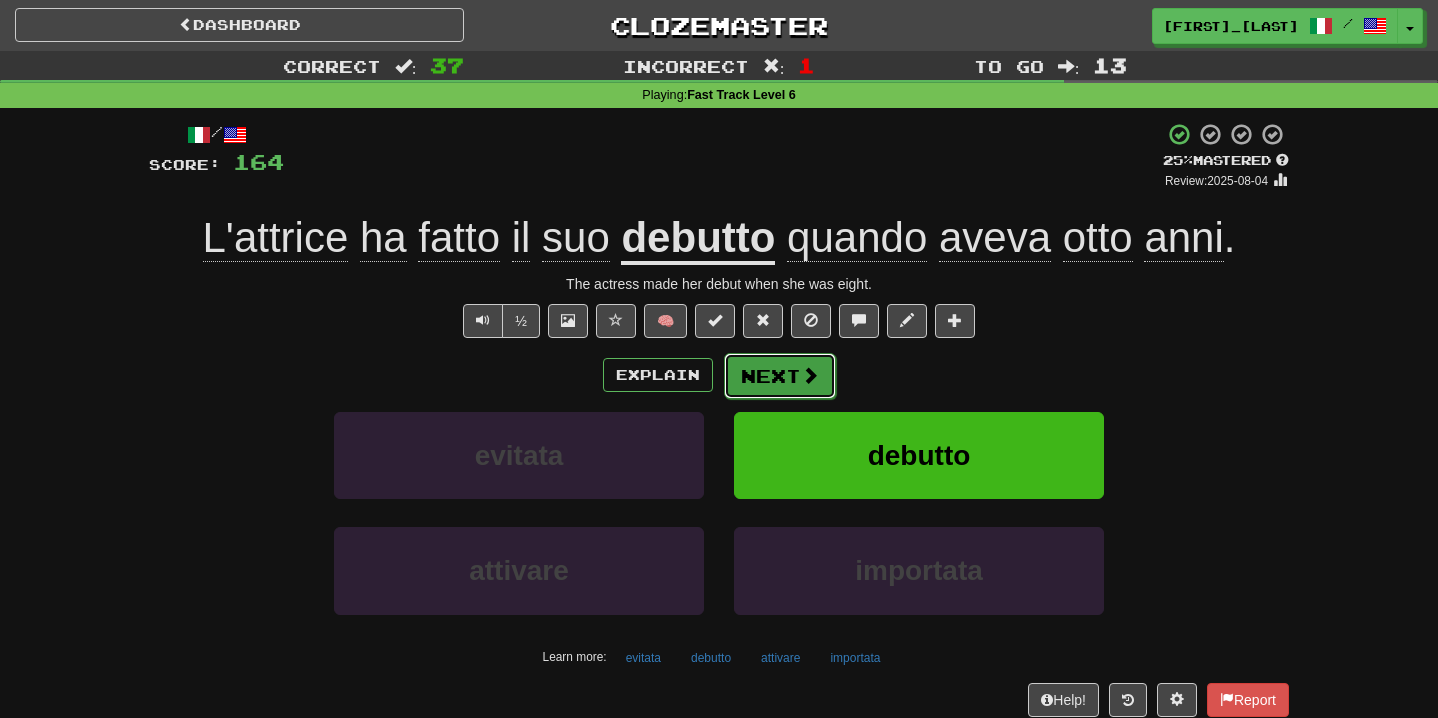 click at bounding box center [810, 375] 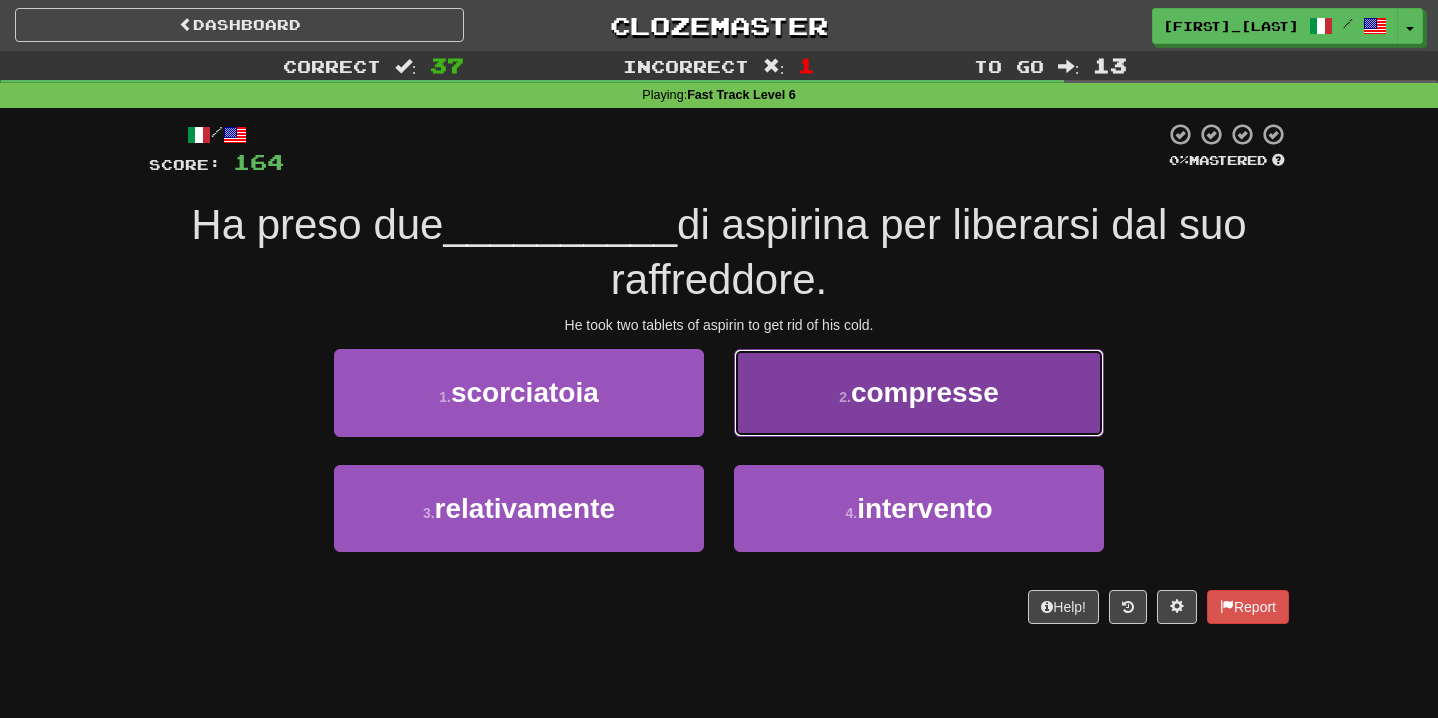 click on "2 .  compresse" at bounding box center (919, 392) 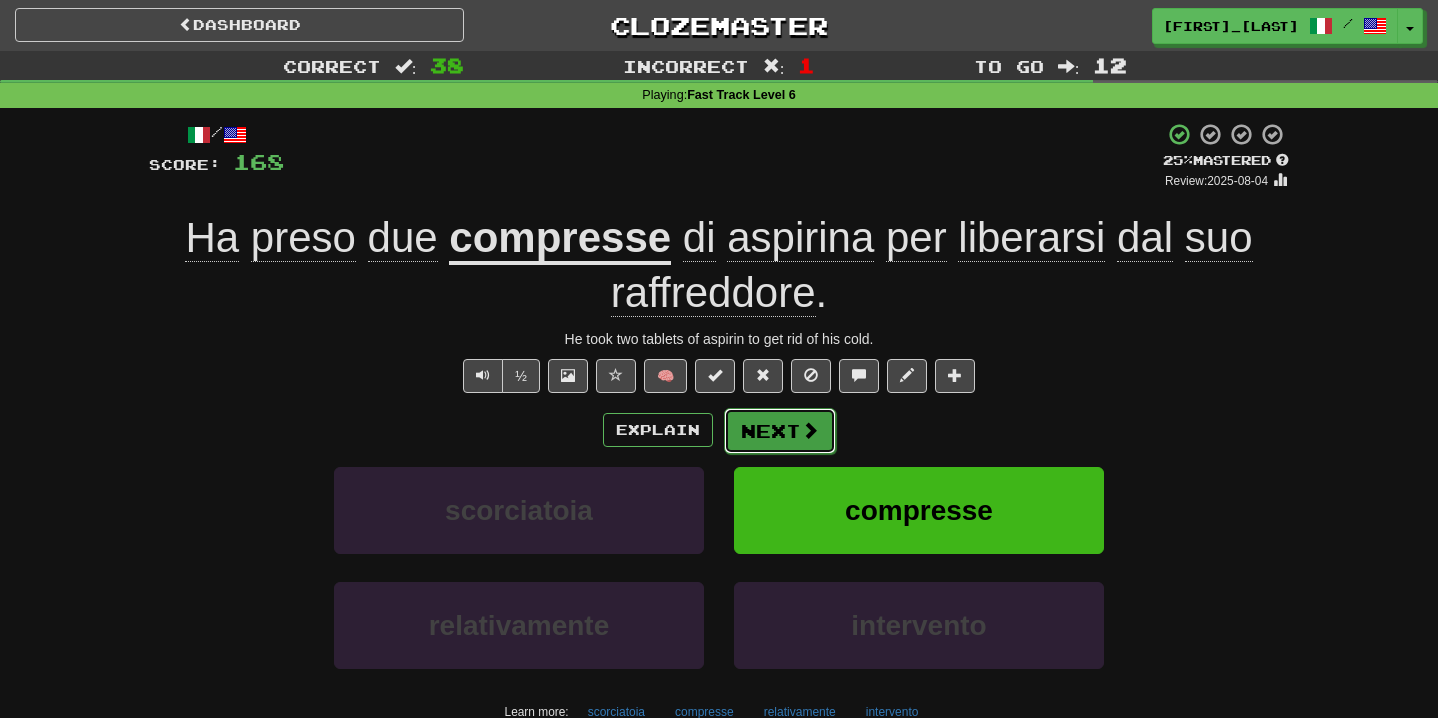 click at bounding box center [810, 430] 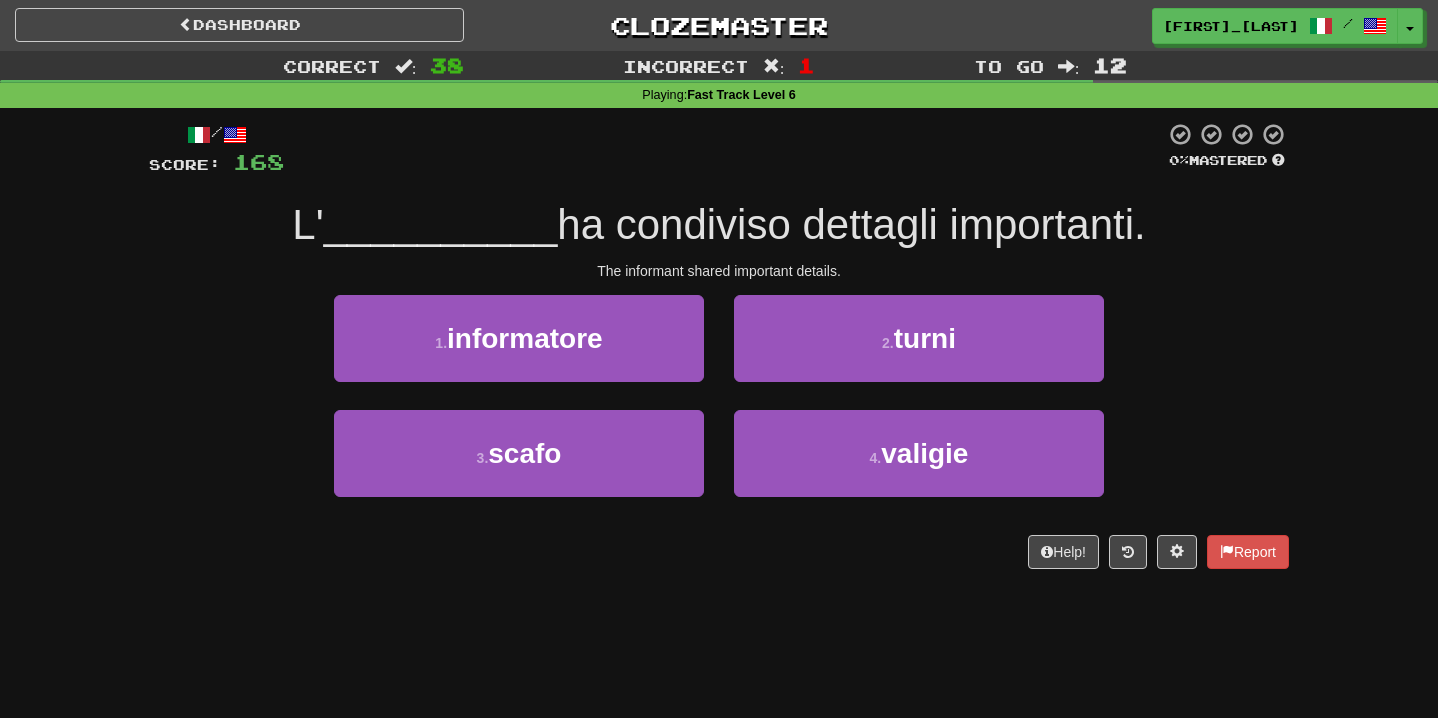 click on "[NUMBER] . informatore" at bounding box center (519, 352) 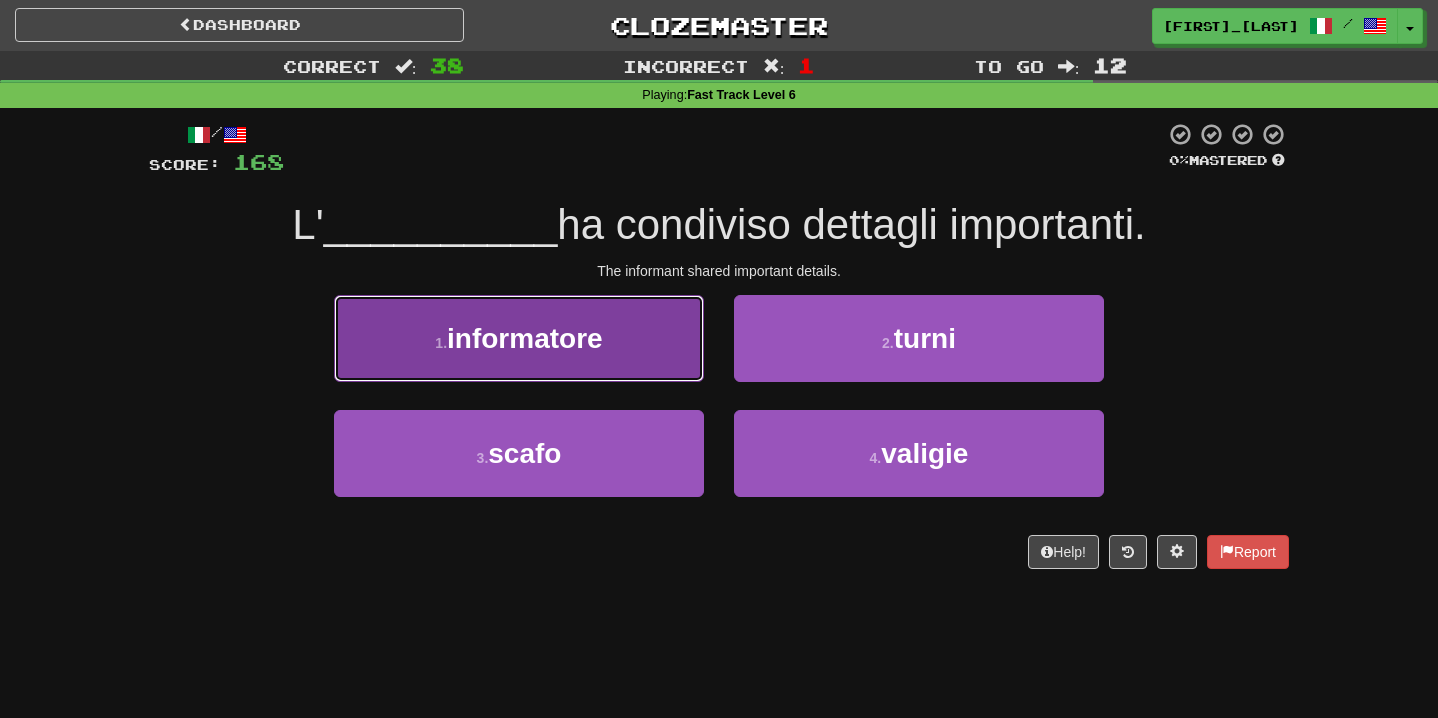 click on "[NUMBER] . informatore" at bounding box center [519, 338] 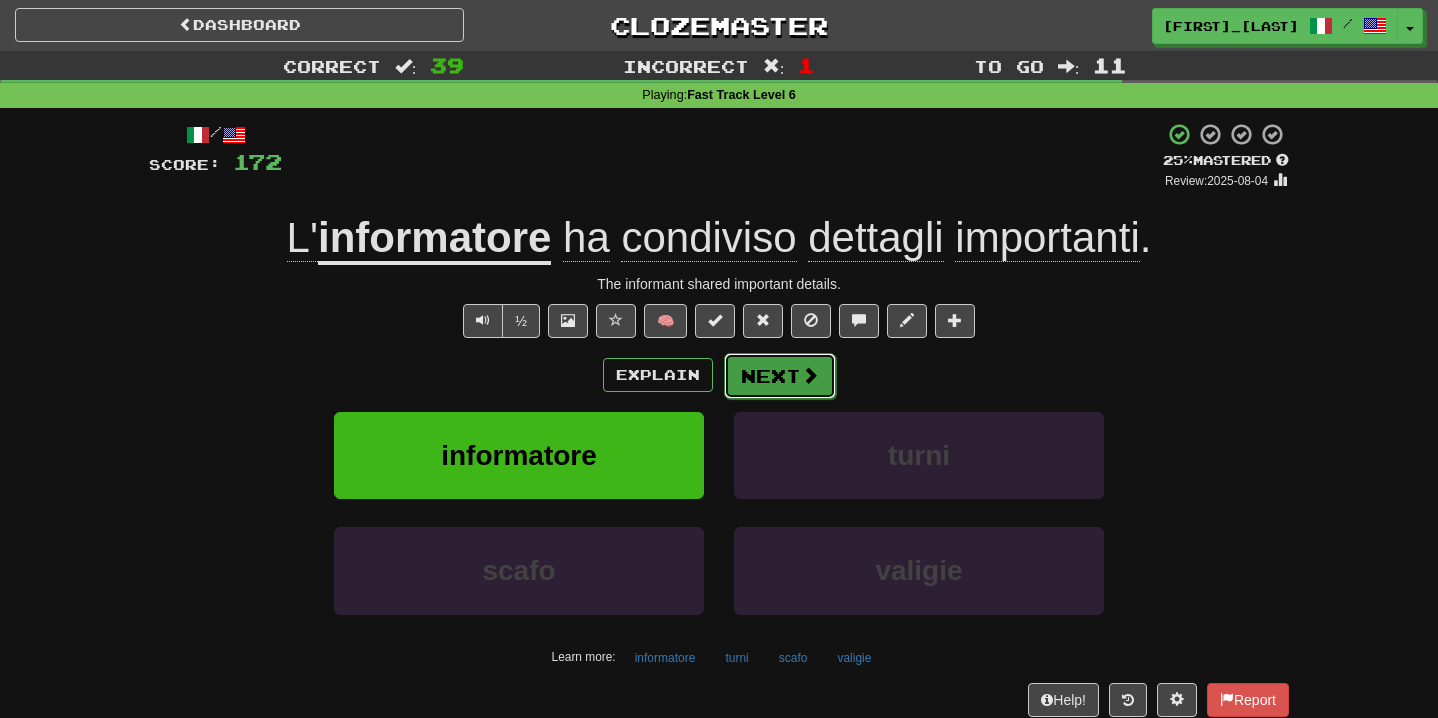 click on "Next" at bounding box center [780, 376] 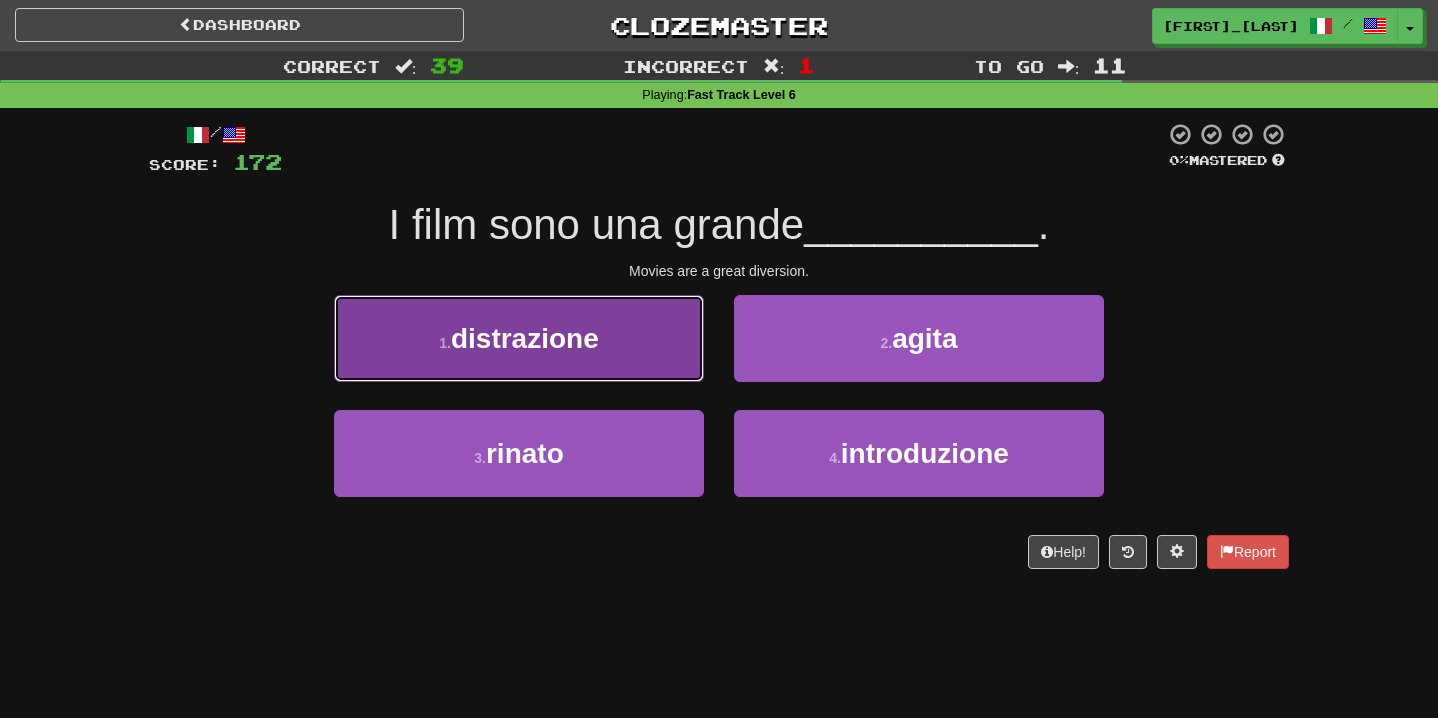 click on "[NUMBER] . distrazione" at bounding box center (519, 338) 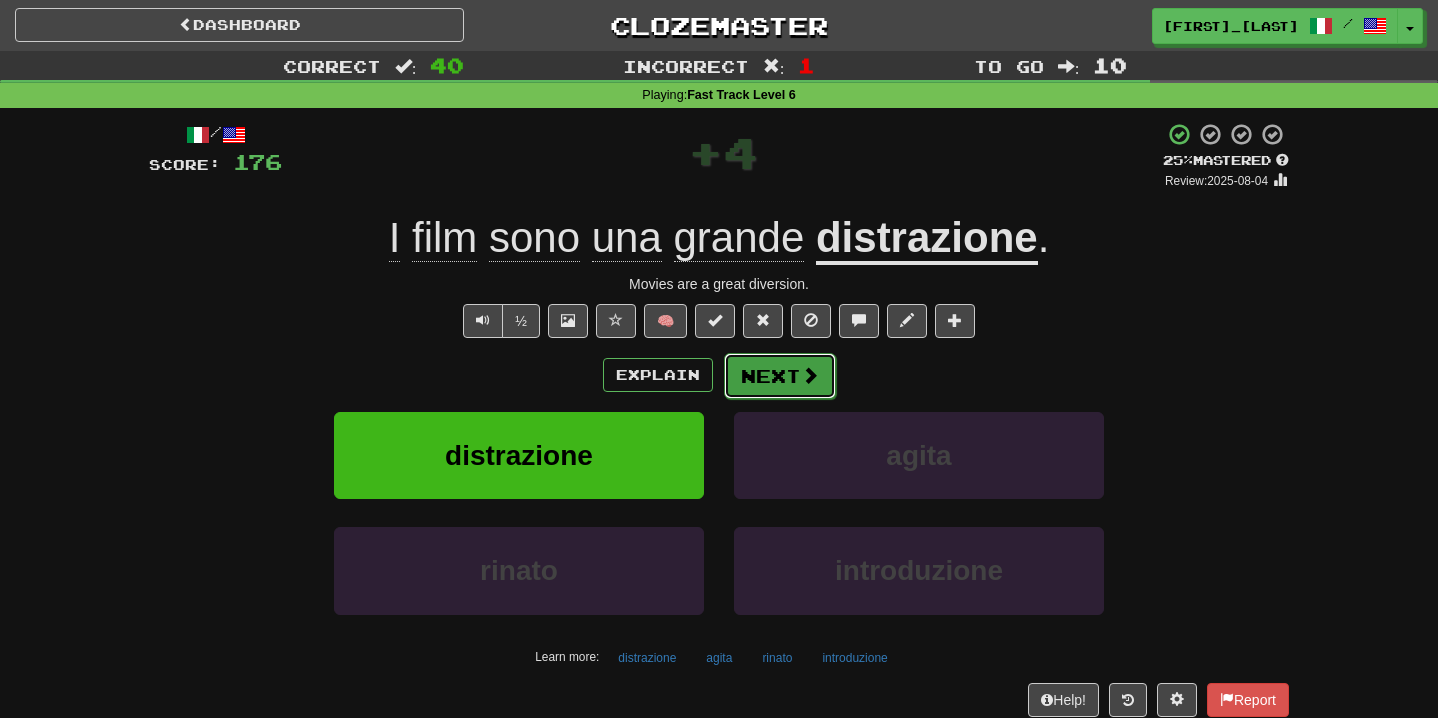 click on "Next" at bounding box center [780, 376] 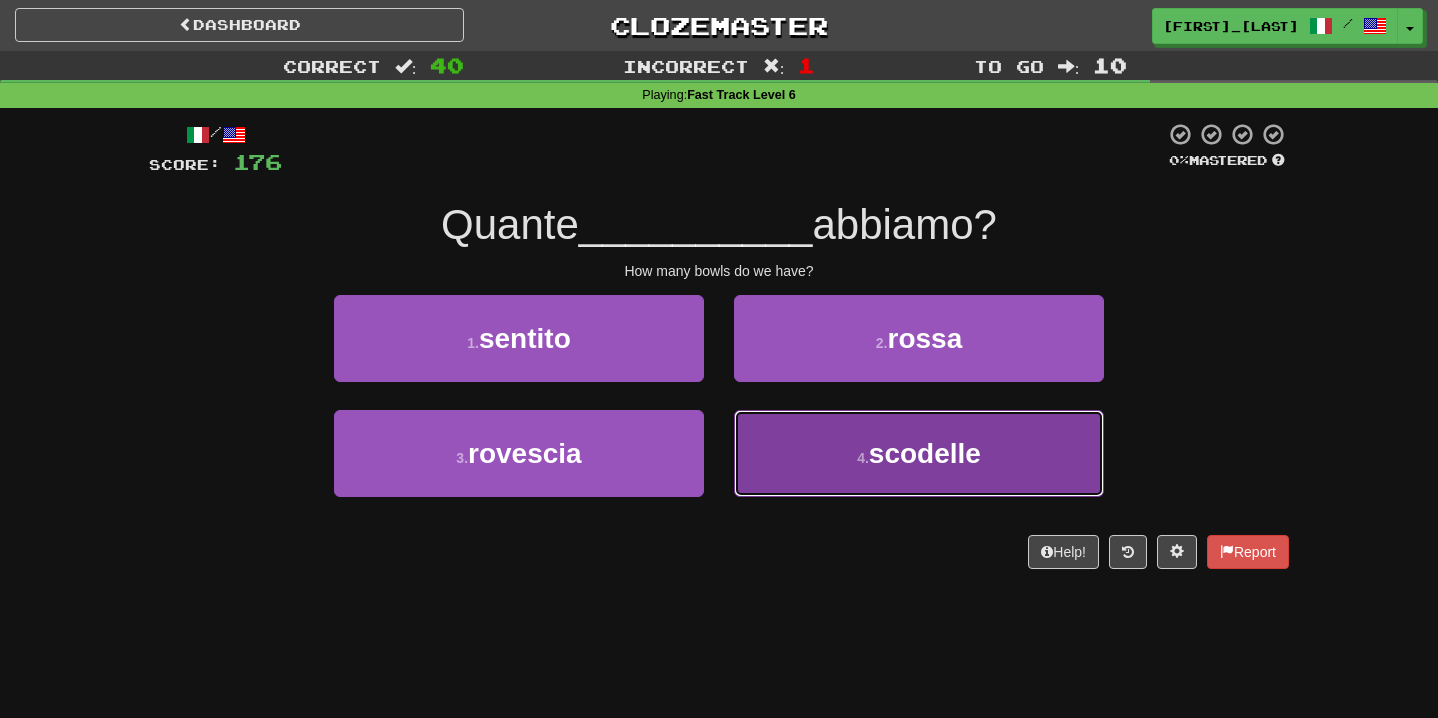 click on "scodelle" at bounding box center [925, 453] 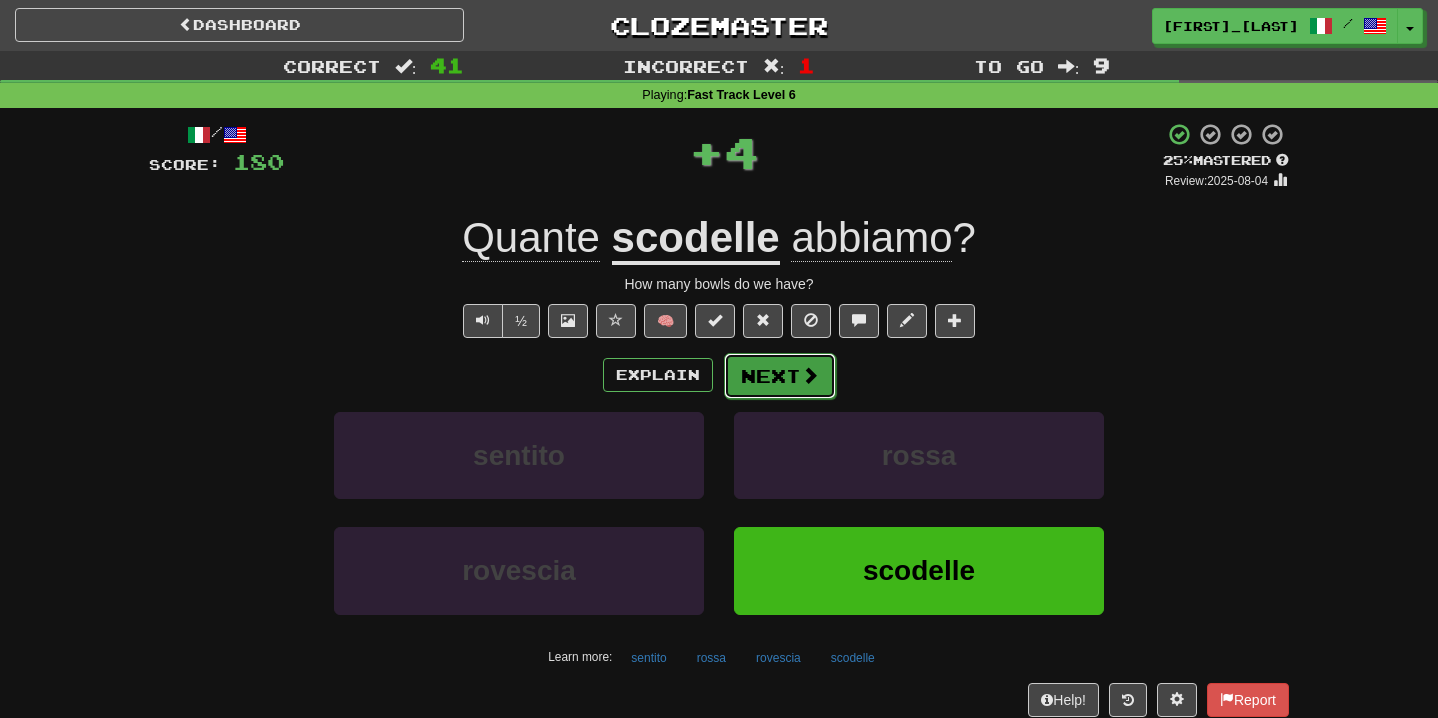 click on "Next" at bounding box center [780, 376] 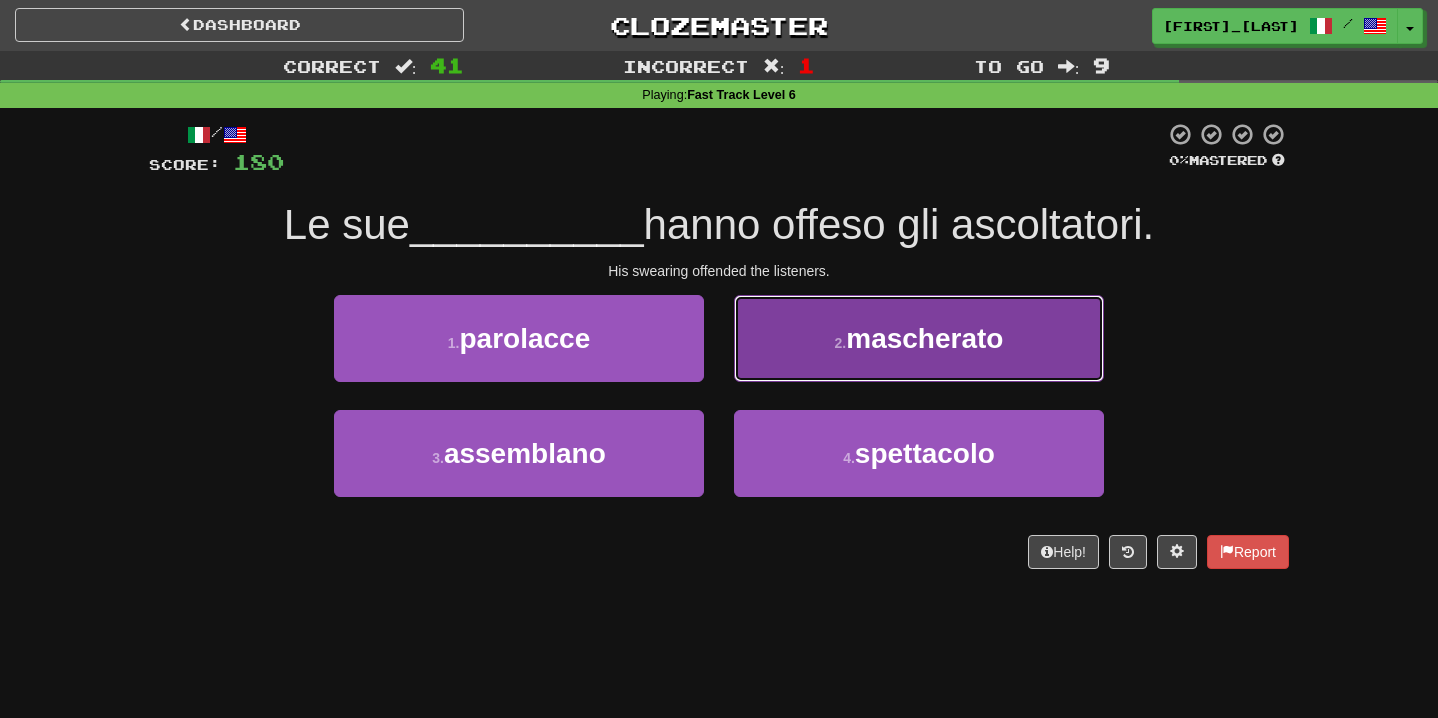 click on "[NUMBER] . mascherato" at bounding box center [919, 338] 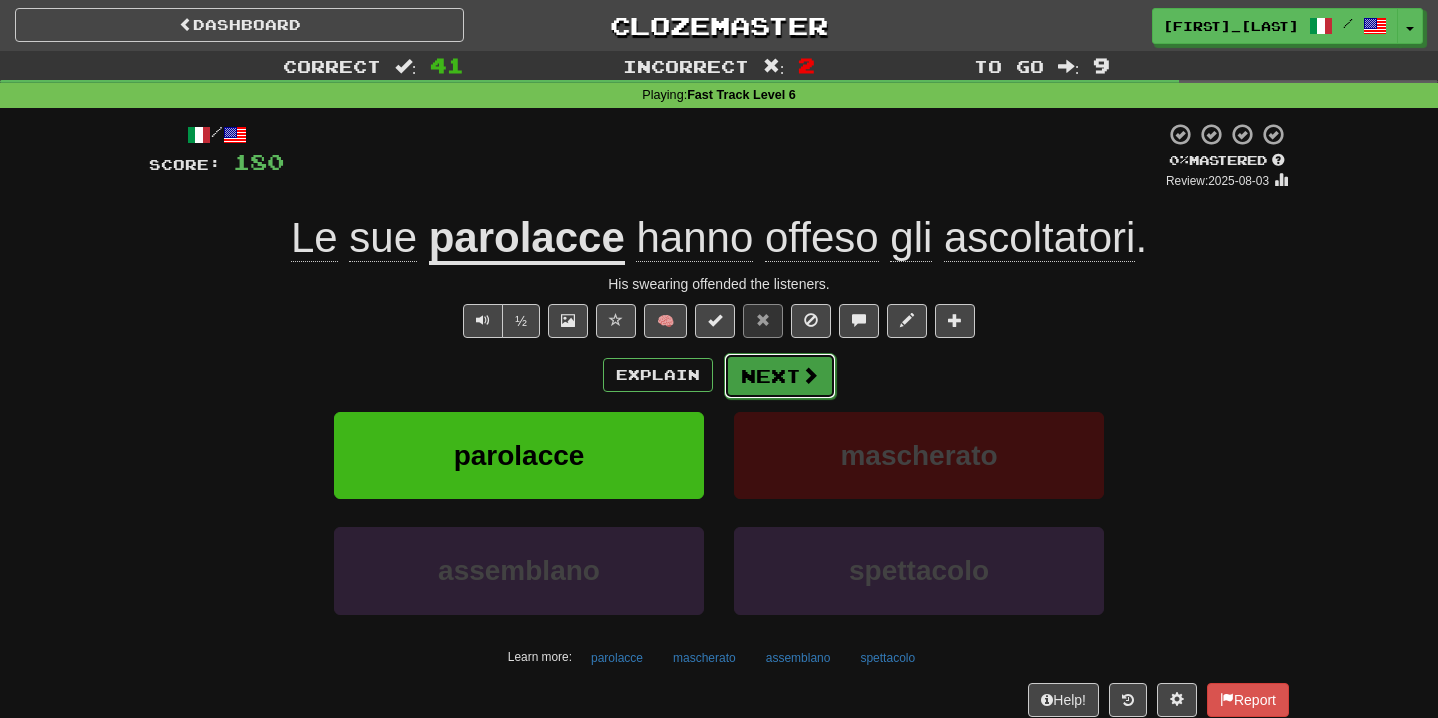 click on "Next" at bounding box center [780, 376] 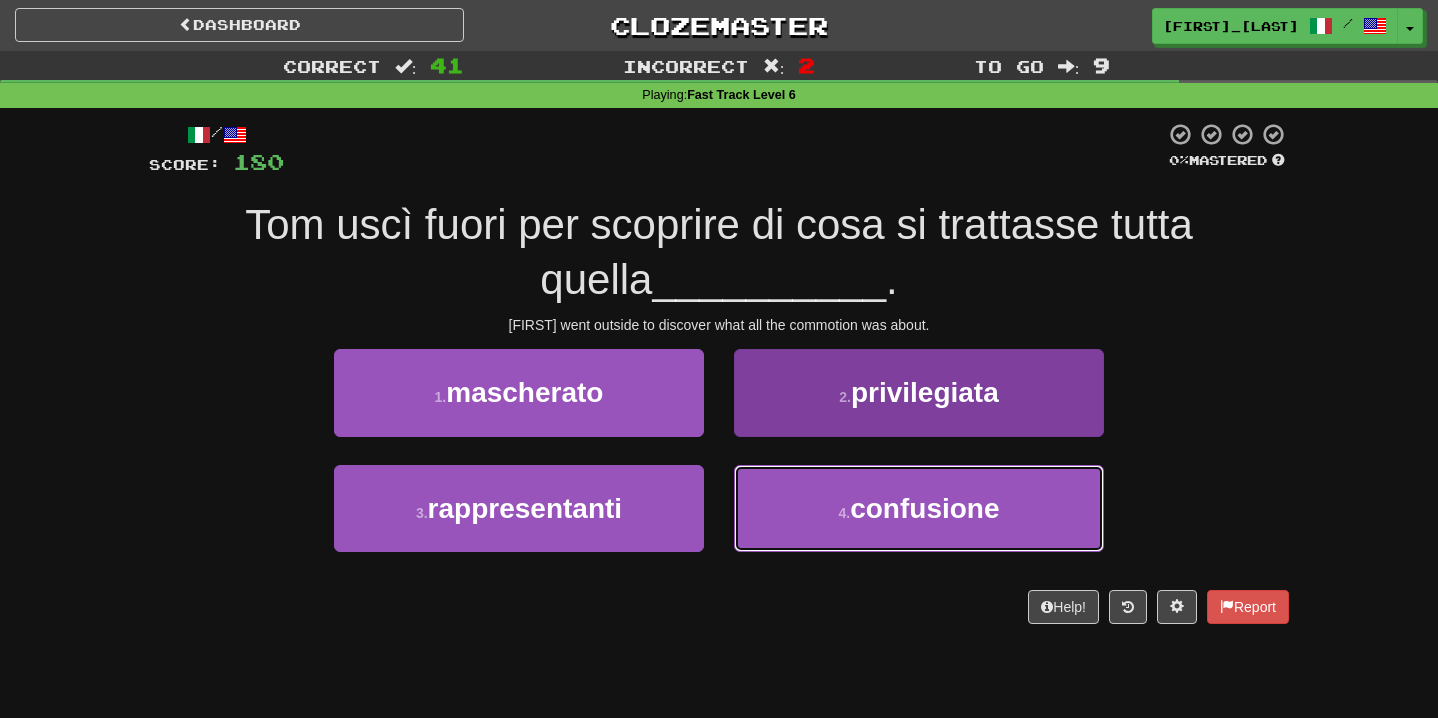 click on "[NUMBER] . confusione" at bounding box center [919, 508] 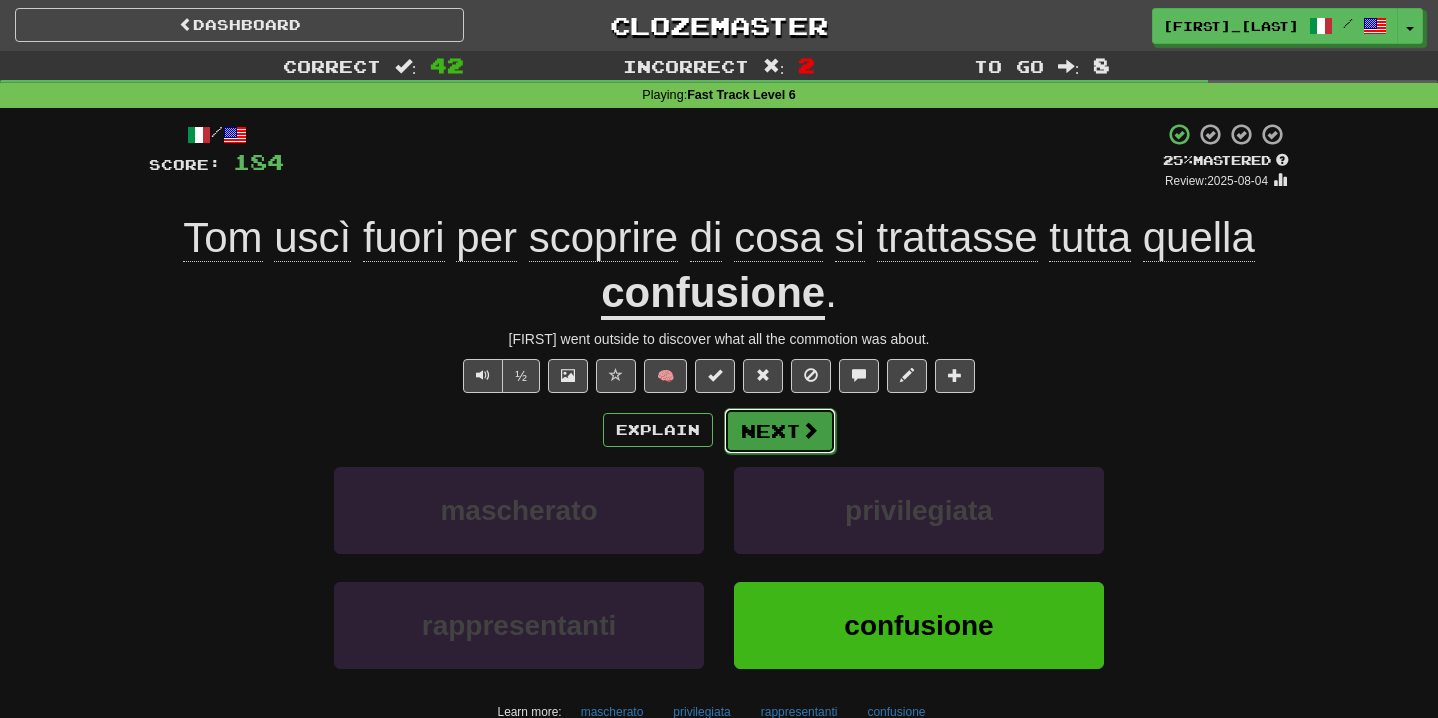click on "Next" at bounding box center (780, 431) 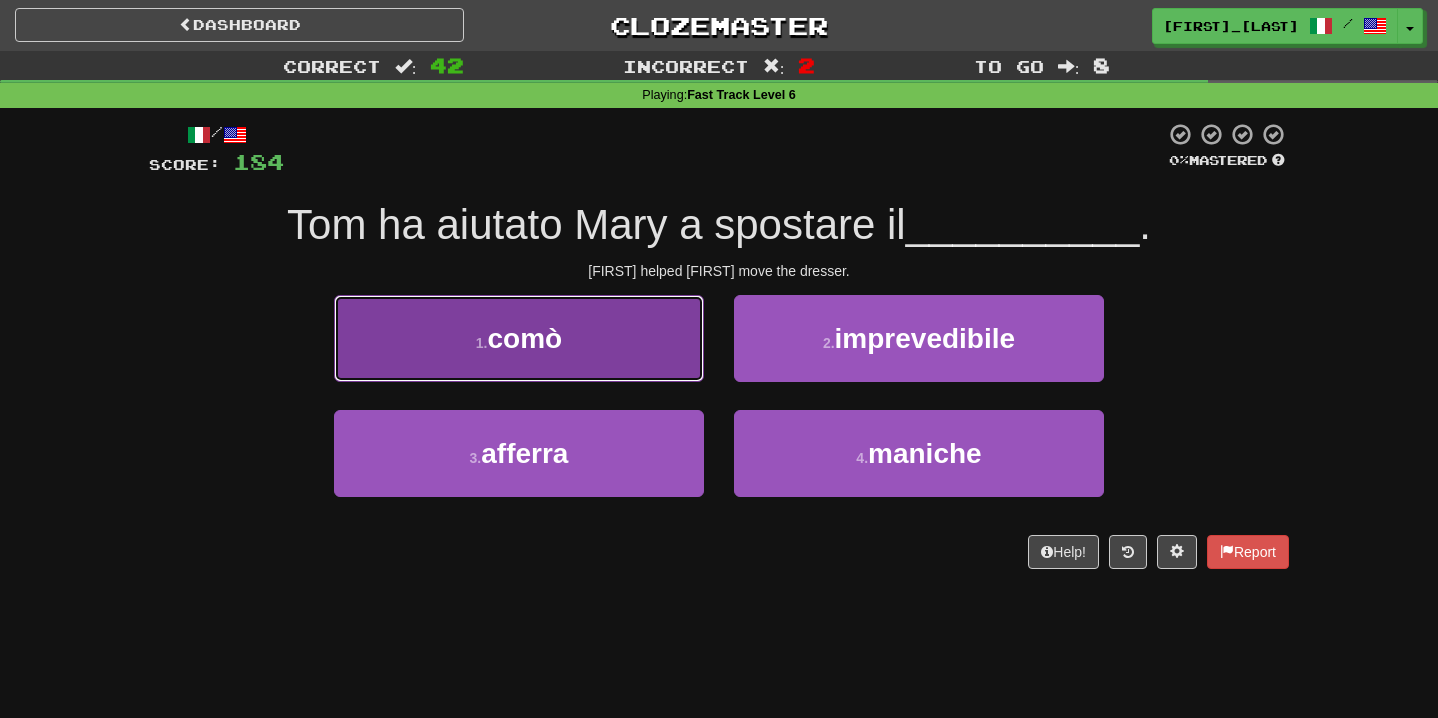 click on "[NUMBER] . comò" at bounding box center [519, 338] 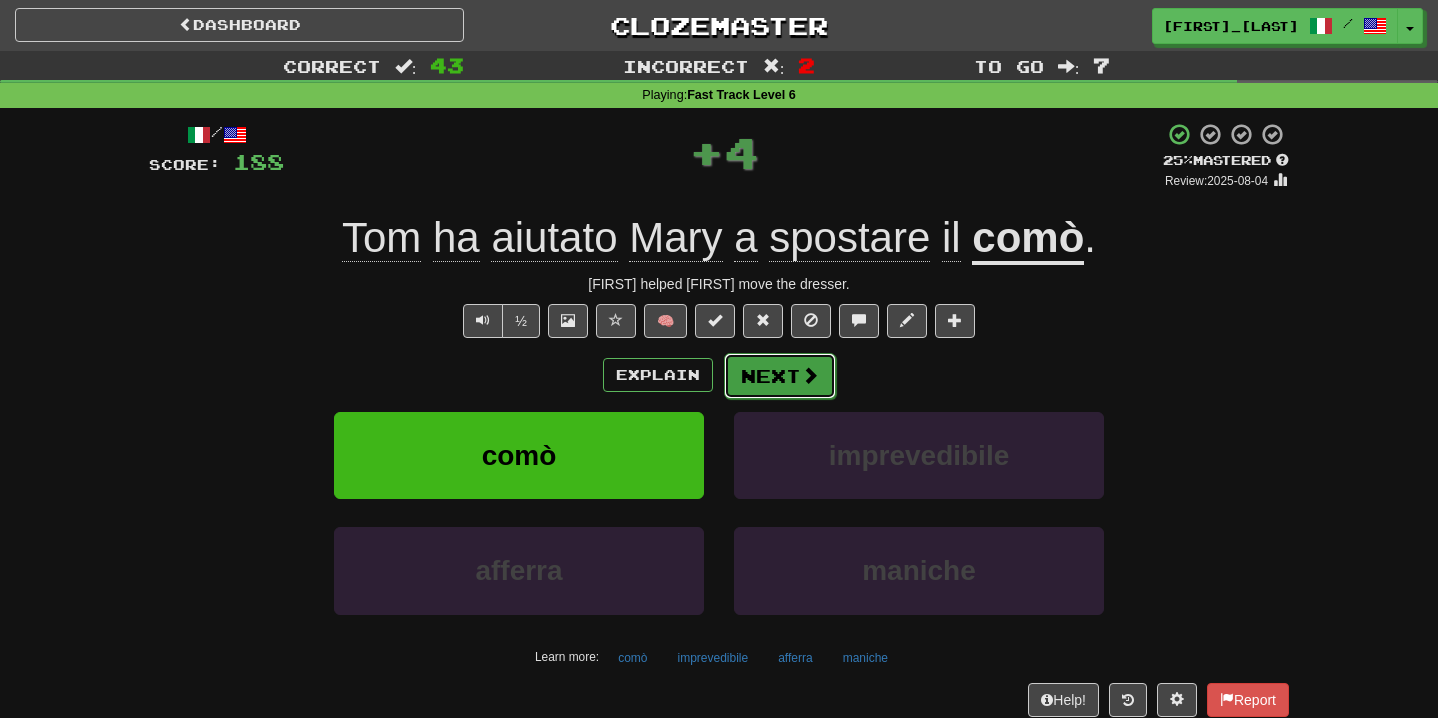 click on "Next" at bounding box center (780, 376) 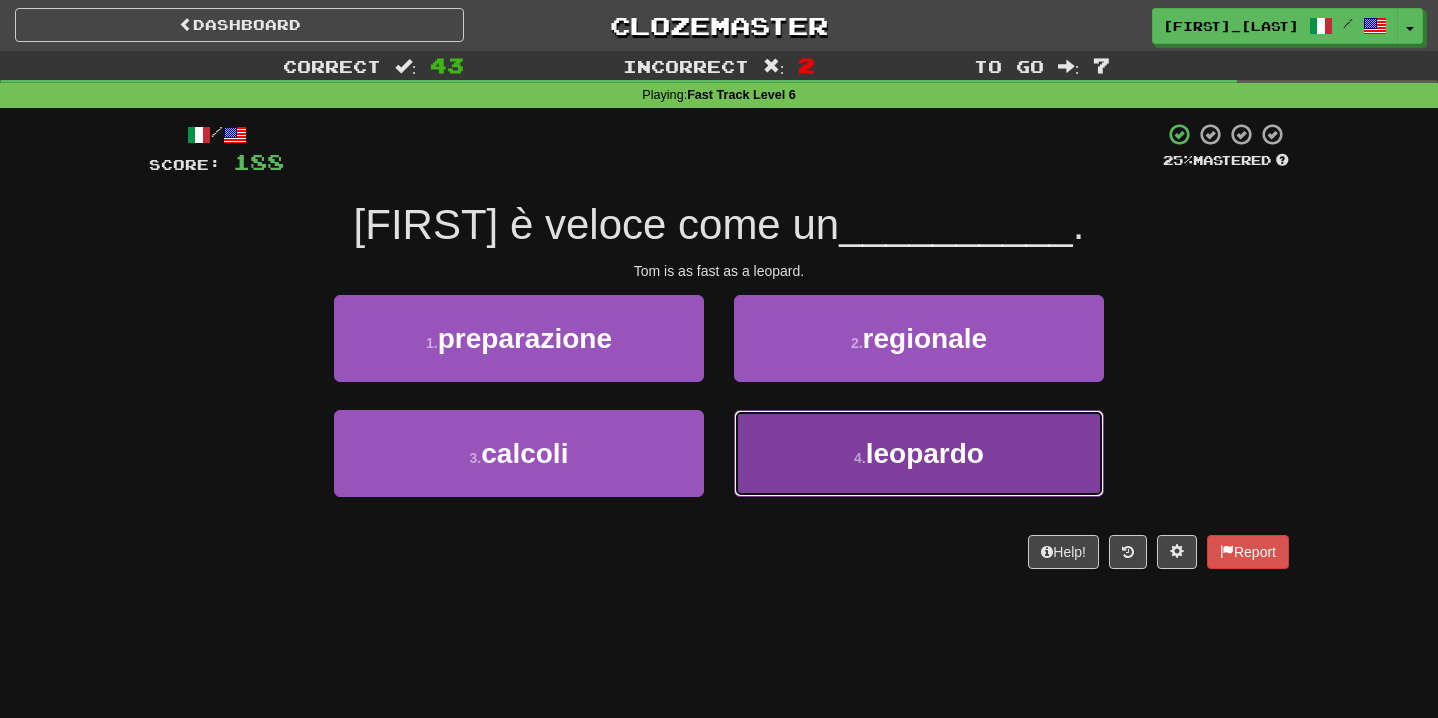 click on "[NUMBER] . leopardo" at bounding box center [919, 453] 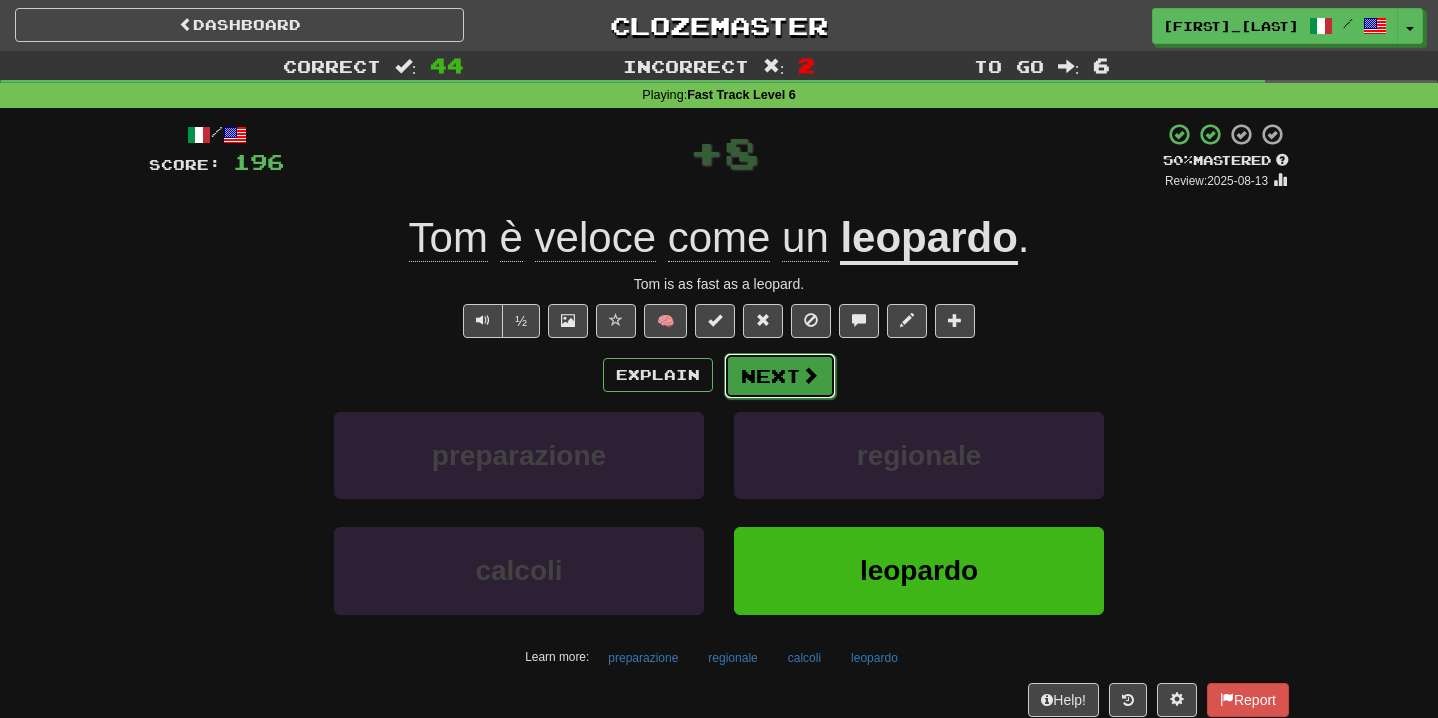 click at bounding box center (810, 375) 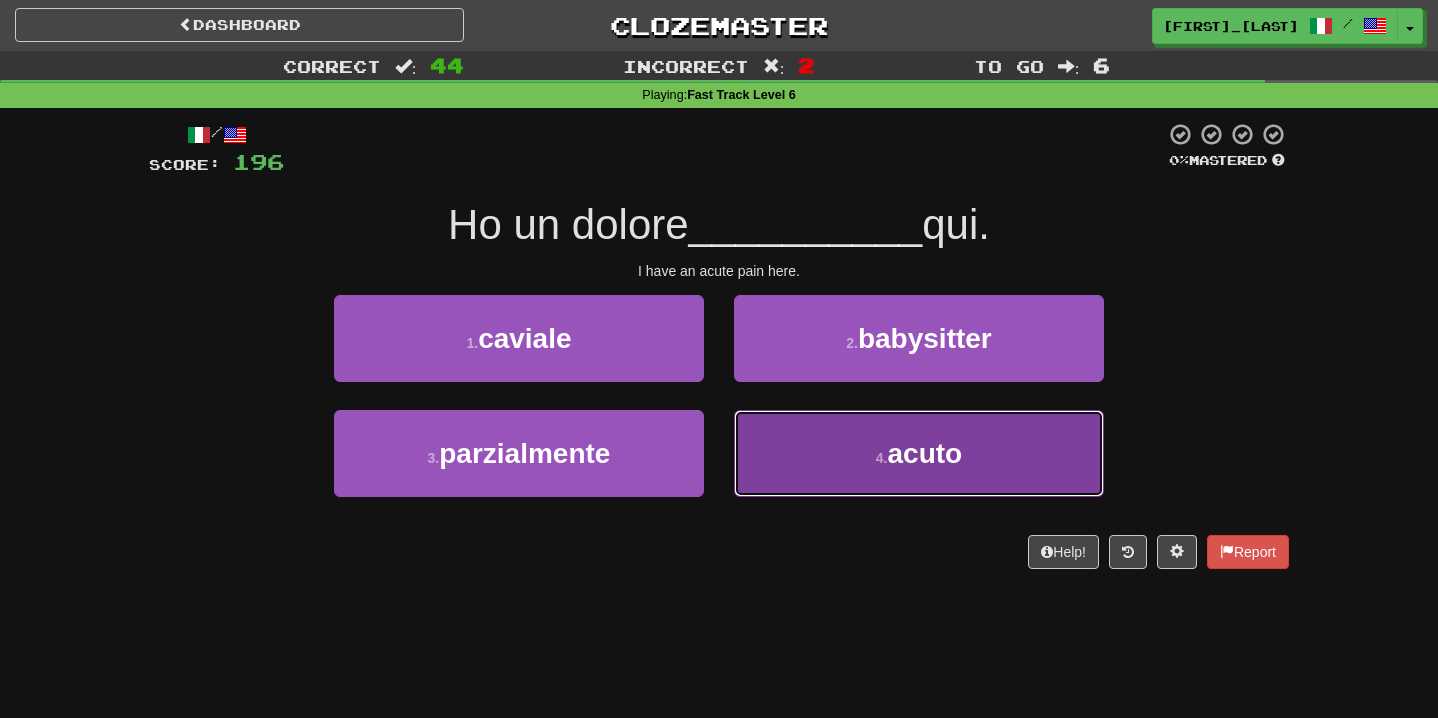 click on "4 .  acuto" at bounding box center (919, 453) 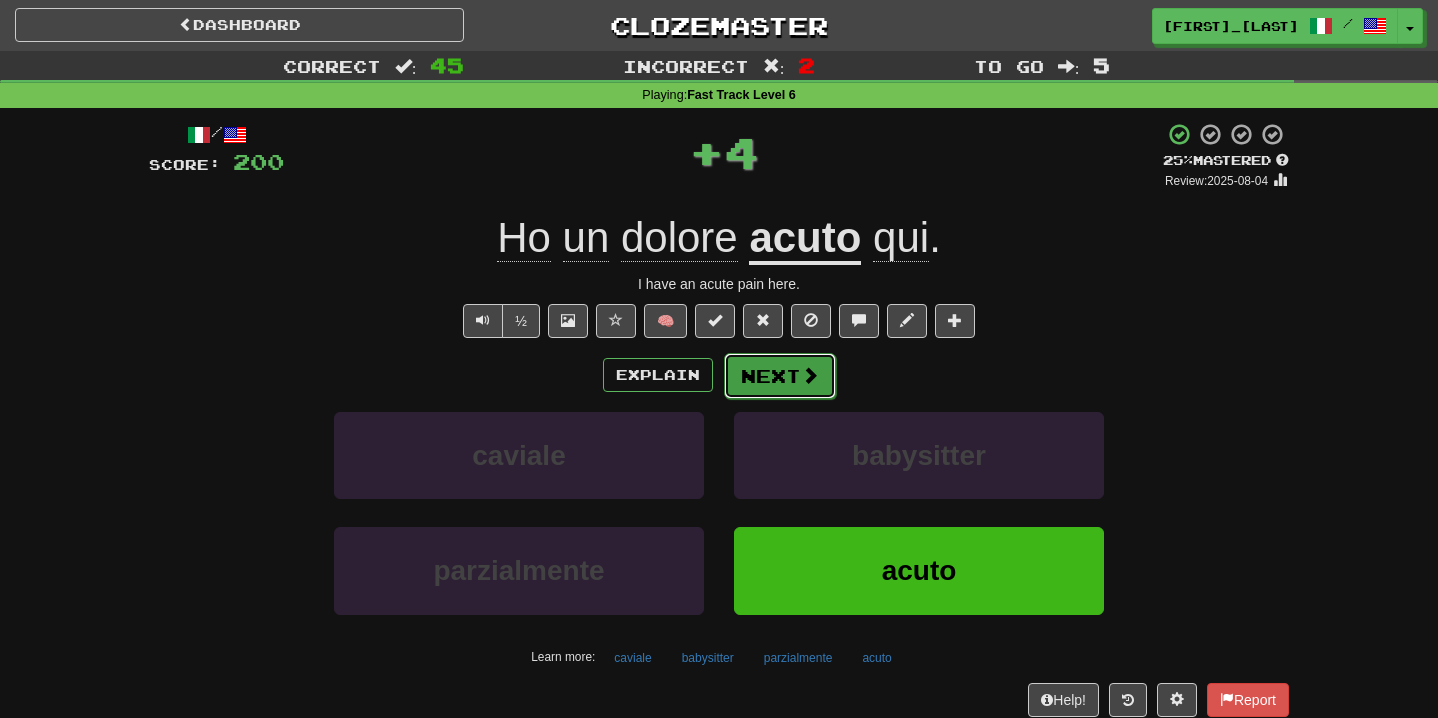 click at bounding box center (810, 375) 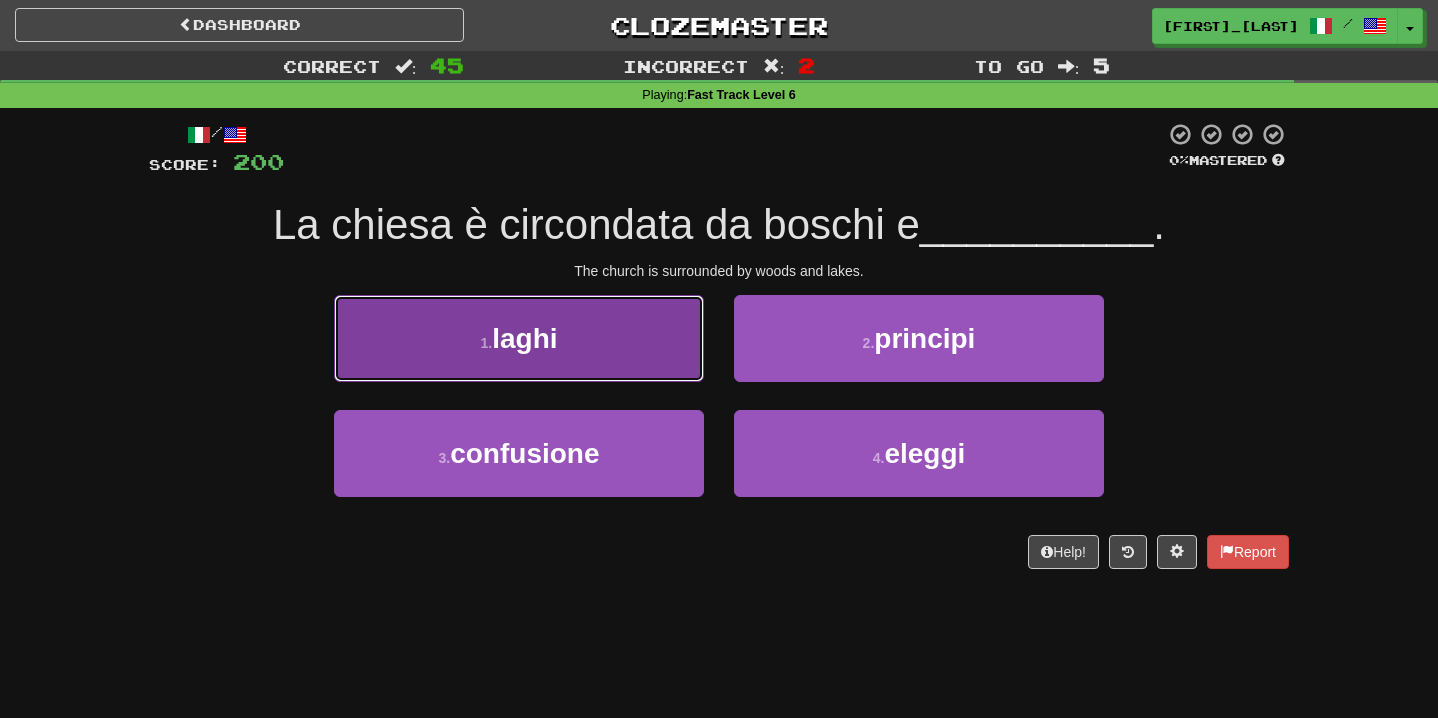 click on "[NUMBER] . laghi" at bounding box center (519, 338) 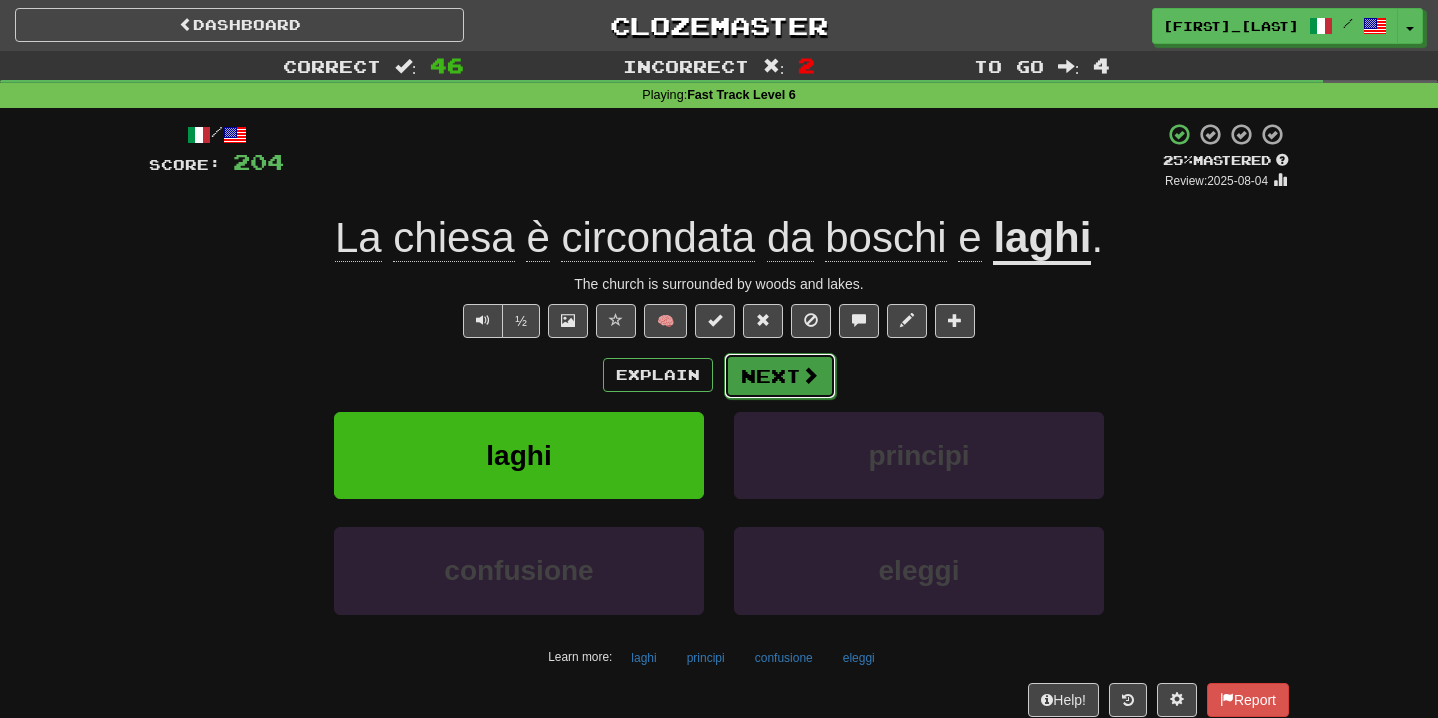 click on "Next" at bounding box center [780, 376] 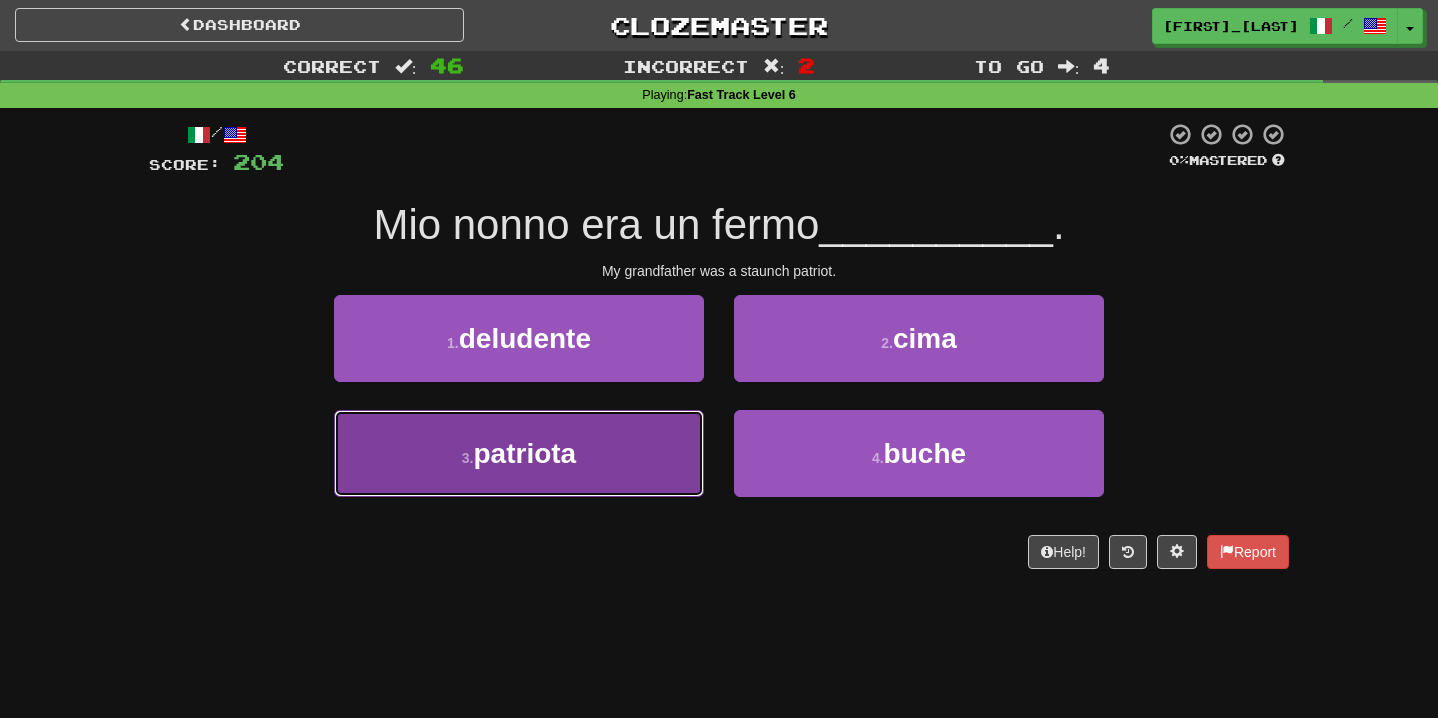 click on "3 .  patriota" at bounding box center [519, 453] 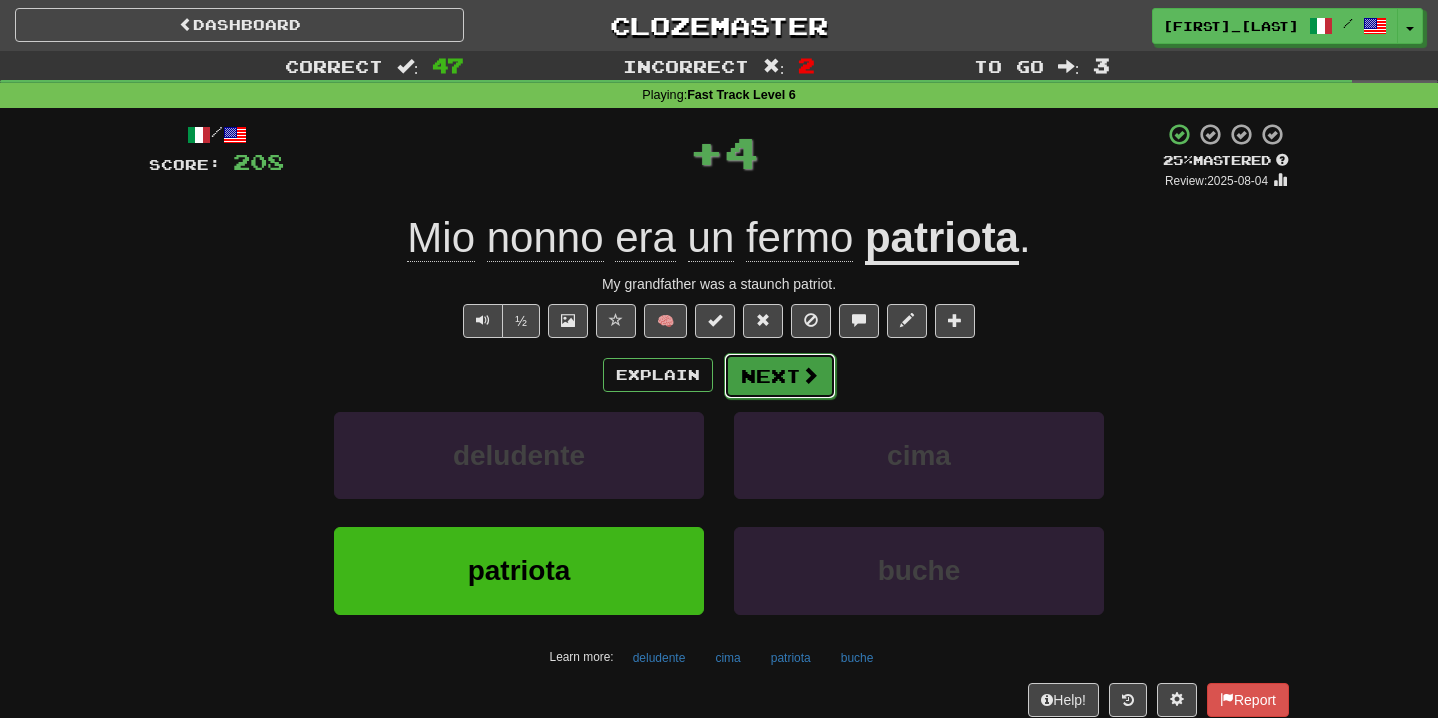 click on "Next" at bounding box center (780, 376) 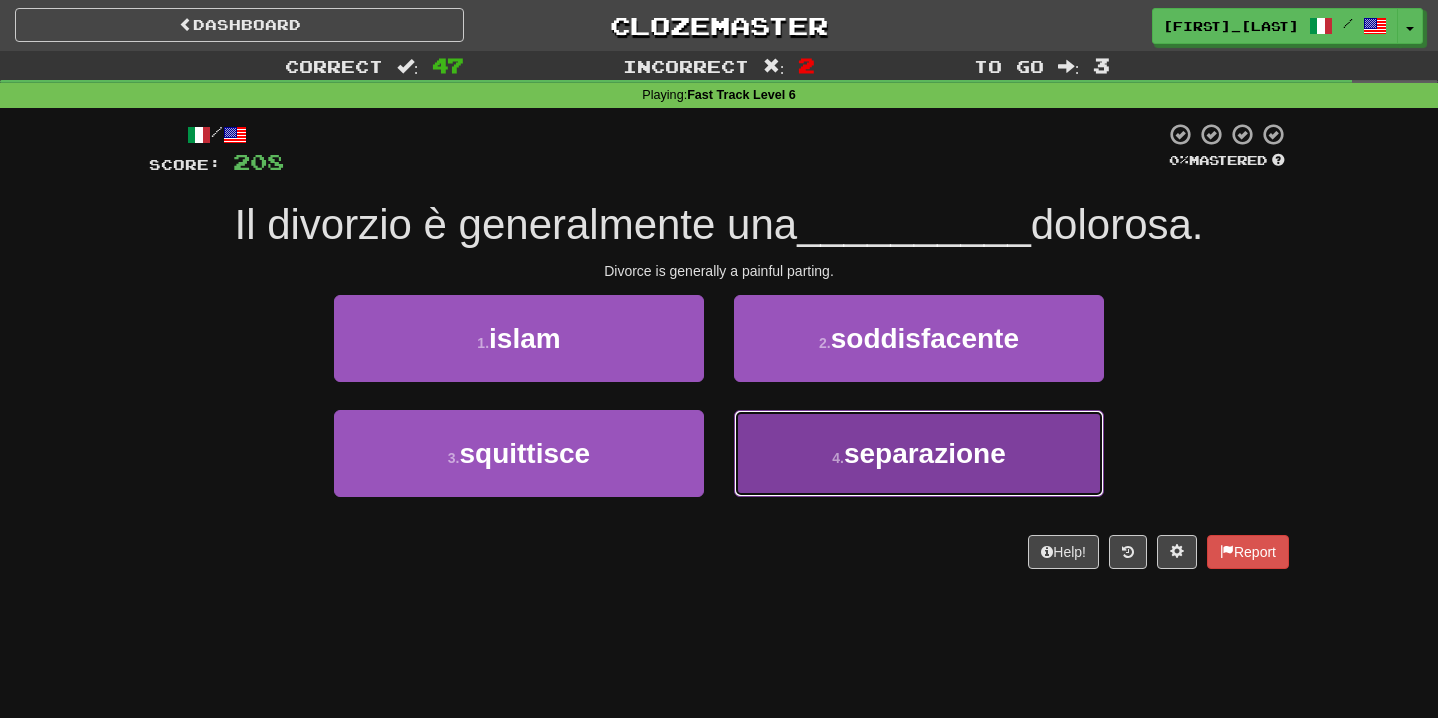 click on "4 .  separazione" at bounding box center (919, 453) 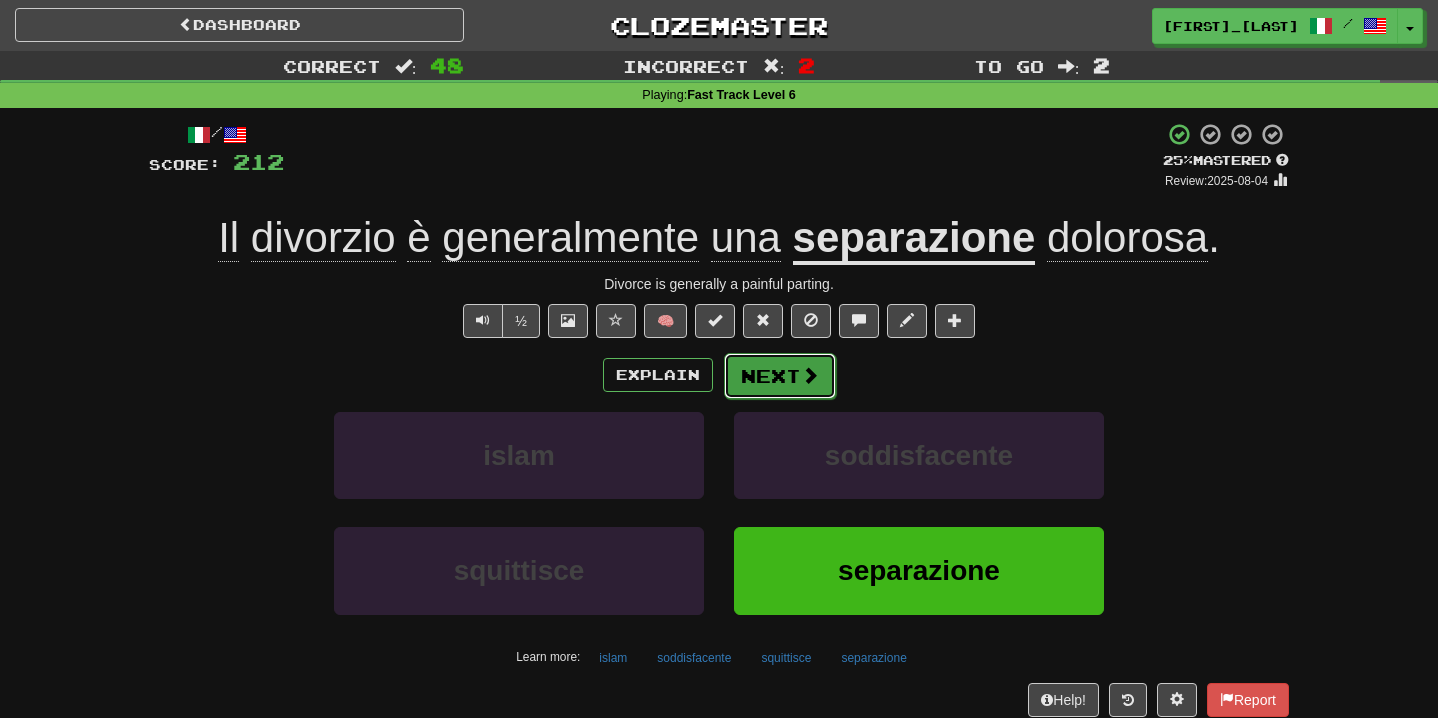 click at bounding box center (810, 375) 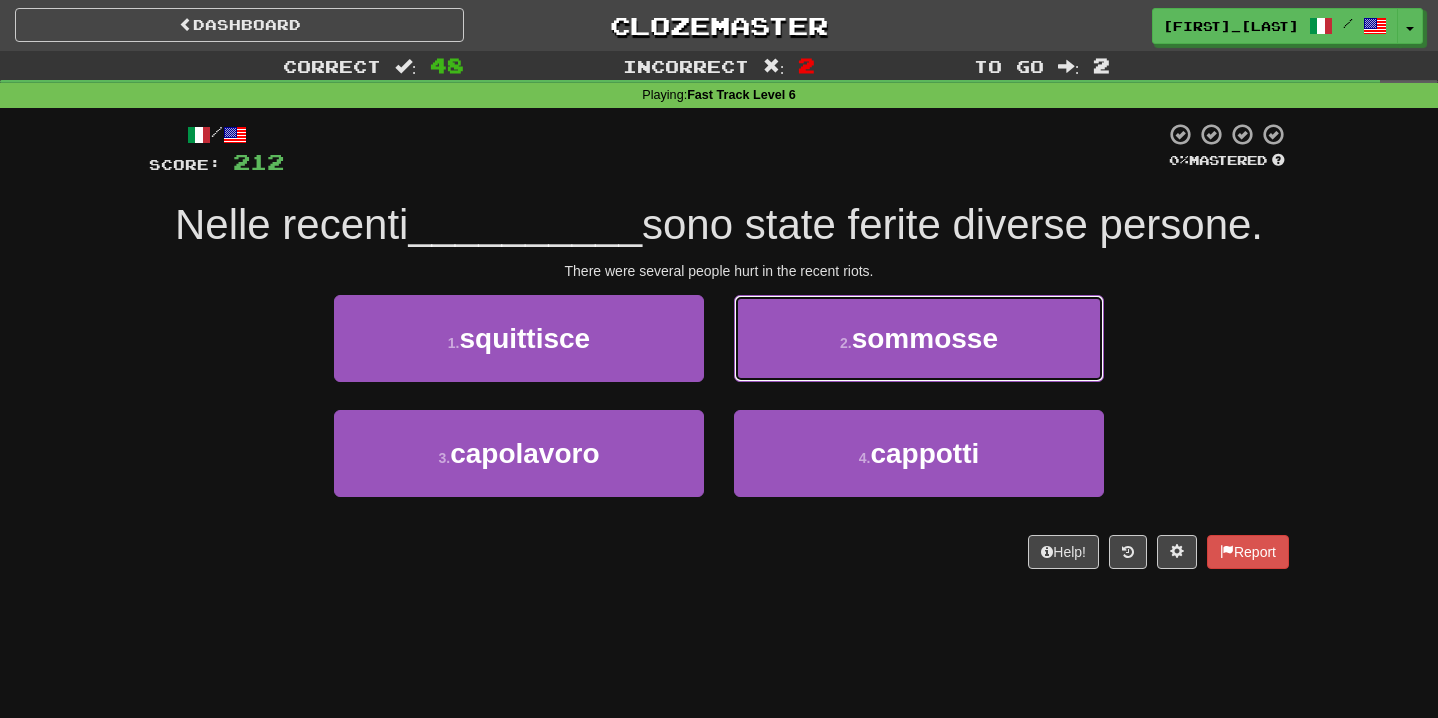 click on "[NUMBER] . sommosse" at bounding box center [919, 338] 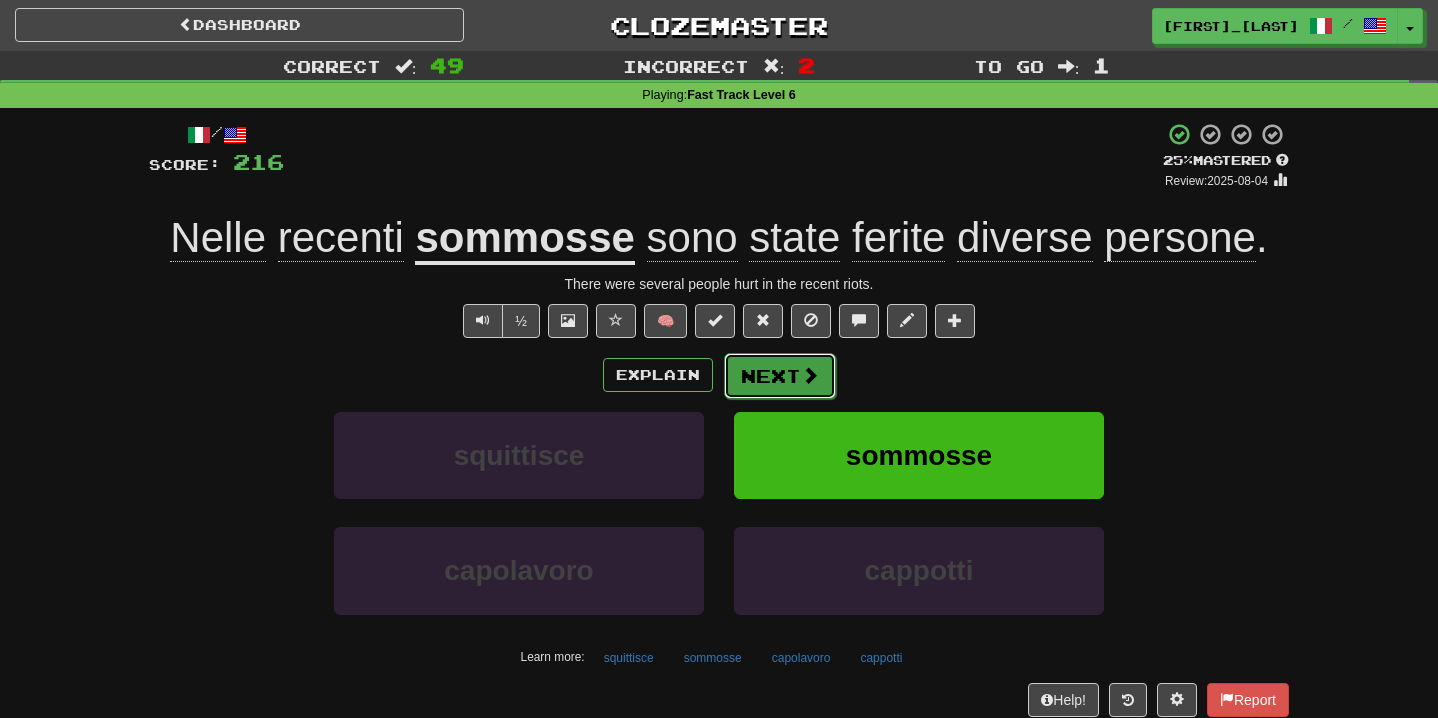 click at bounding box center (810, 375) 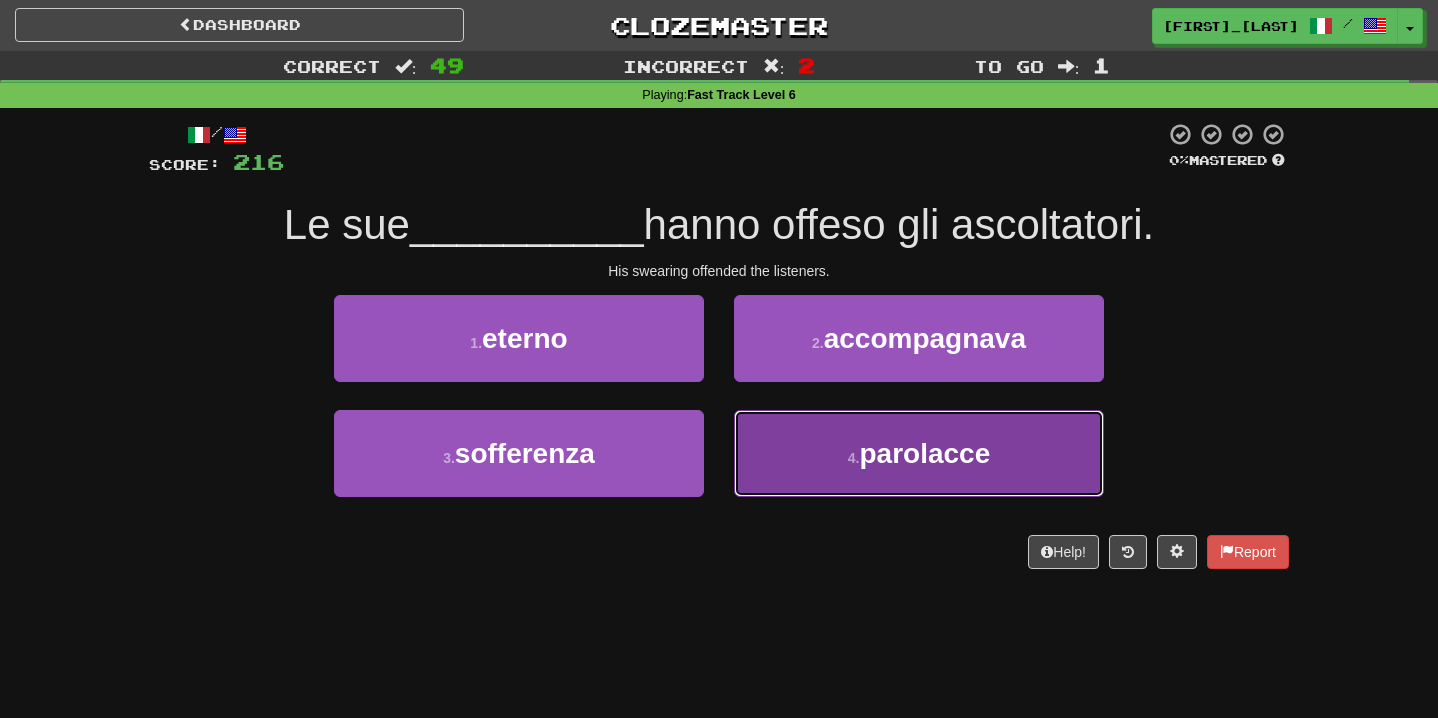 click on "[NUMBER] . parolacce" at bounding box center (919, 453) 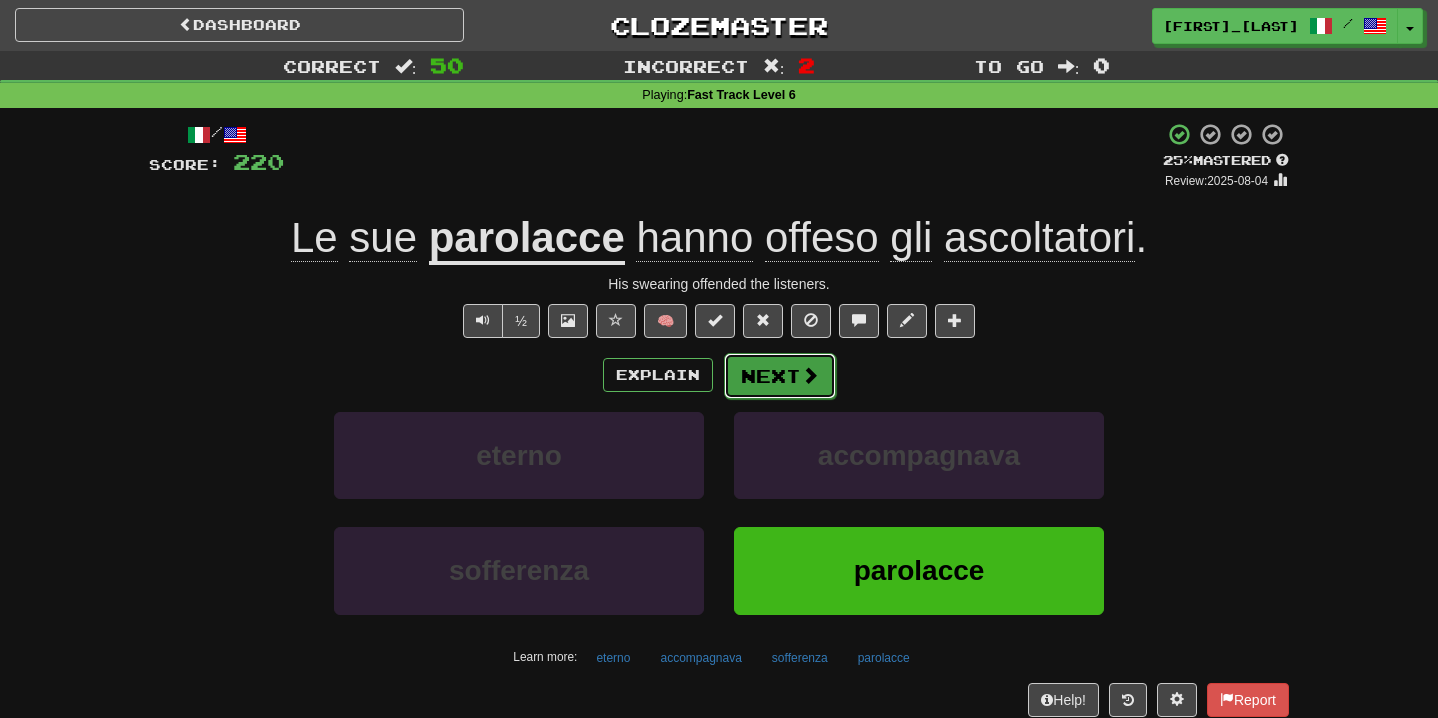 click on "Next" at bounding box center (780, 376) 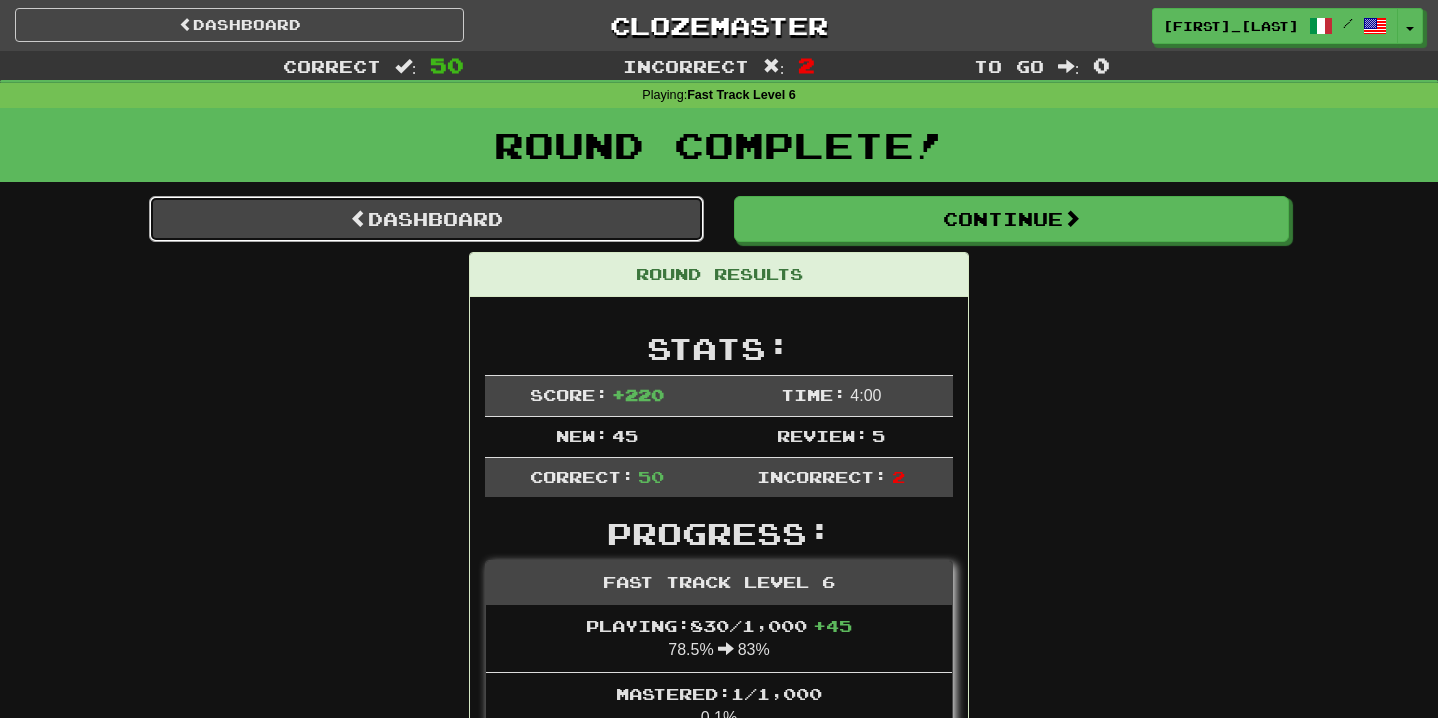 click on "Dashboard" at bounding box center [426, 219] 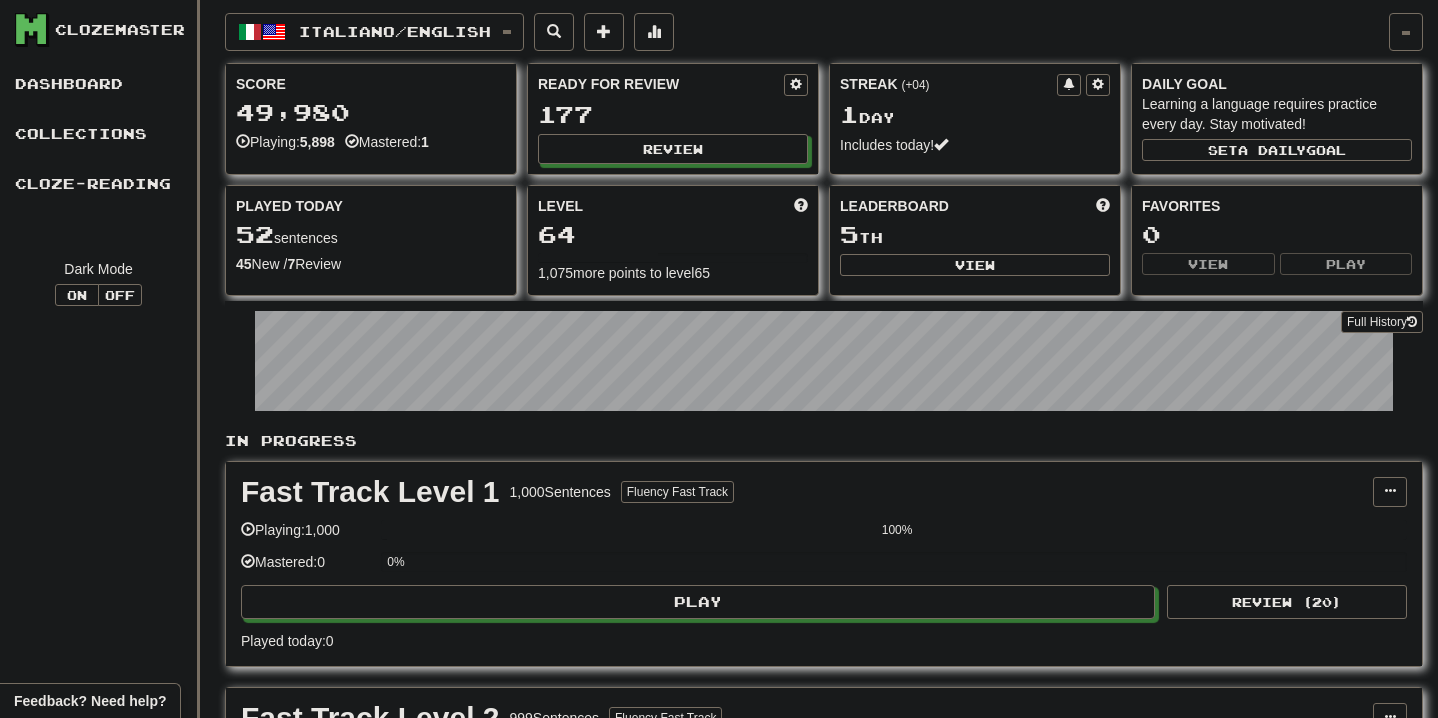 scroll, scrollTop: 0, scrollLeft: 0, axis: both 